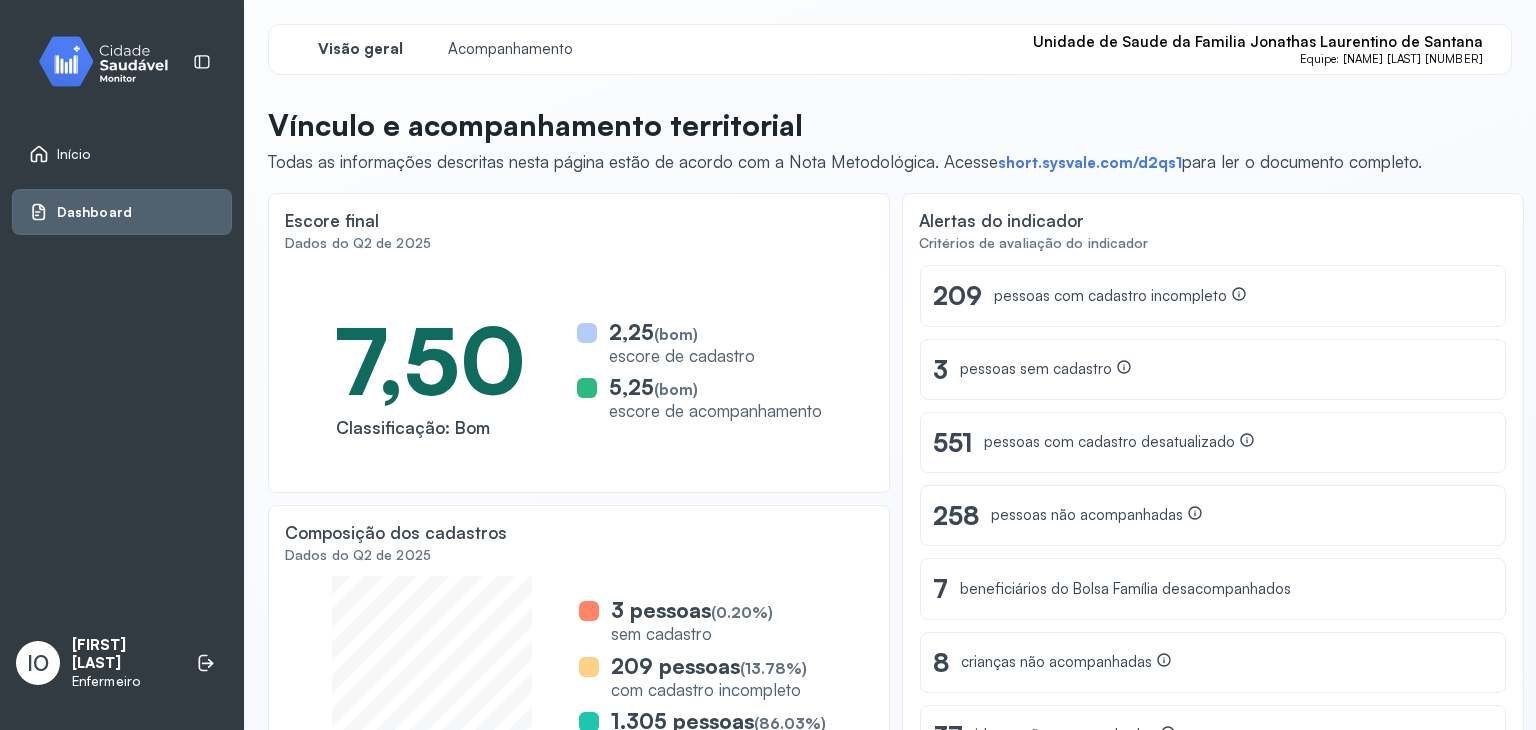 scroll, scrollTop: 0, scrollLeft: 0, axis: both 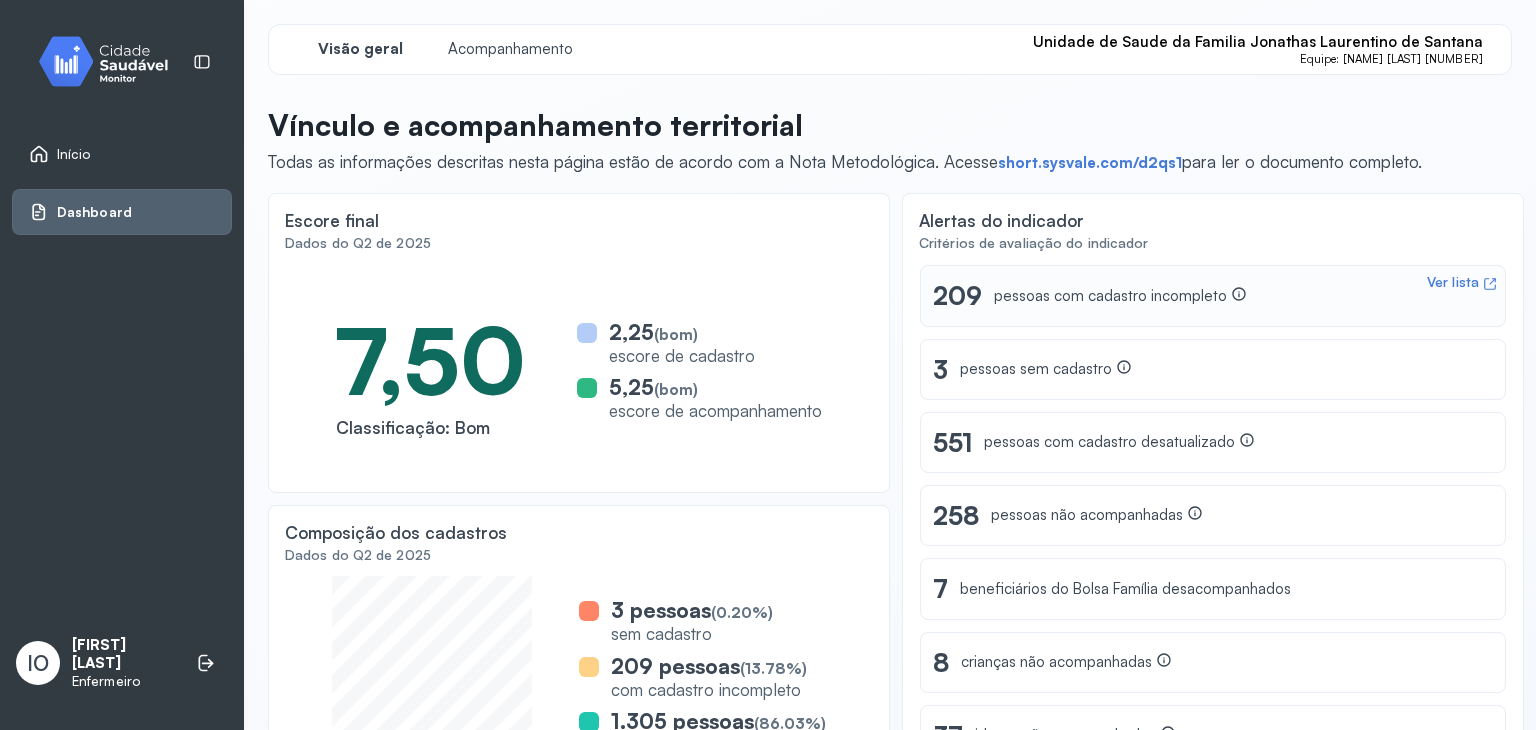 click on "Ver lista" at bounding box center (1453, 282) 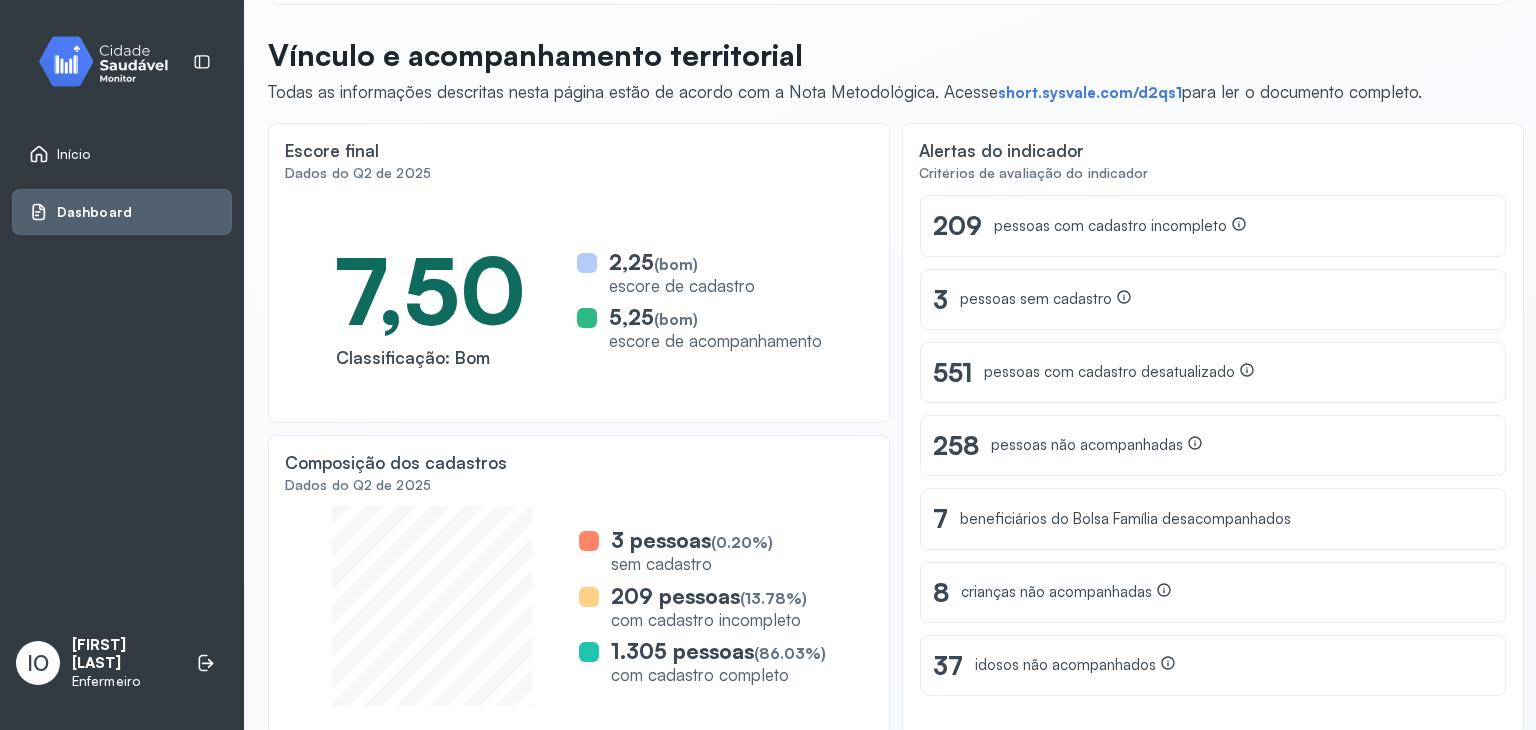 scroll, scrollTop: 100, scrollLeft: 0, axis: vertical 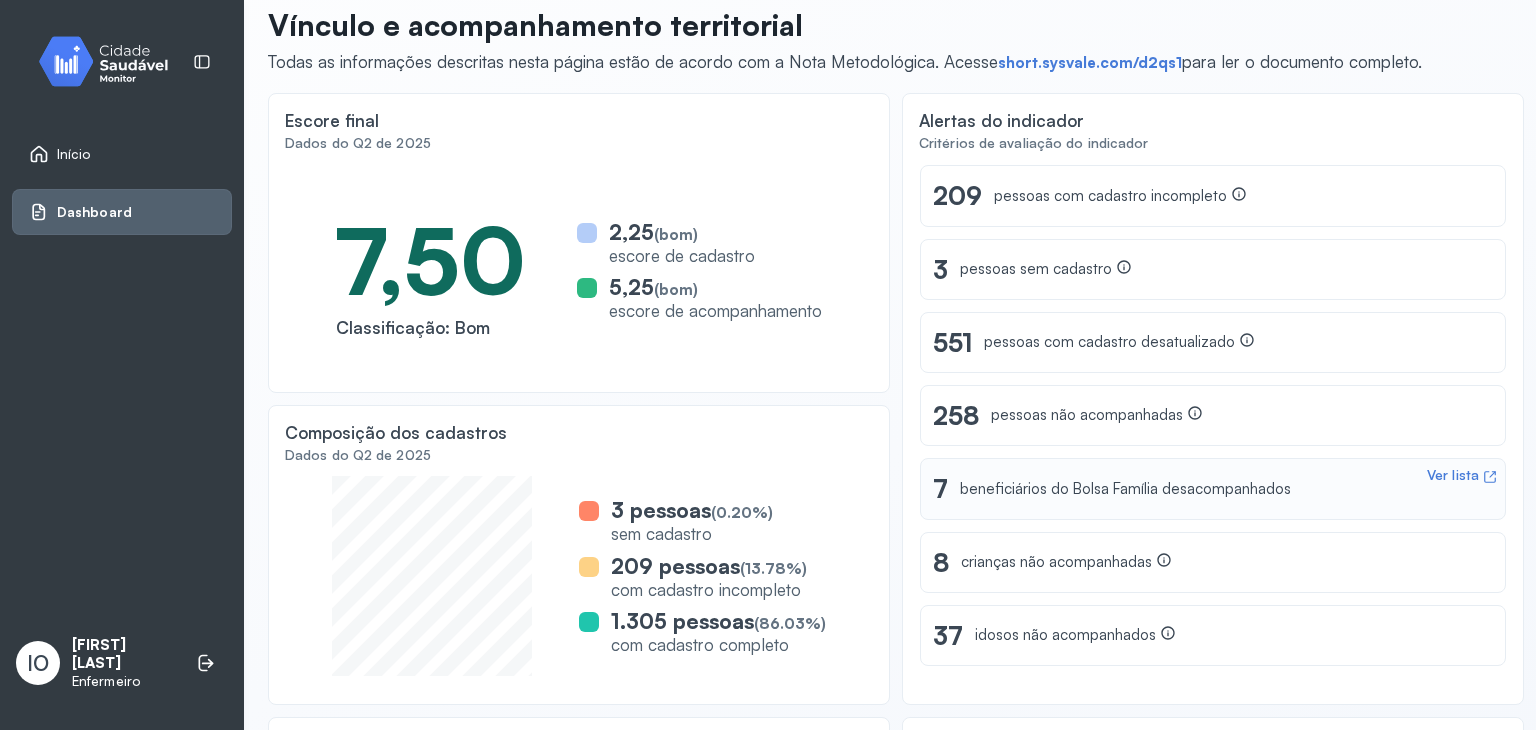 click on "Ver lista" at bounding box center [1453, 475] 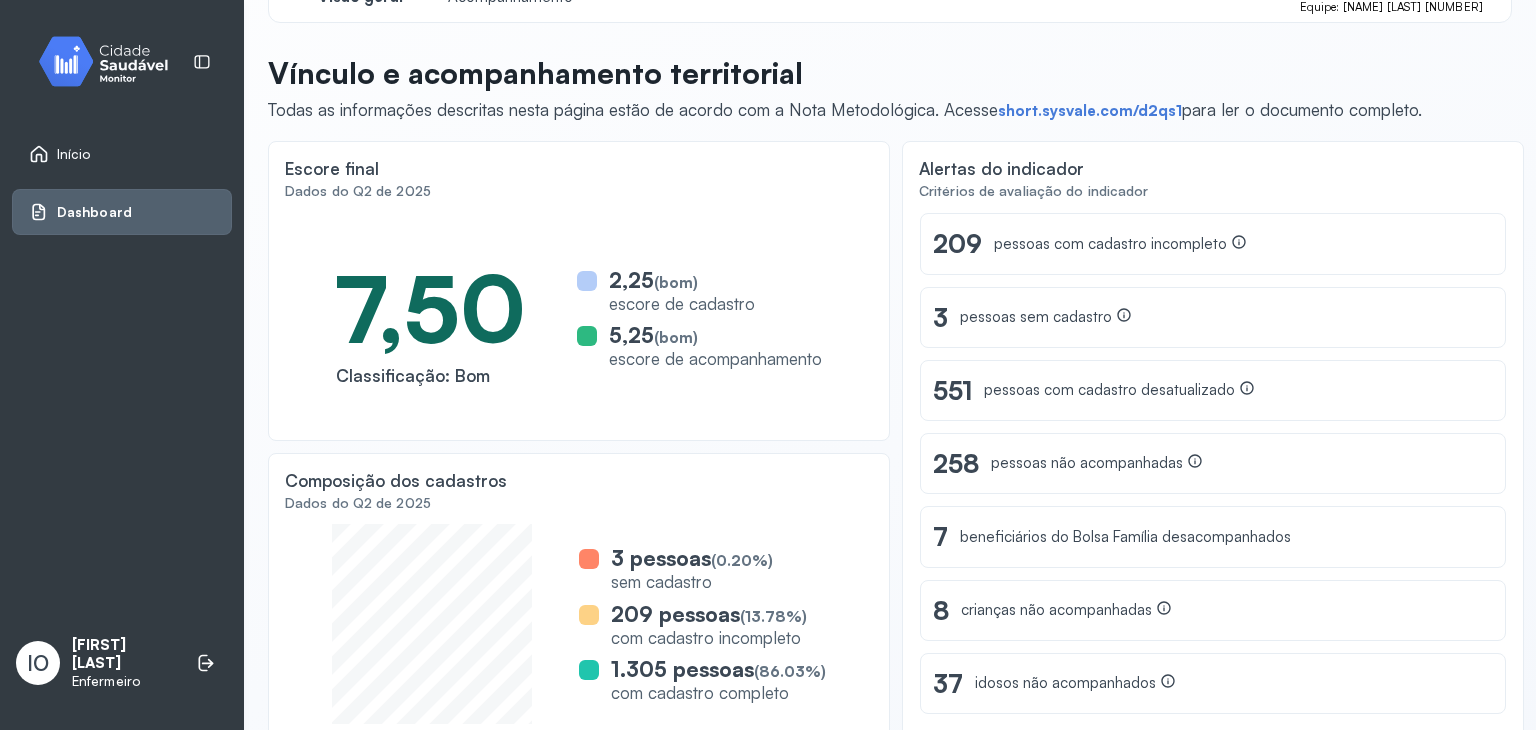 scroll, scrollTop: 100, scrollLeft: 0, axis: vertical 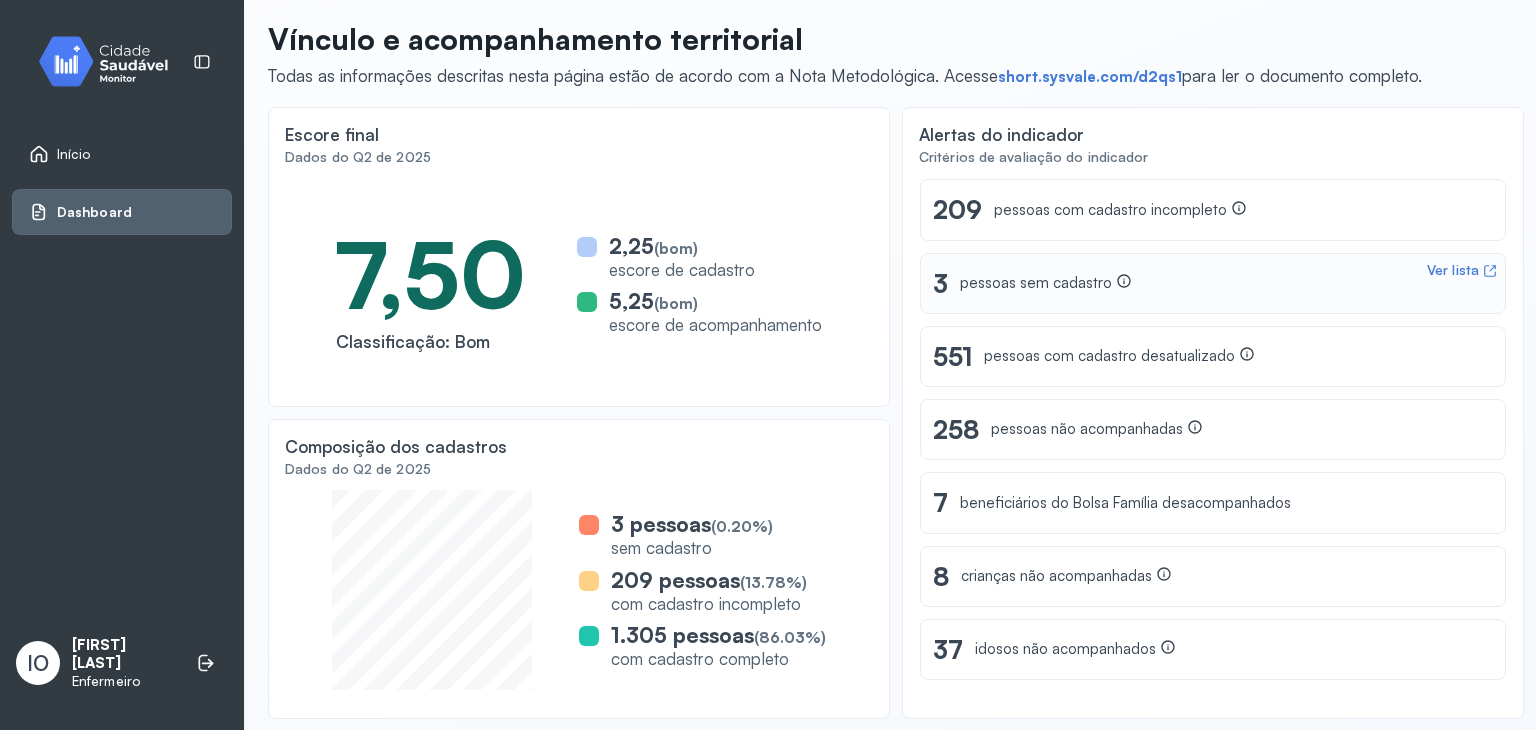 click on "Ver lista" at bounding box center (1453, 270) 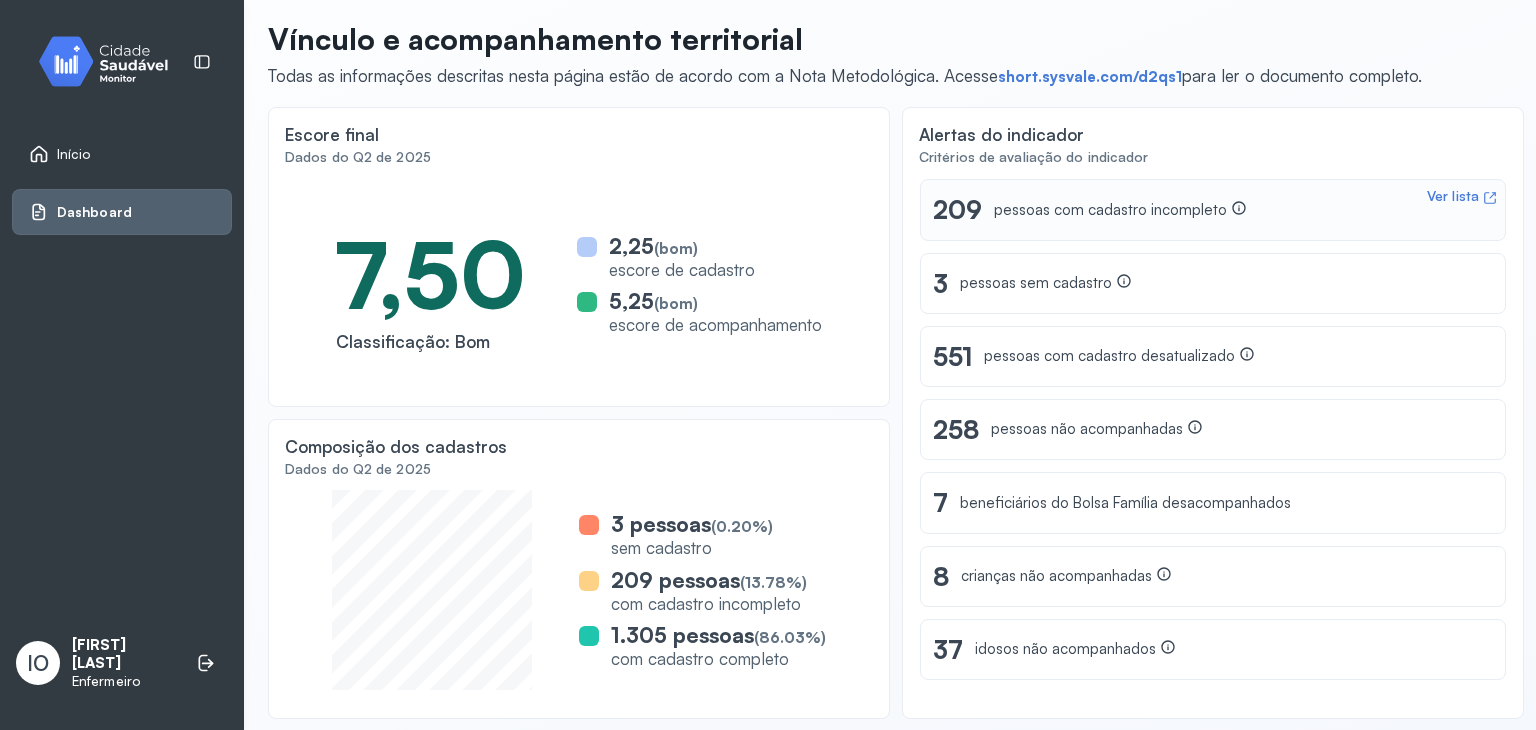 click on "Ver lista  209 pessoas com cadastro incompleto" at bounding box center (1213, 209) 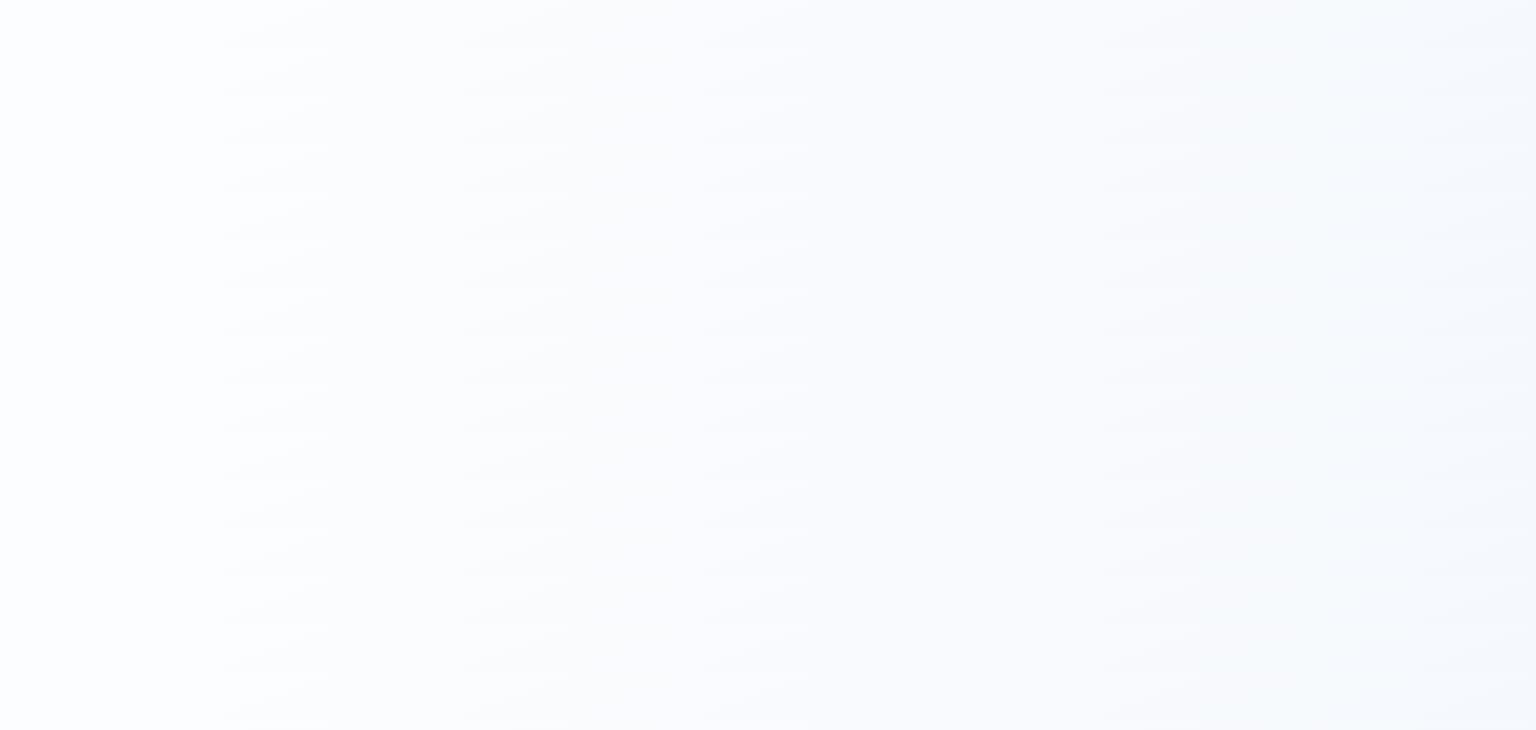 scroll, scrollTop: 0, scrollLeft: 0, axis: both 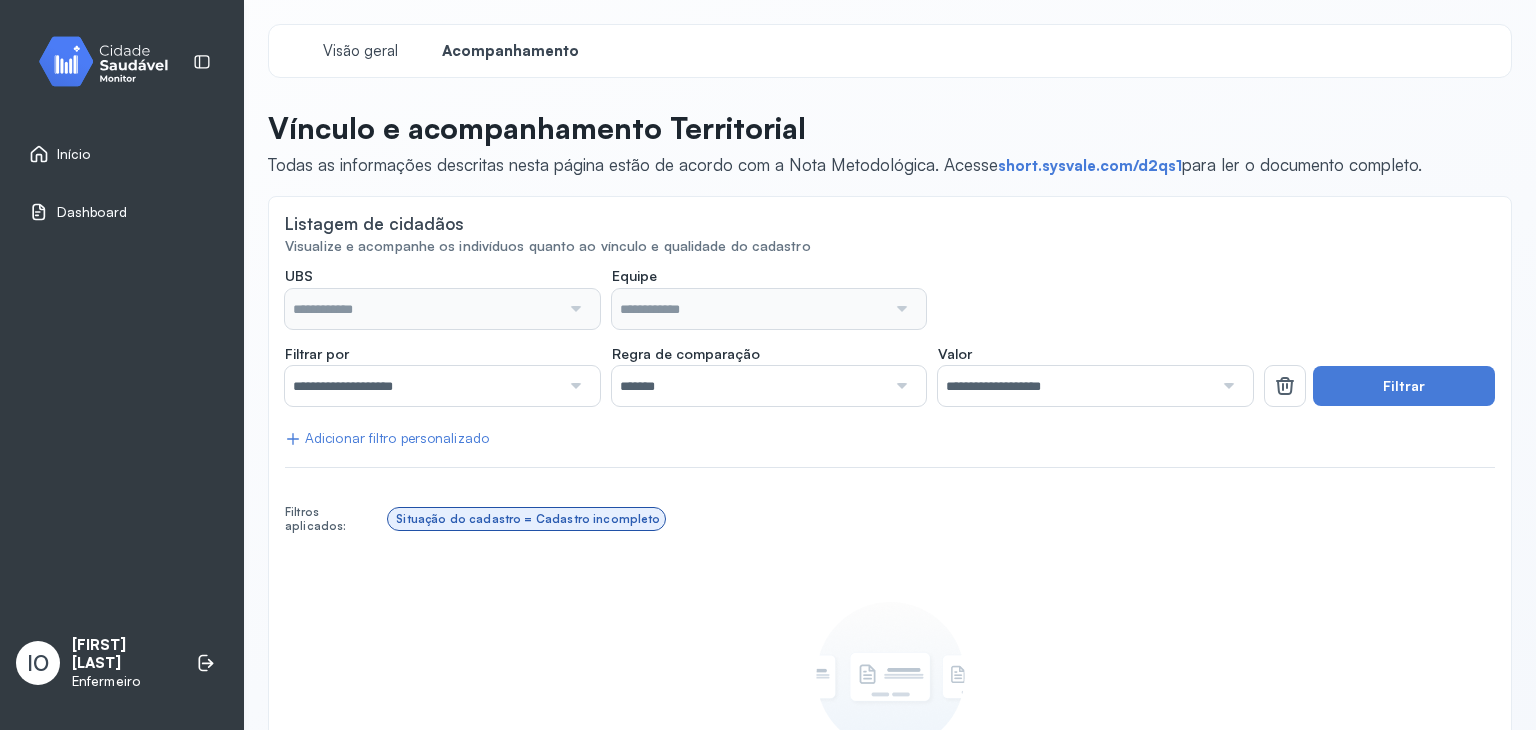 type on "**********" 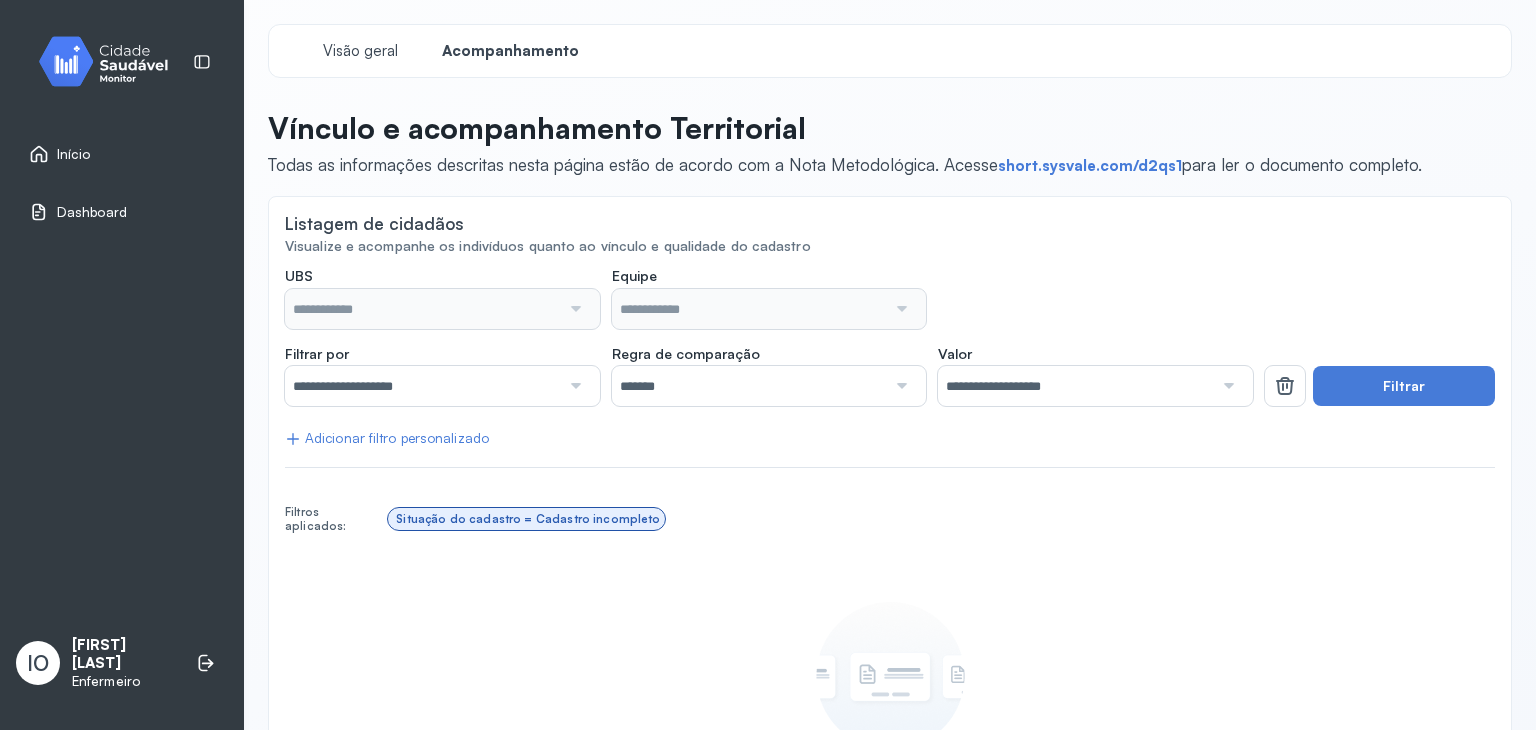 type on "**********" 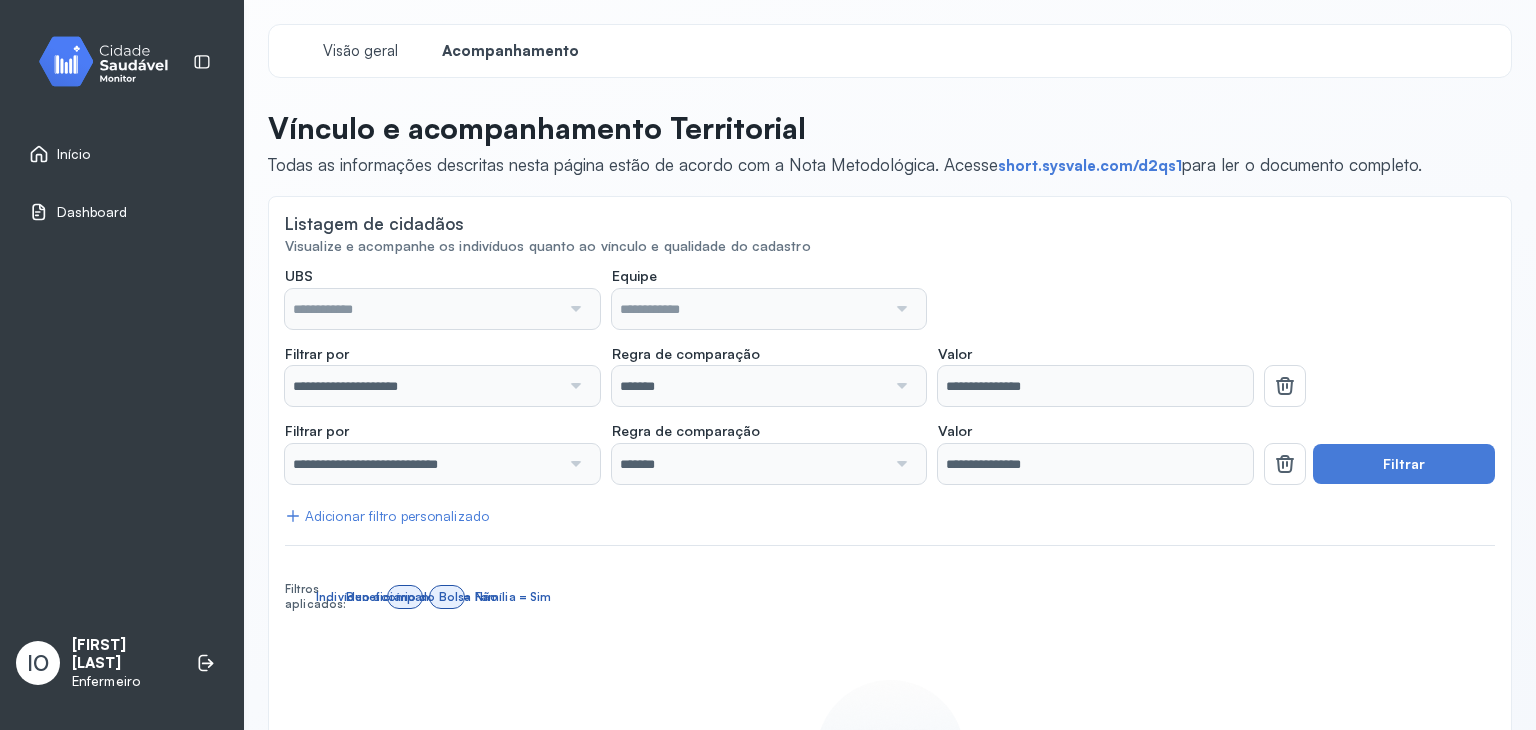 scroll, scrollTop: 0, scrollLeft: 0, axis: both 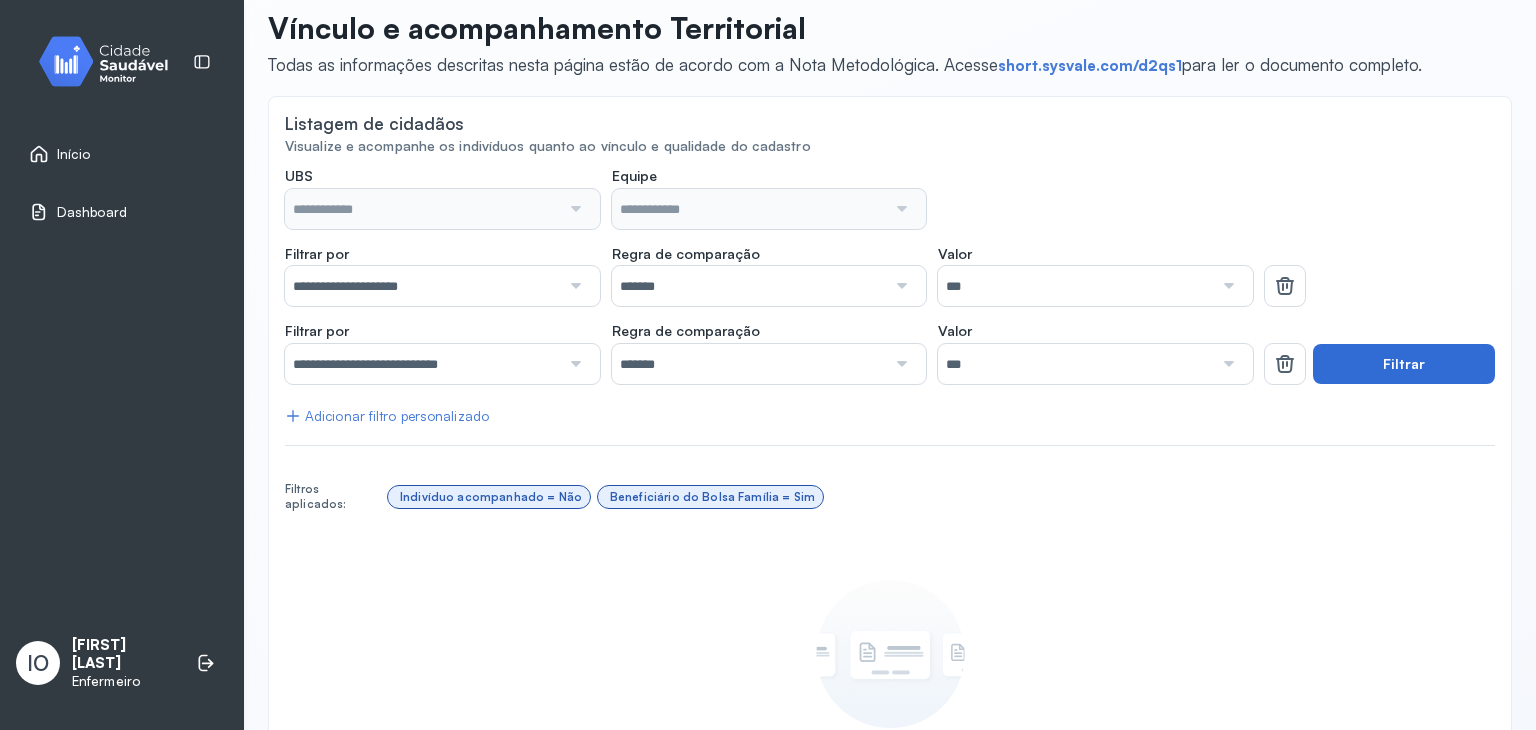 click on "Filtrar" at bounding box center (1404, 364) 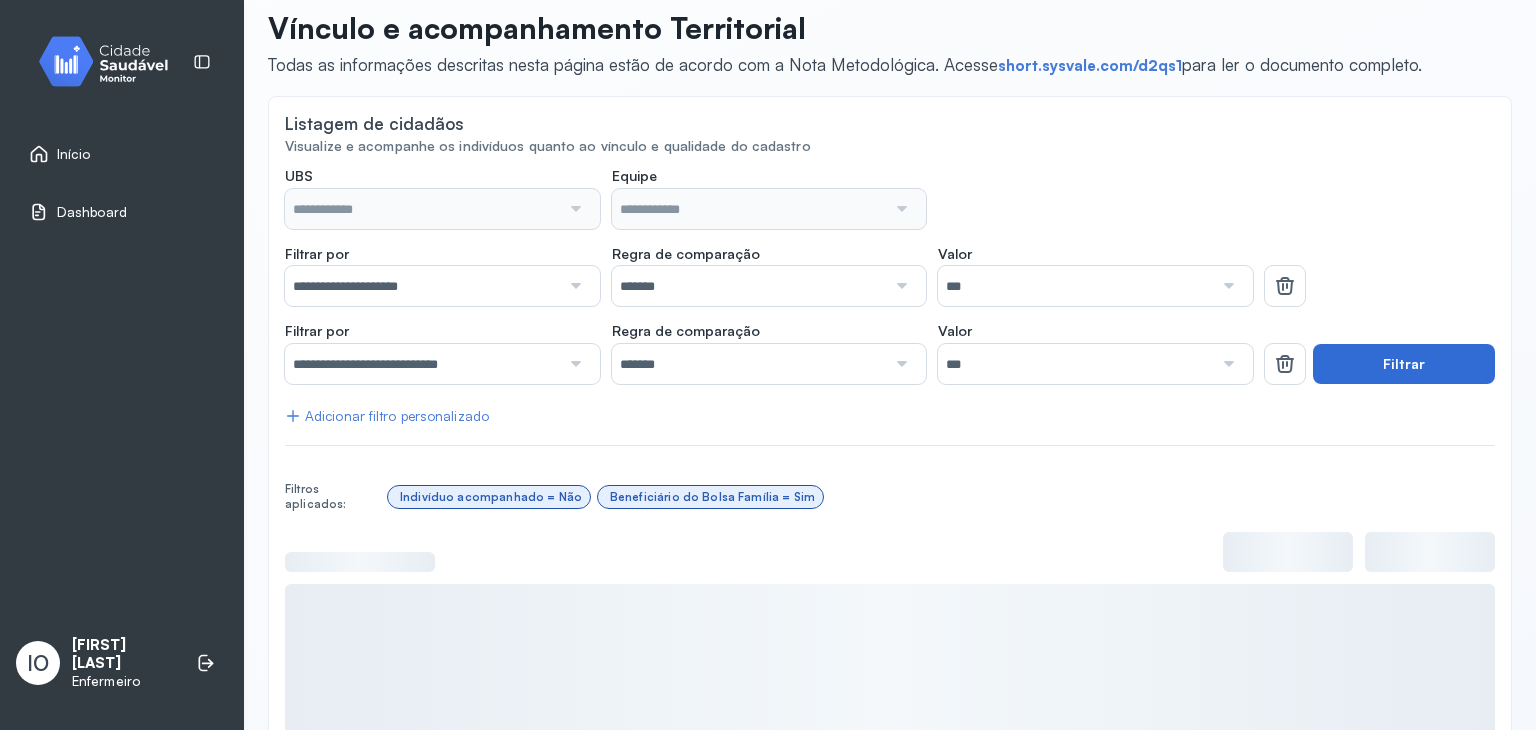 scroll, scrollTop: 294, scrollLeft: 0, axis: vertical 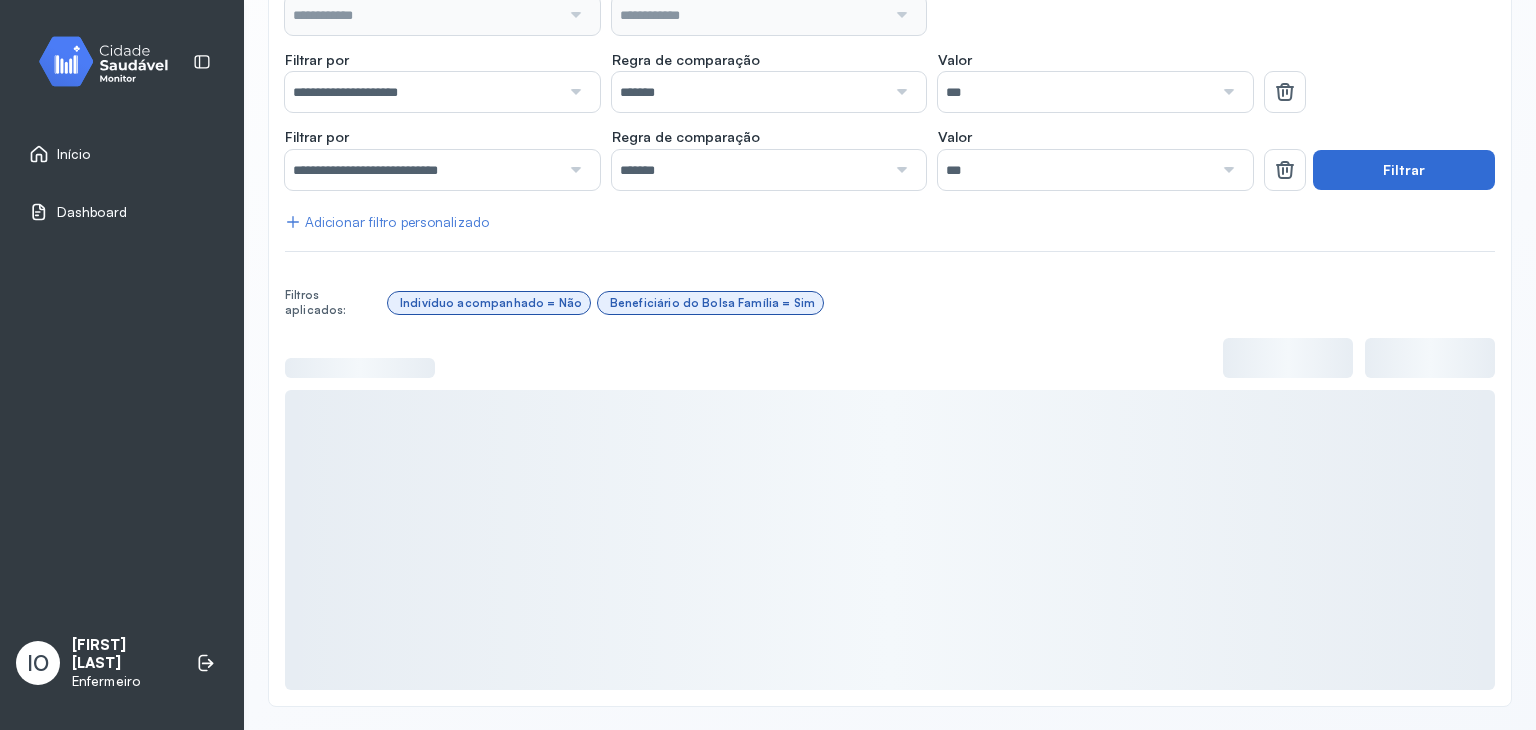 type on "**********" 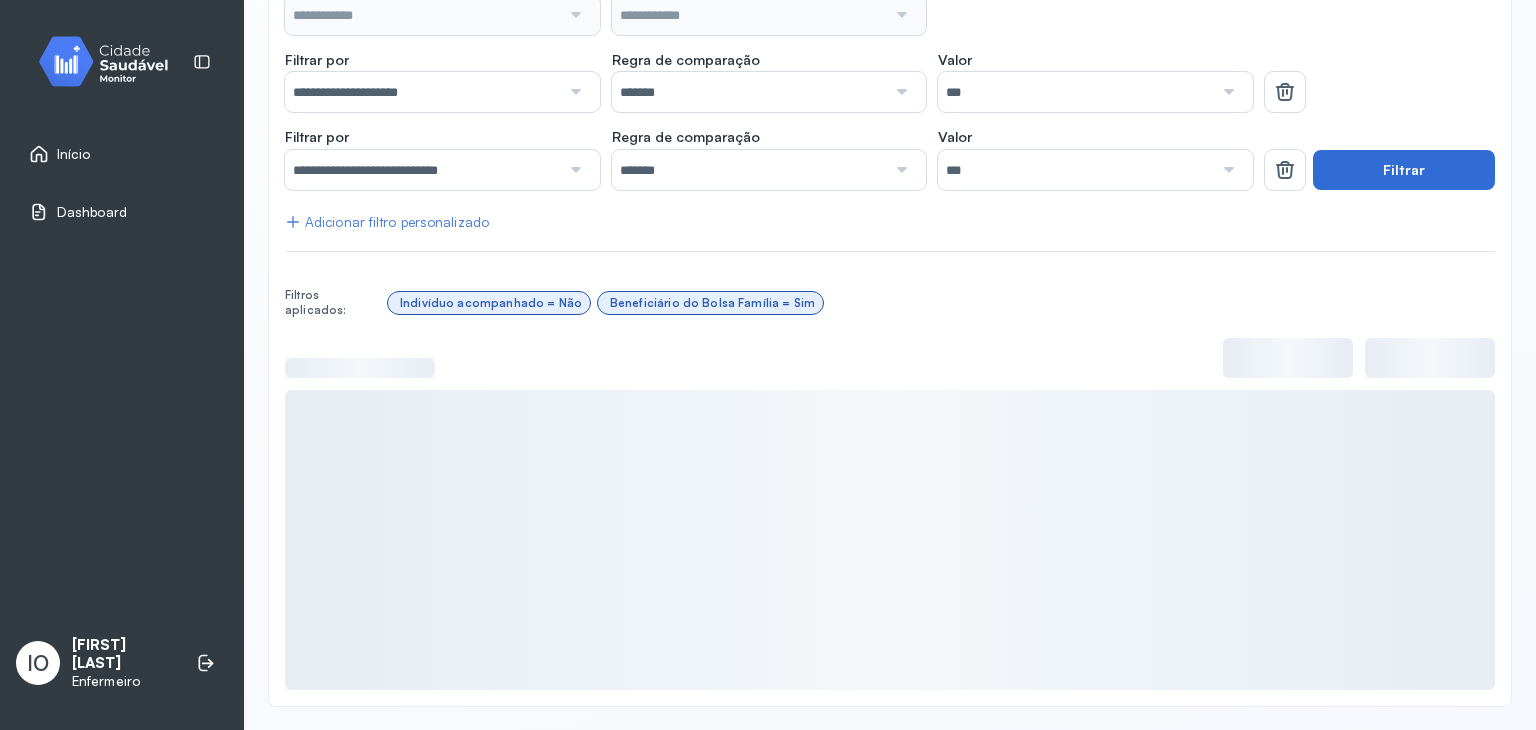 type on "**********" 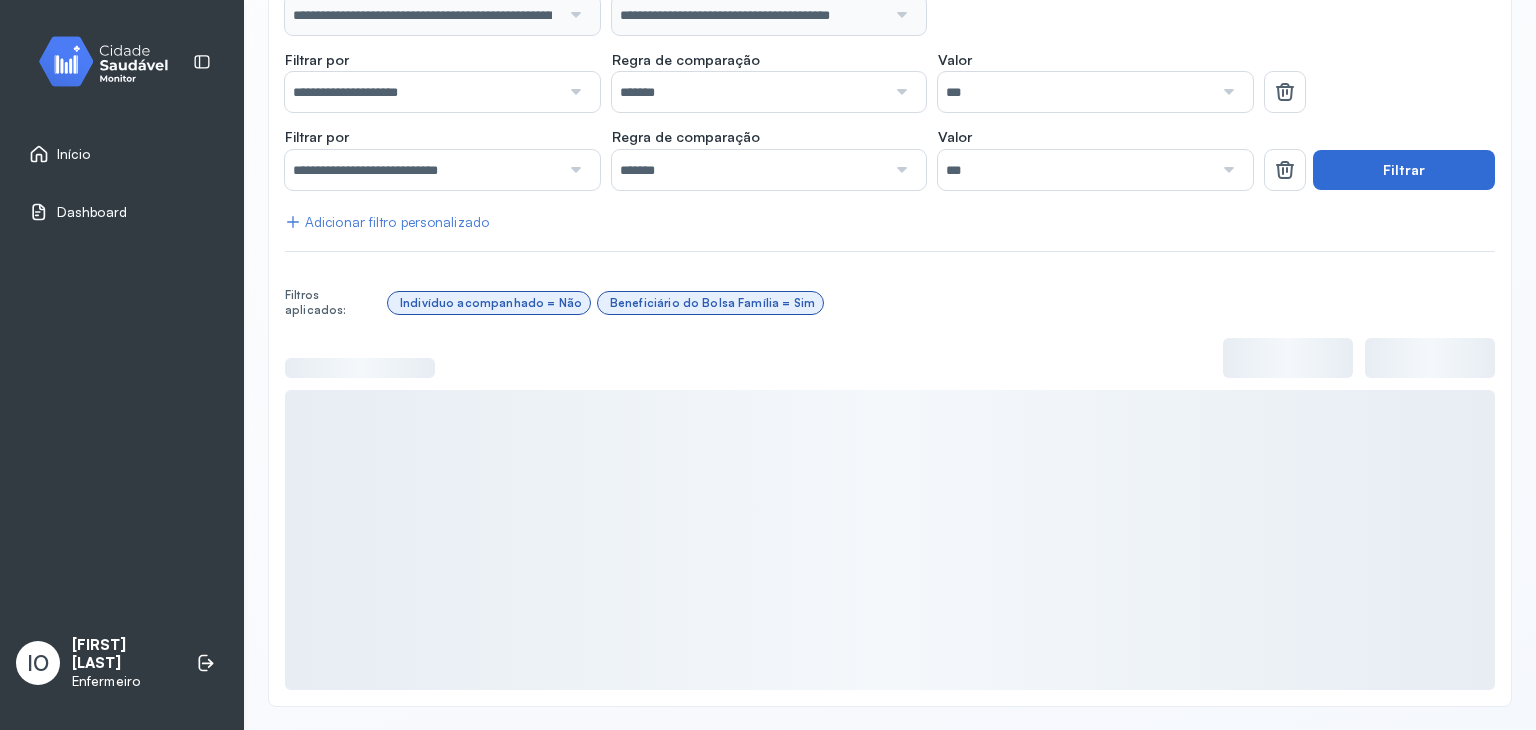 click on "Filtrar" at bounding box center (1404, 170) 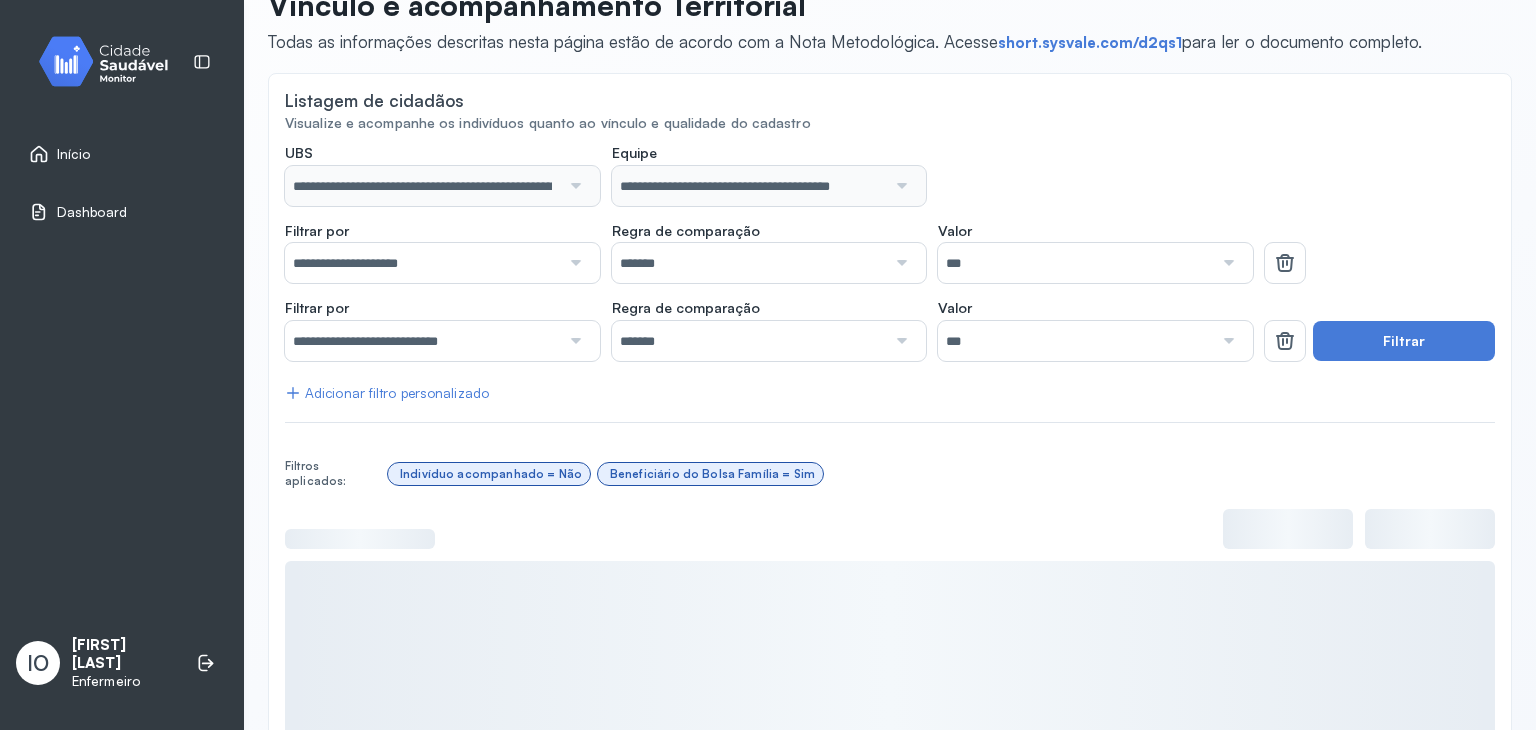 scroll, scrollTop: 0, scrollLeft: 0, axis: both 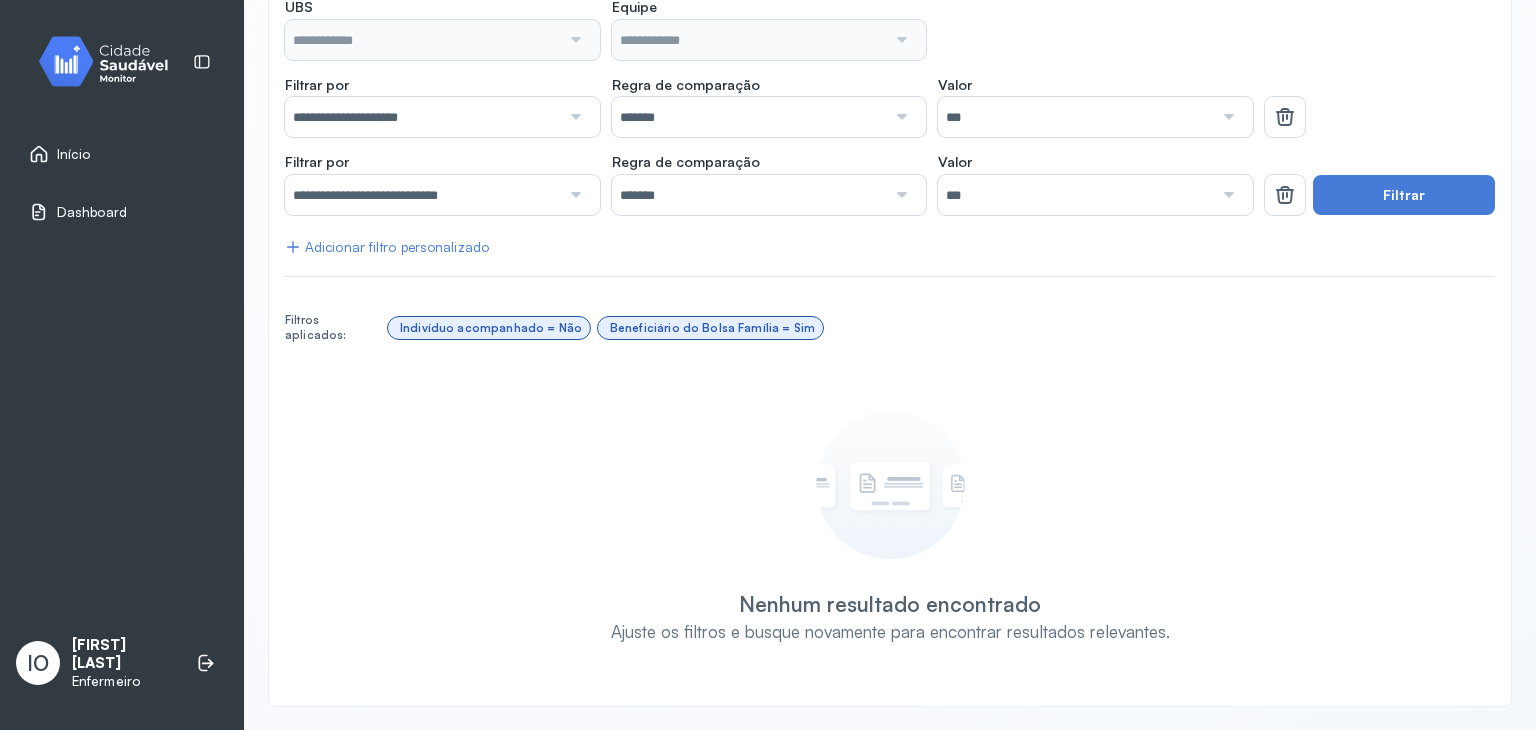 type on "**********" 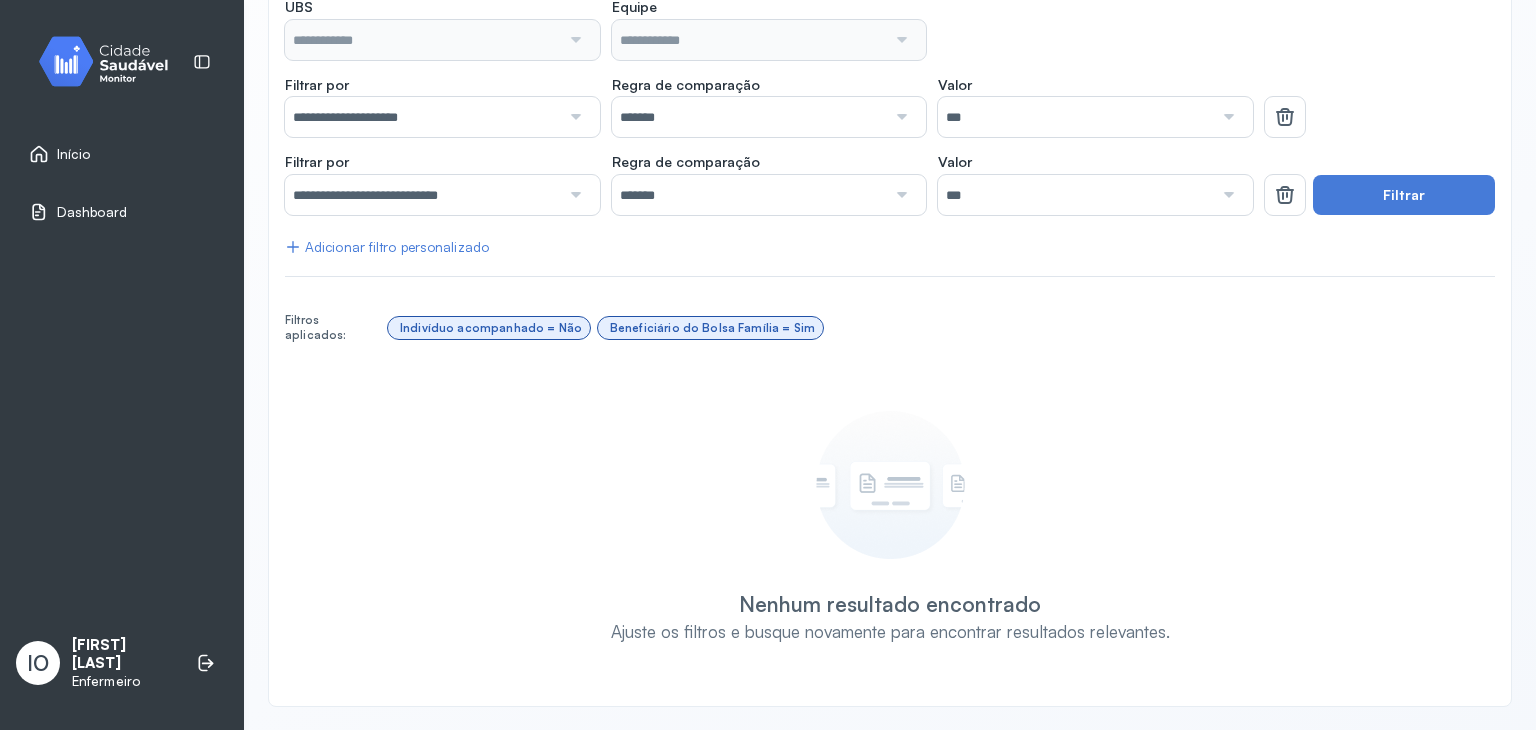 type on "**********" 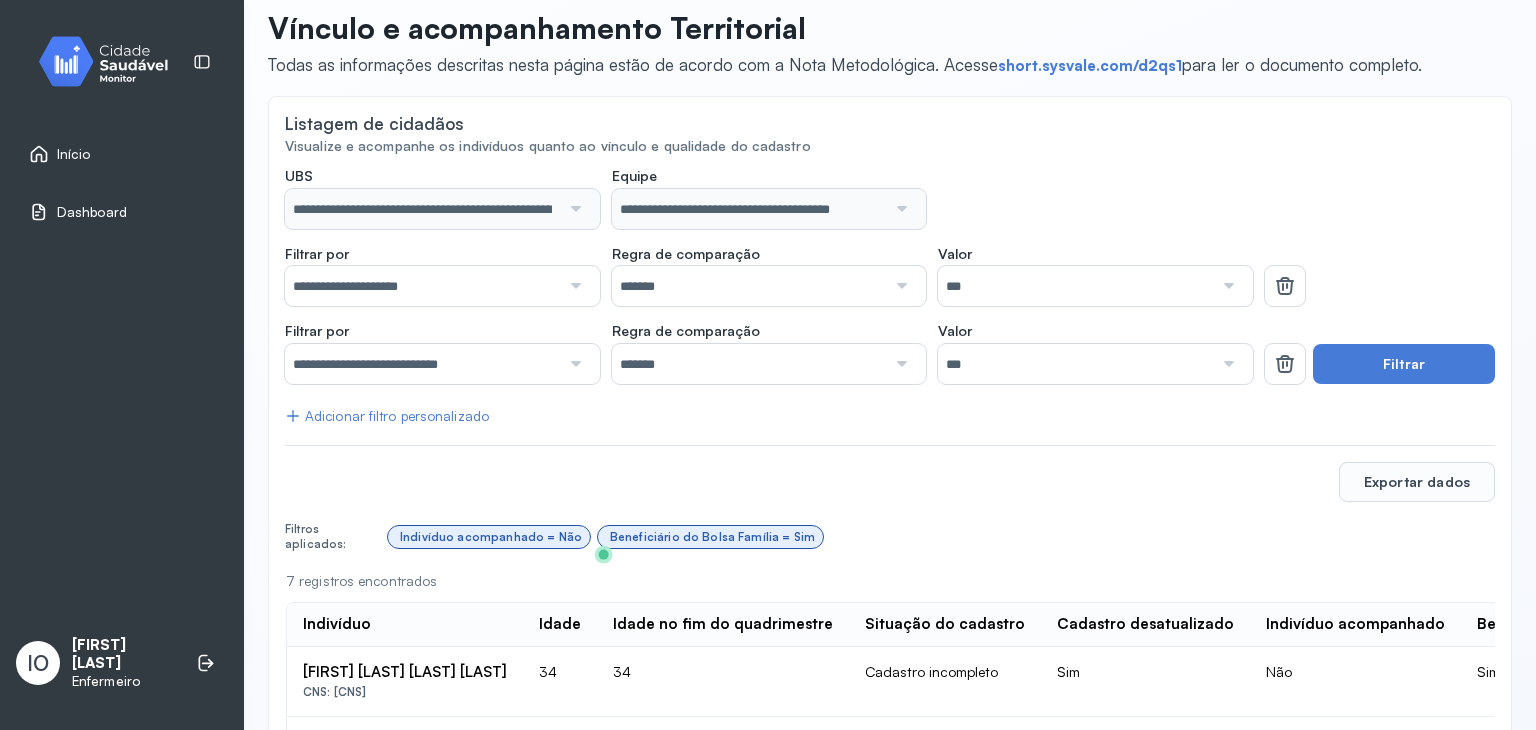 scroll, scrollTop: 0, scrollLeft: 0, axis: both 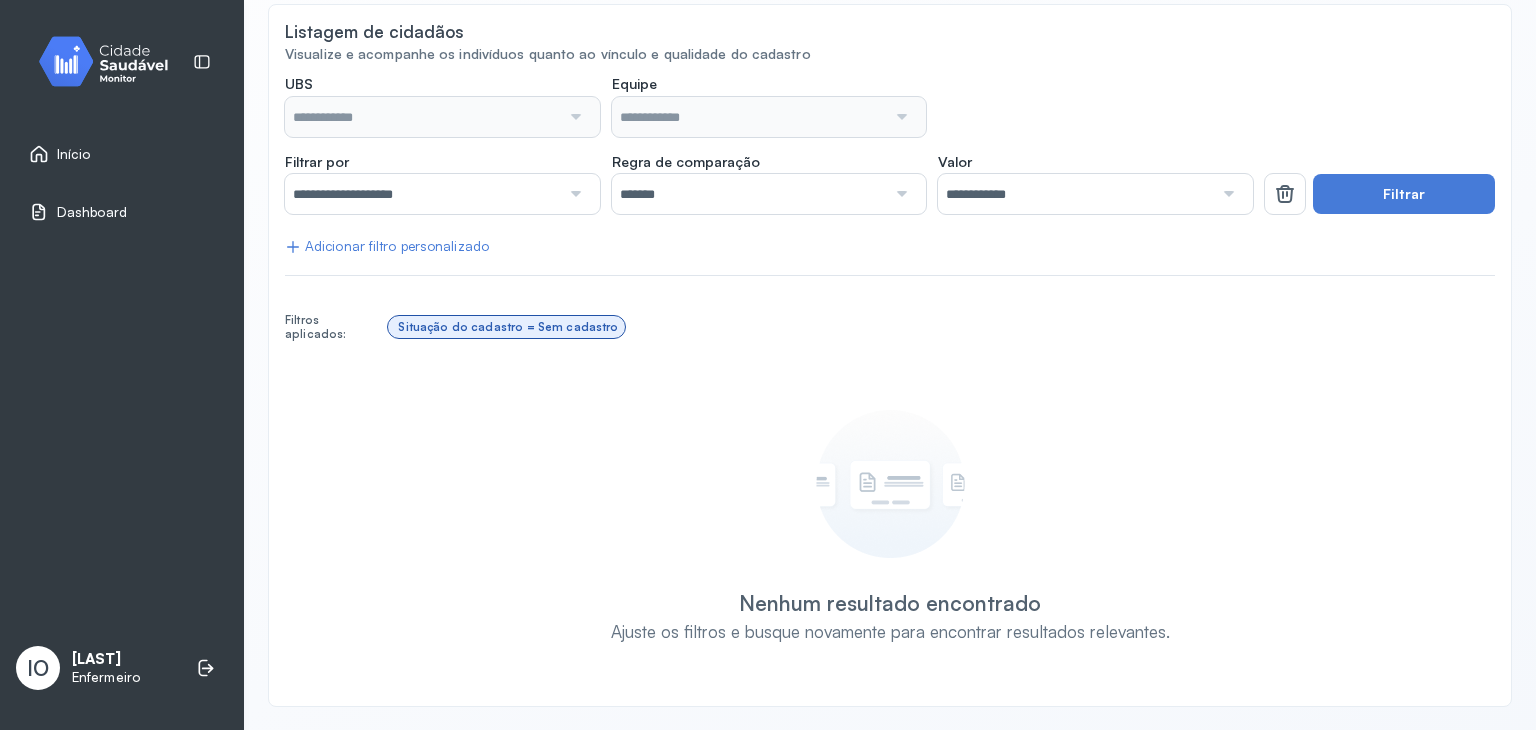 type on "**********" 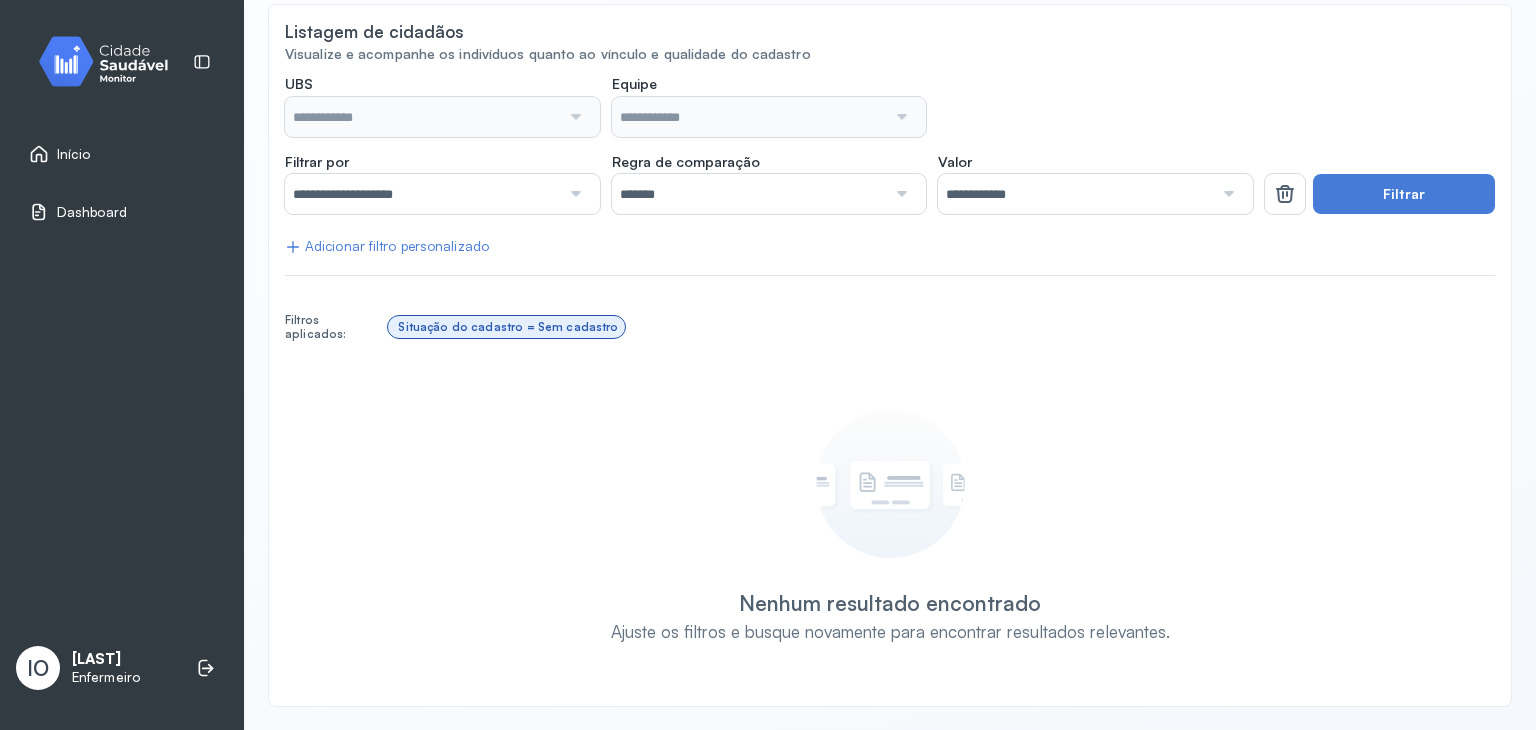 type on "**********" 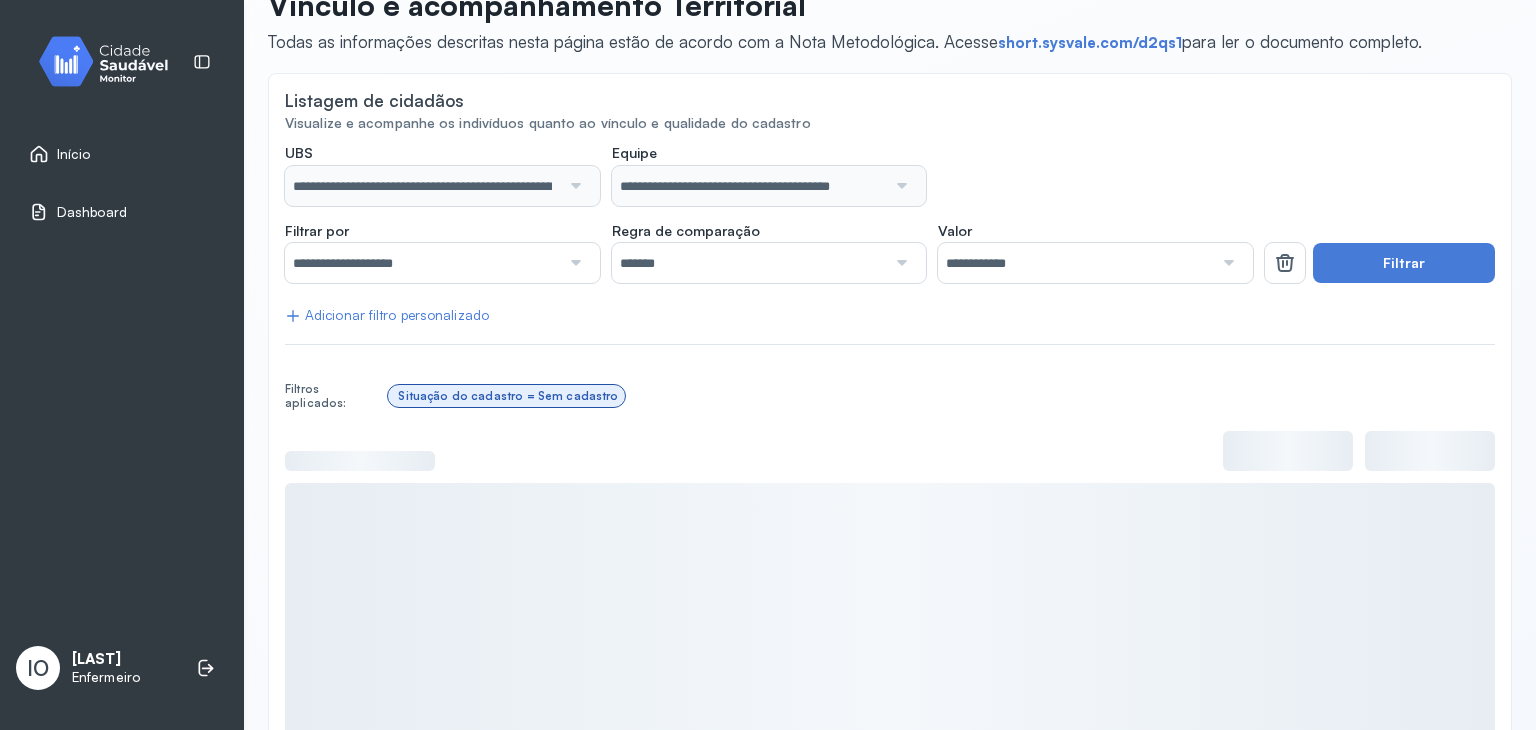 scroll, scrollTop: 216, scrollLeft: 0, axis: vertical 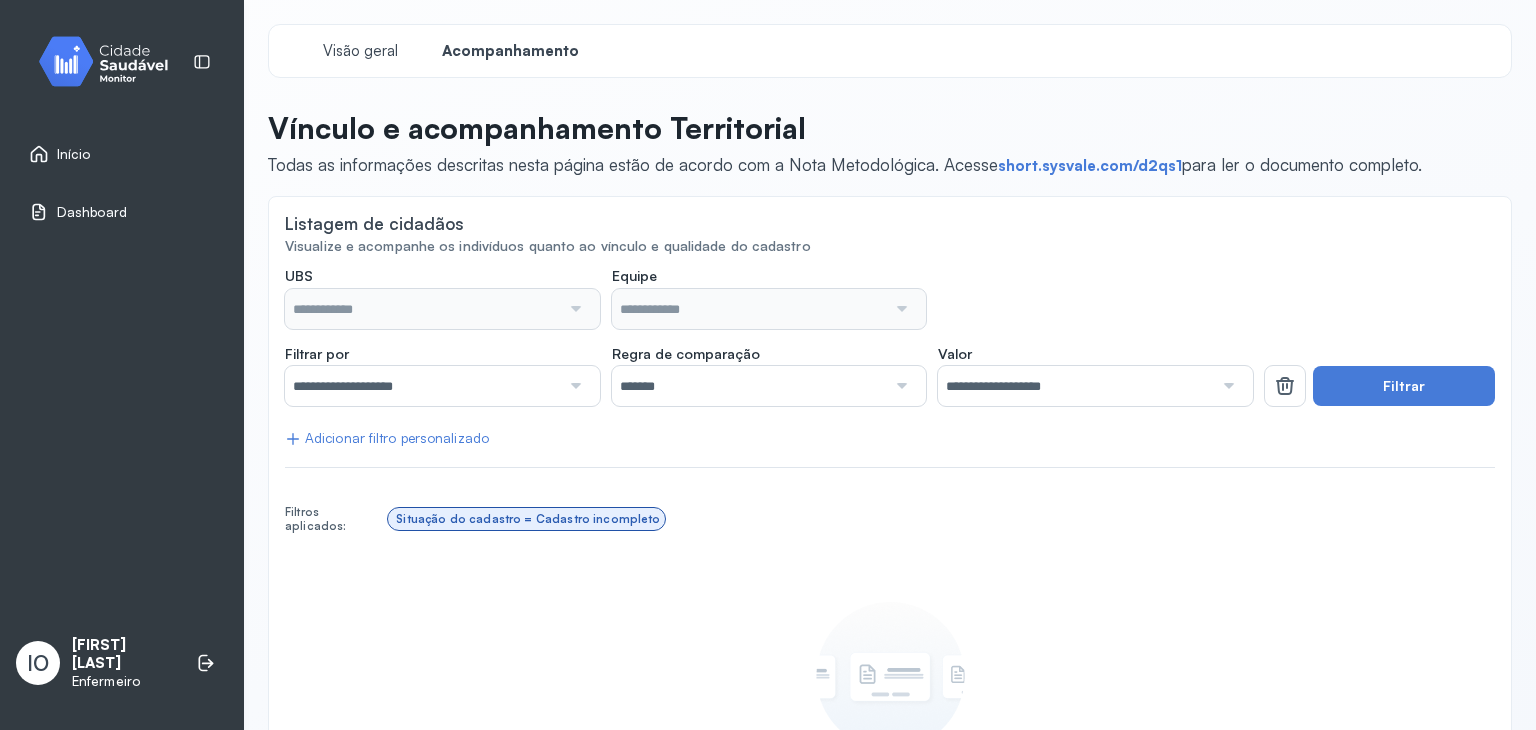 type on "**********" 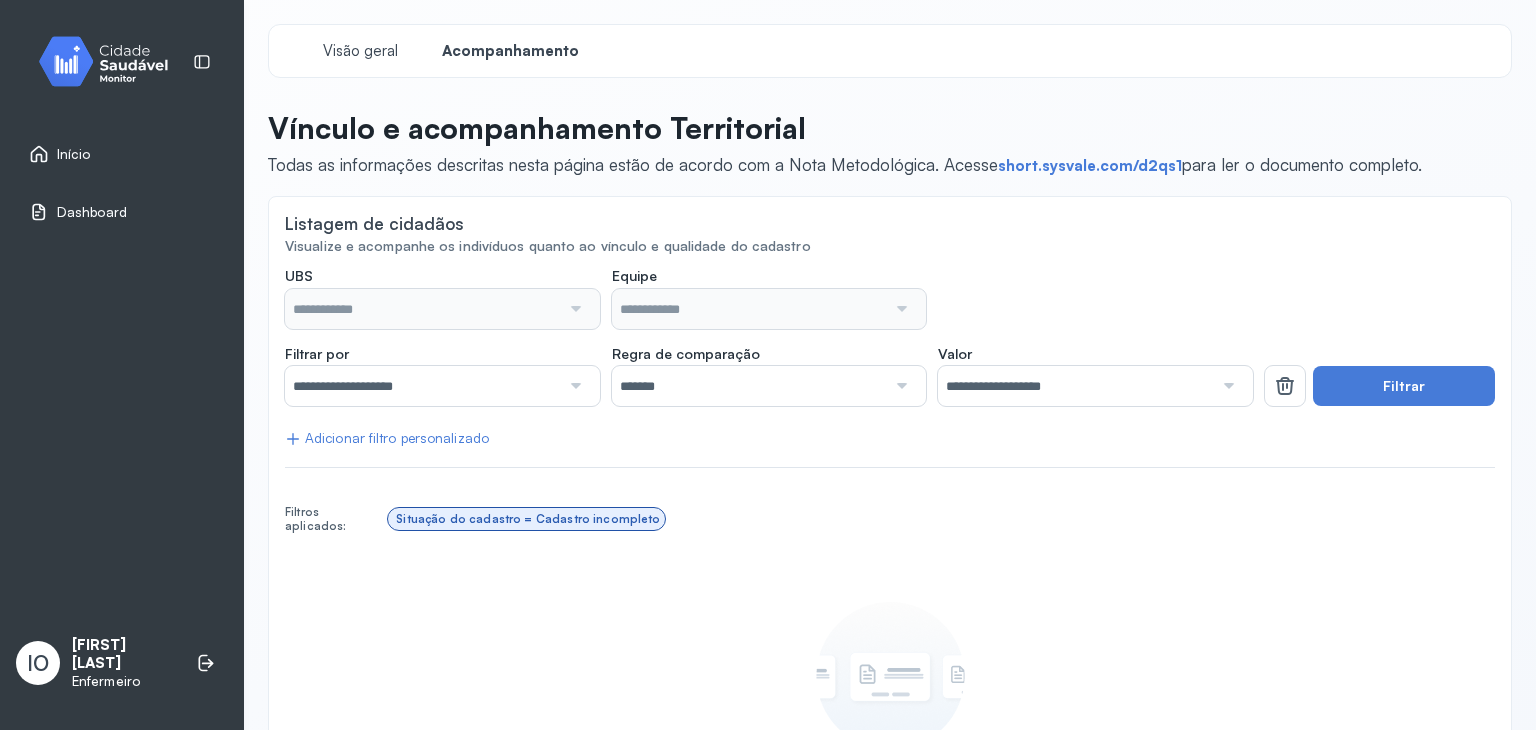 type on "**********" 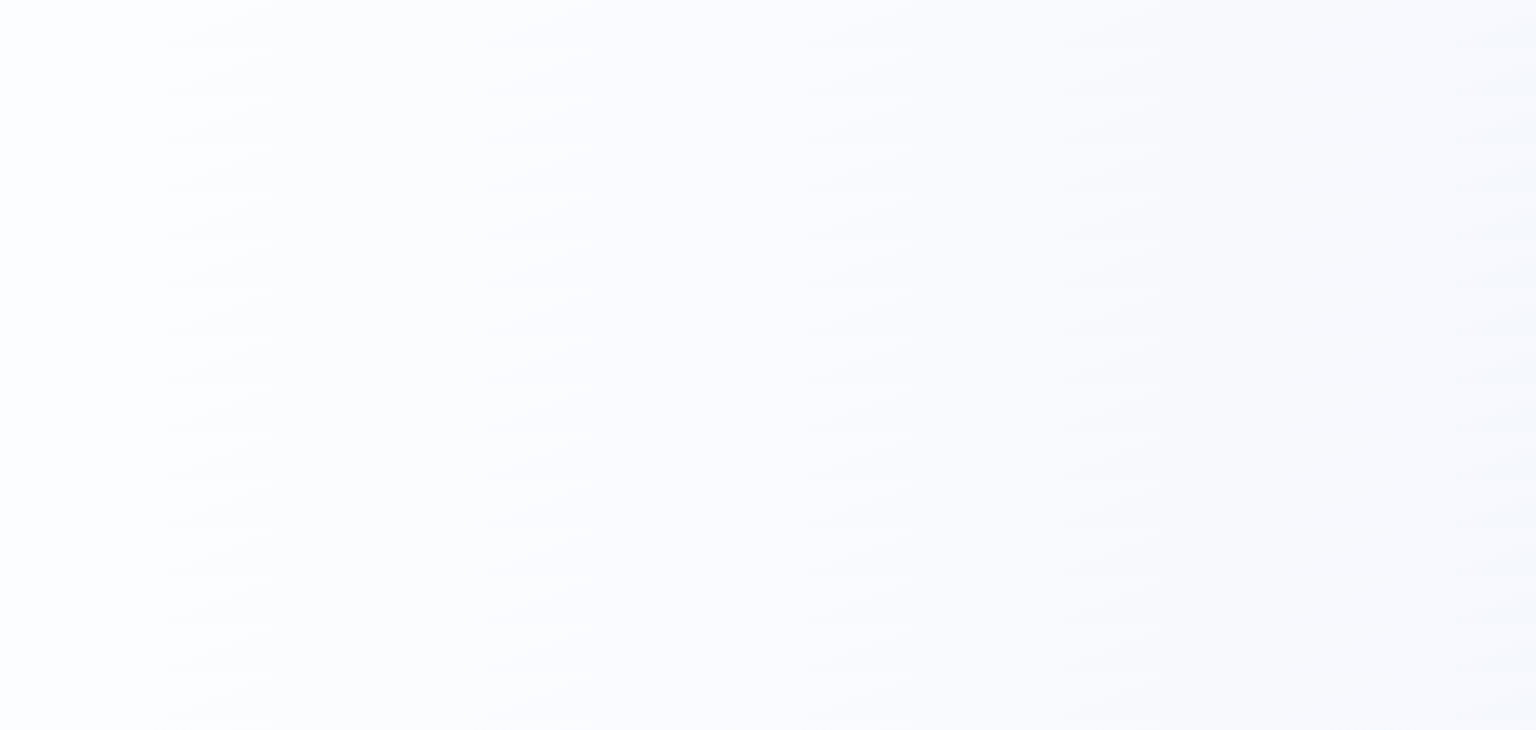 scroll, scrollTop: 0, scrollLeft: 0, axis: both 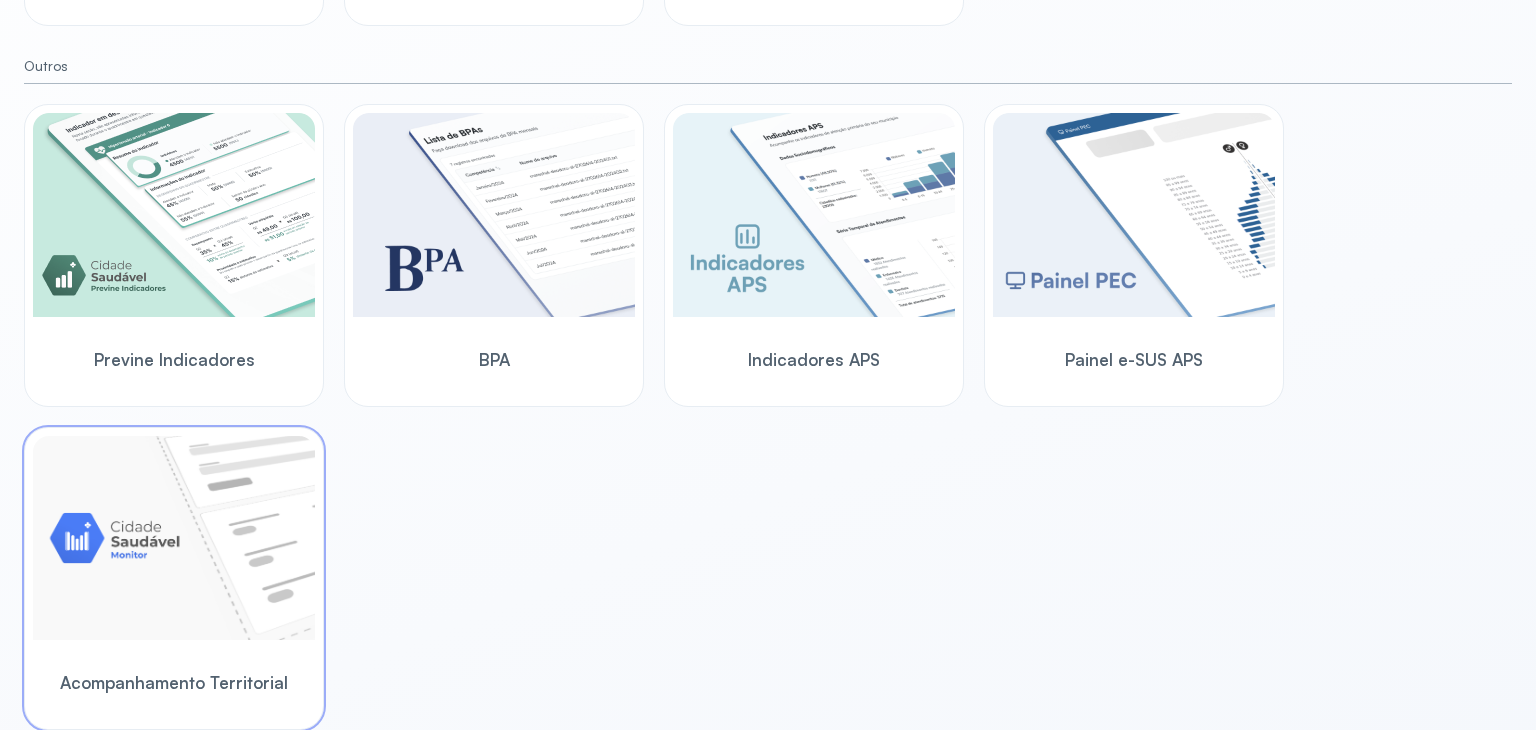 click at bounding box center [174, 538] 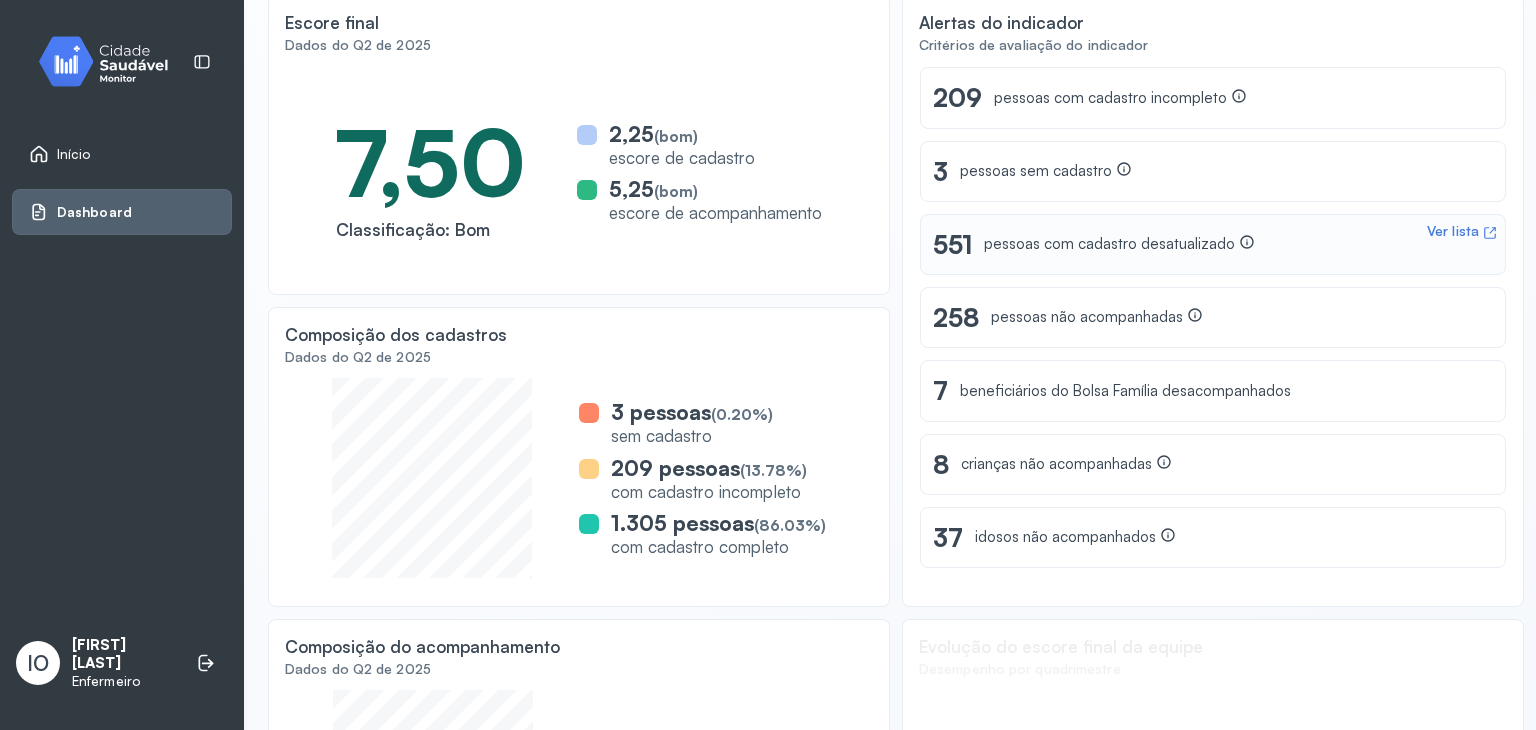 scroll, scrollTop: 186, scrollLeft: 0, axis: vertical 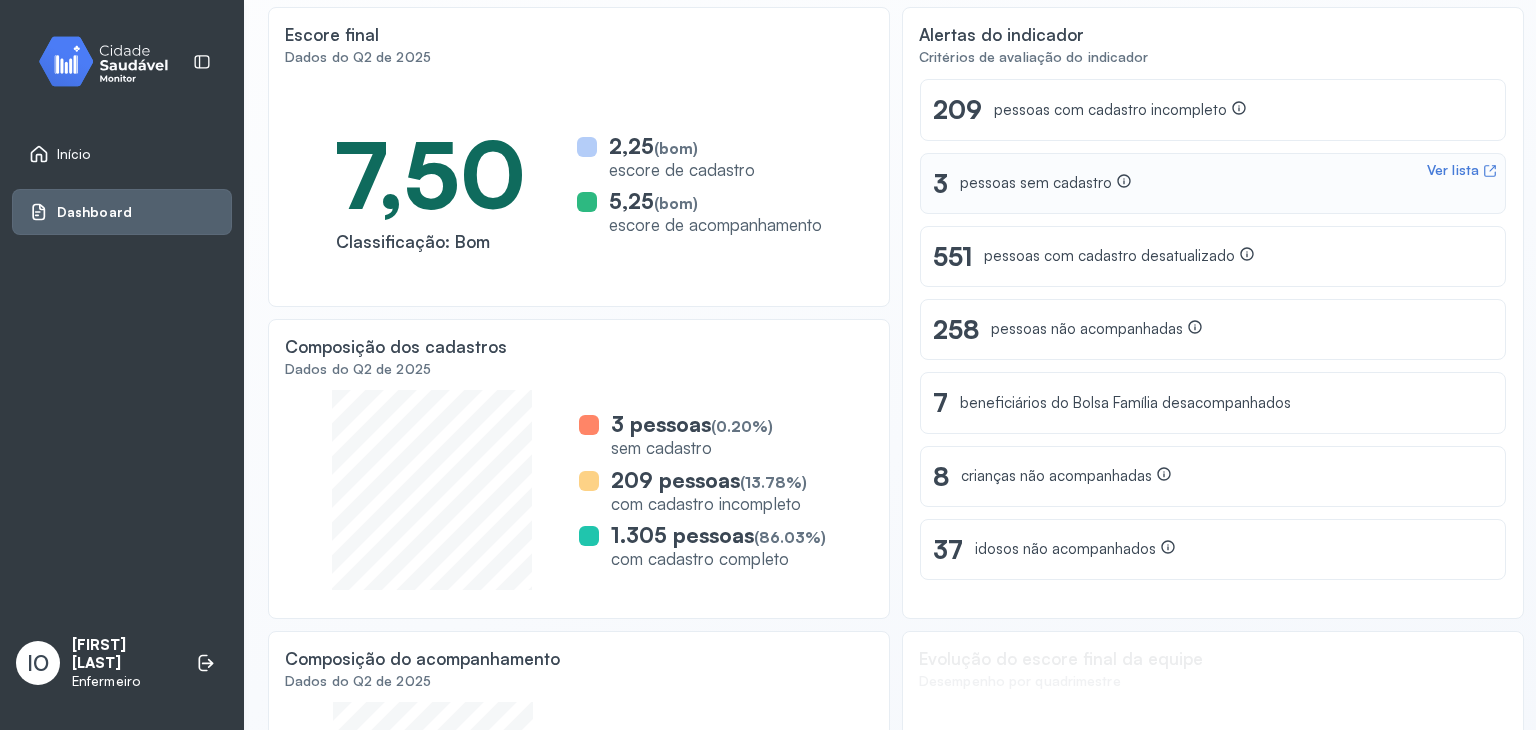 click on "Ver lista" at bounding box center (1453, 170) 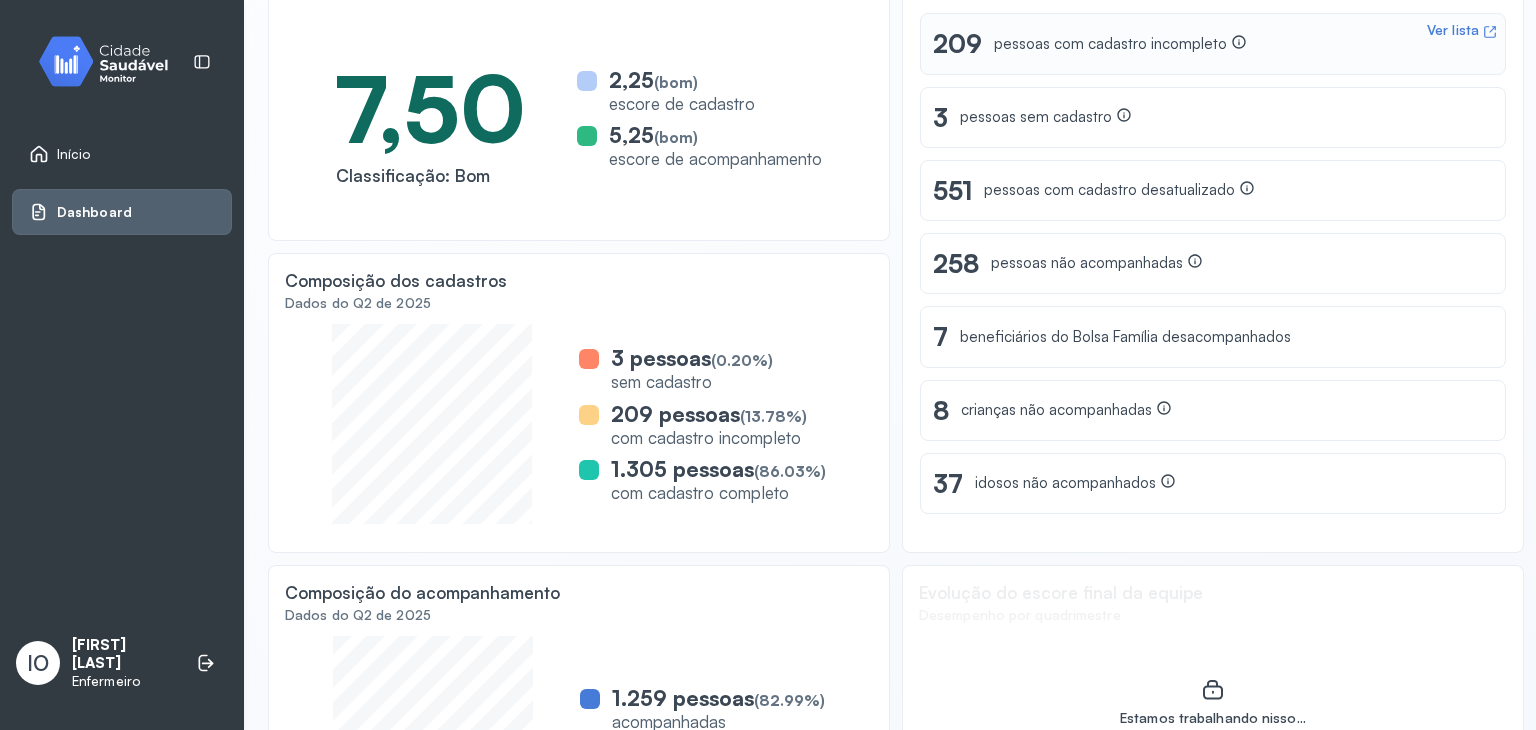 scroll, scrollTop: 286, scrollLeft: 0, axis: vertical 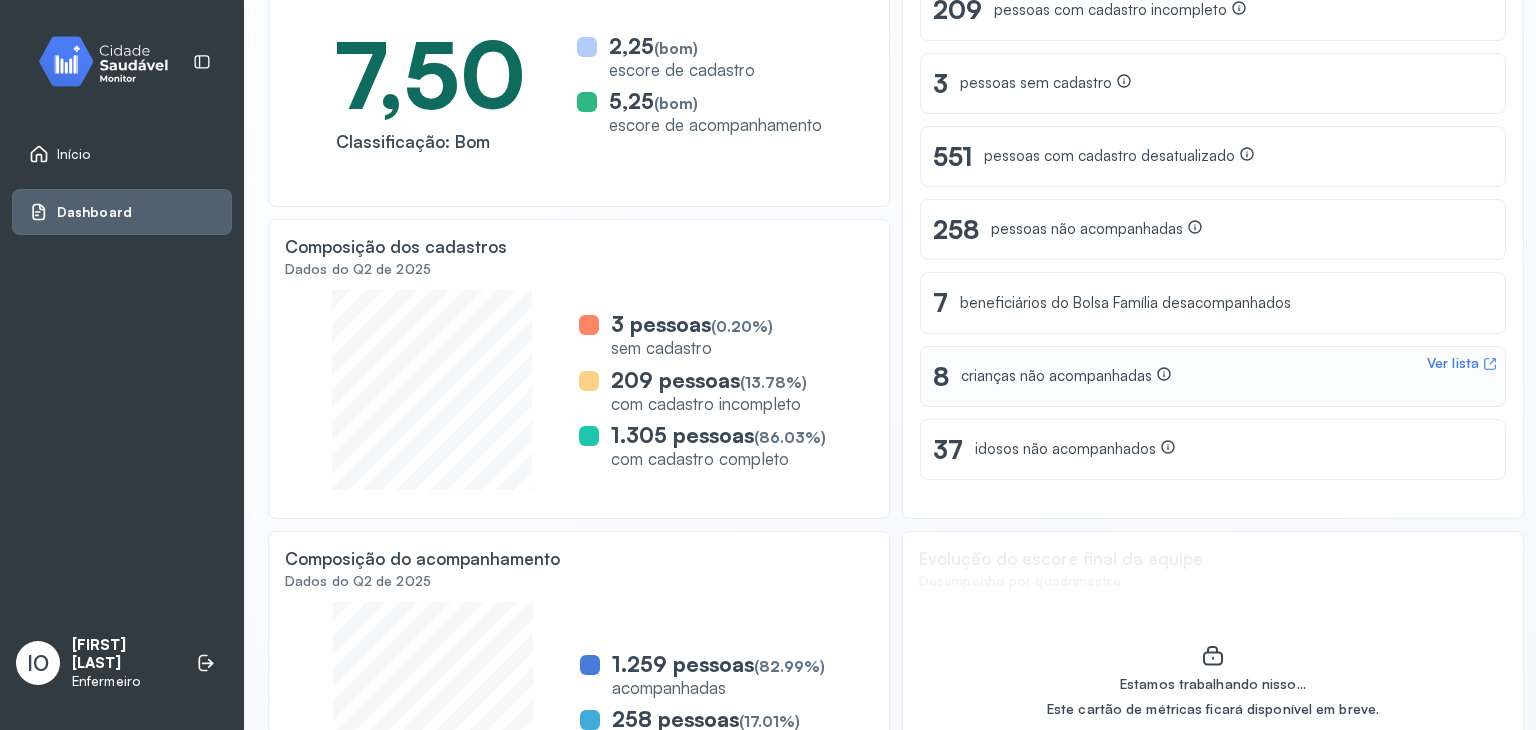 click on "Ver lista" at bounding box center [1453, 363] 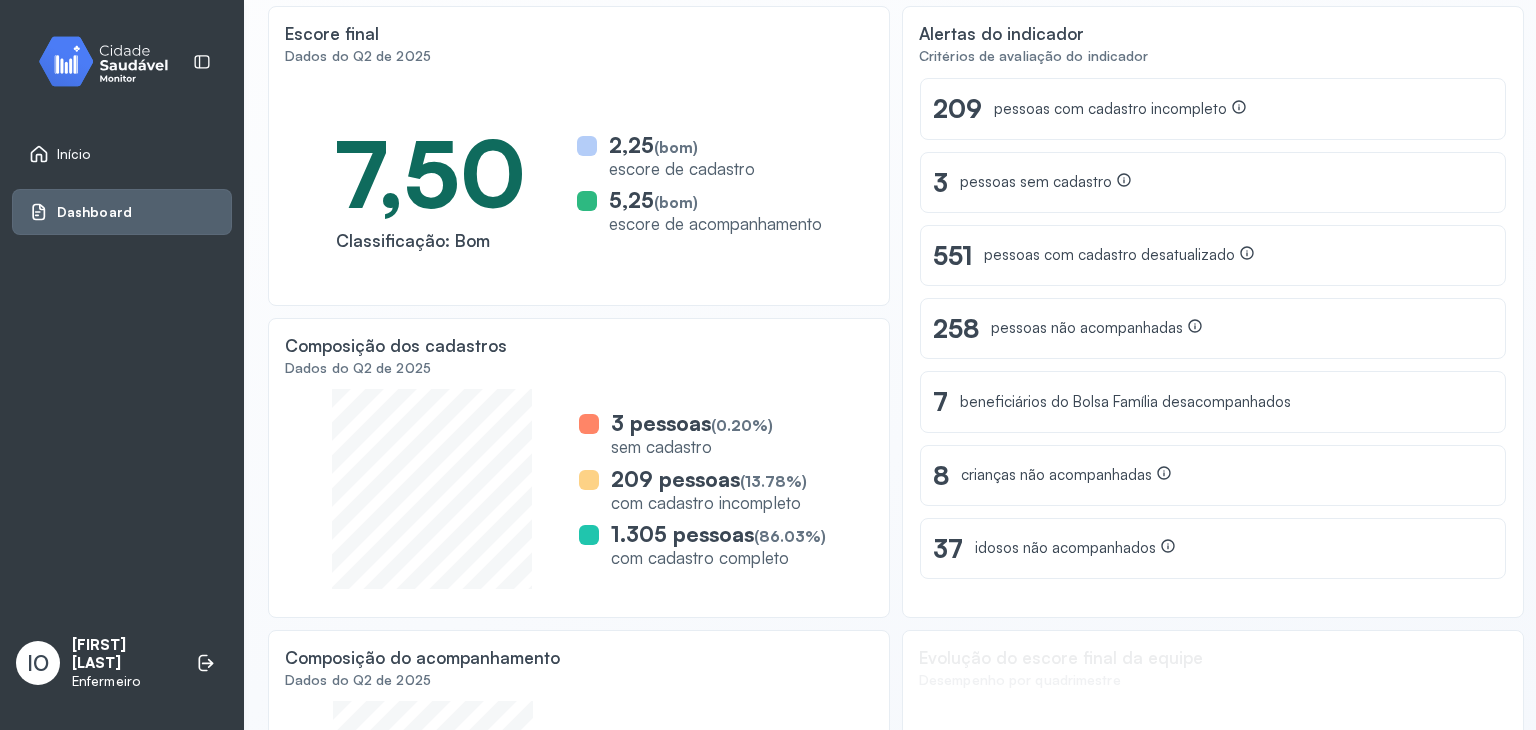 scroll, scrollTop: 186, scrollLeft: 0, axis: vertical 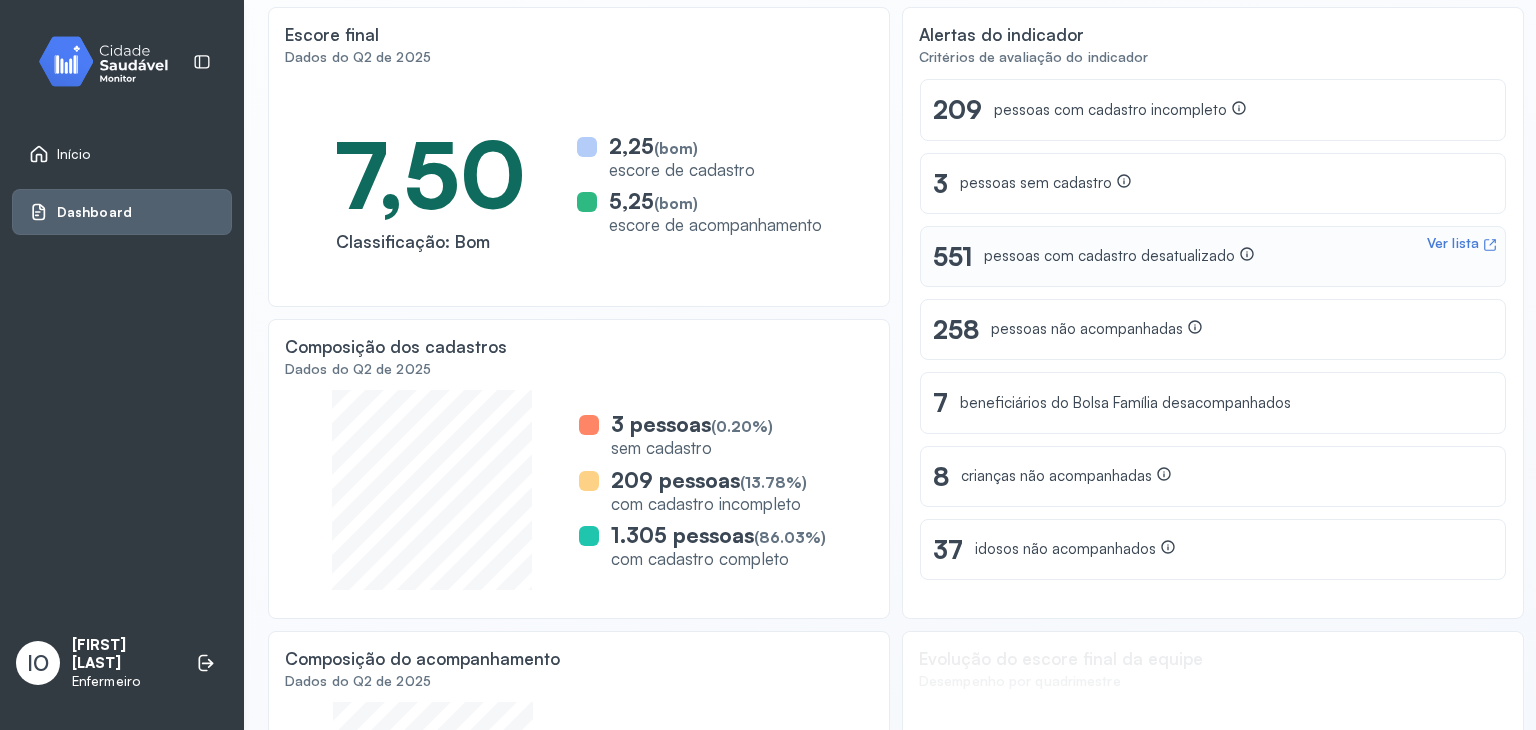 drag, startPoint x: 1435, startPoint y: 245, endPoint x: 1220, endPoint y: 237, distance: 215.14879 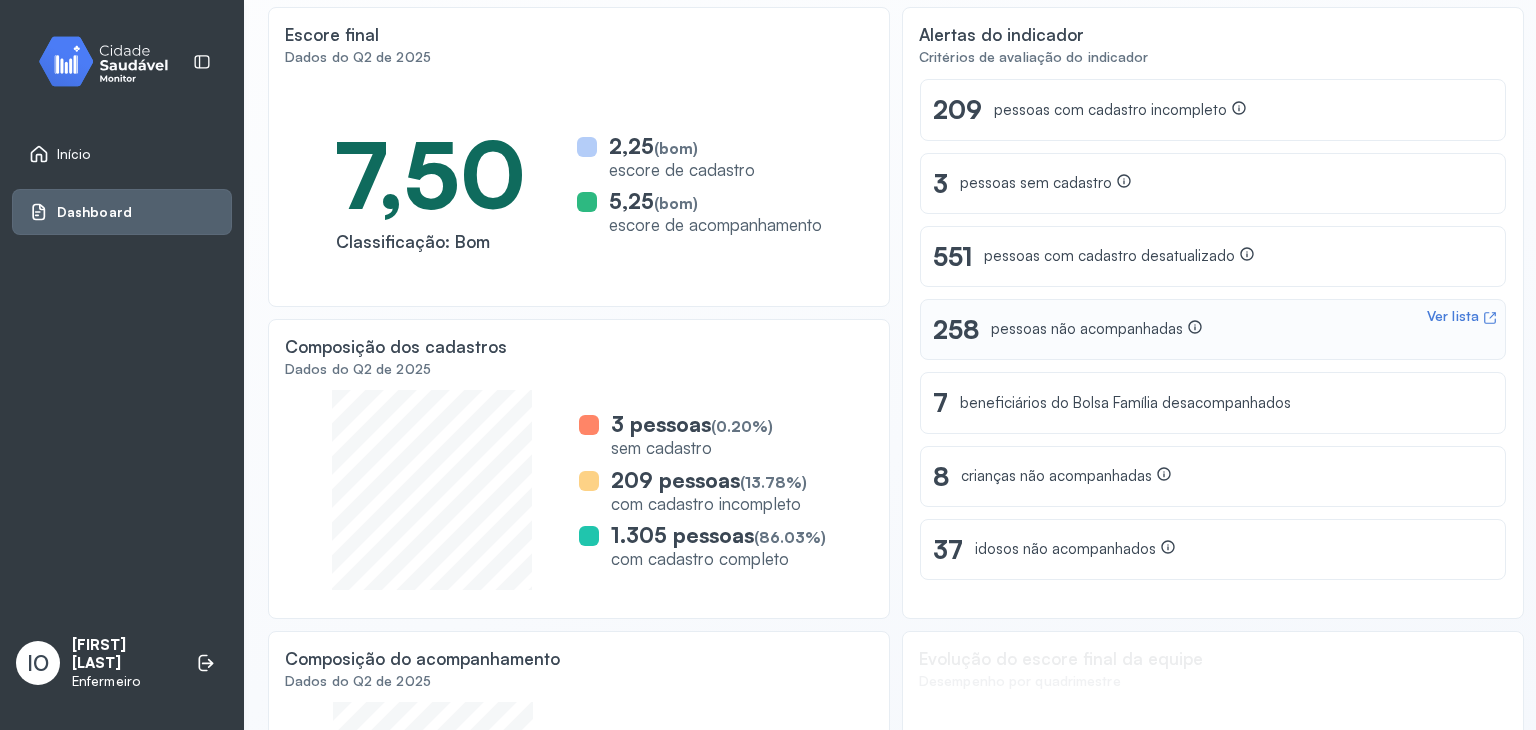 click on "Ver lista" at bounding box center [1453, 316] 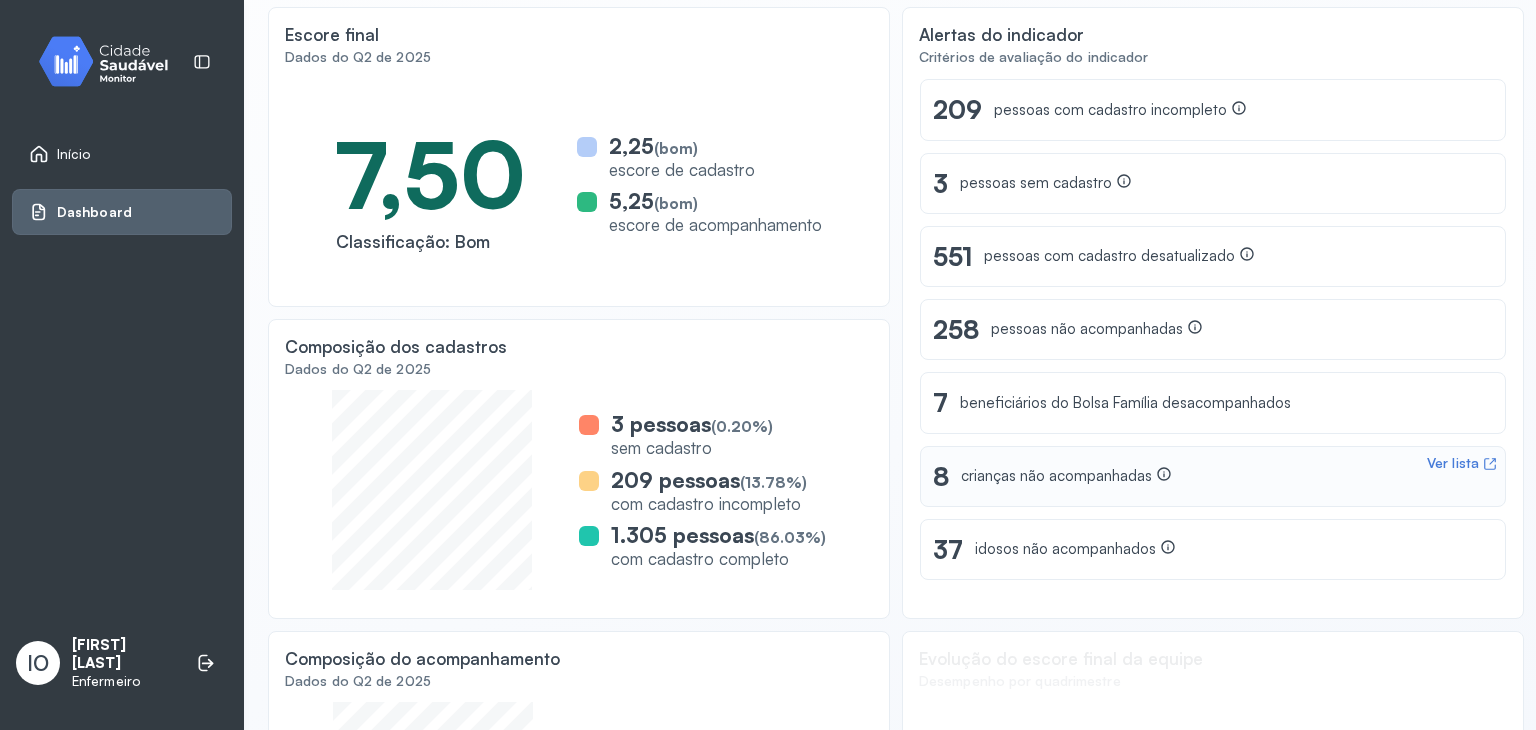 click on "Ver lista" at bounding box center (1453, 463) 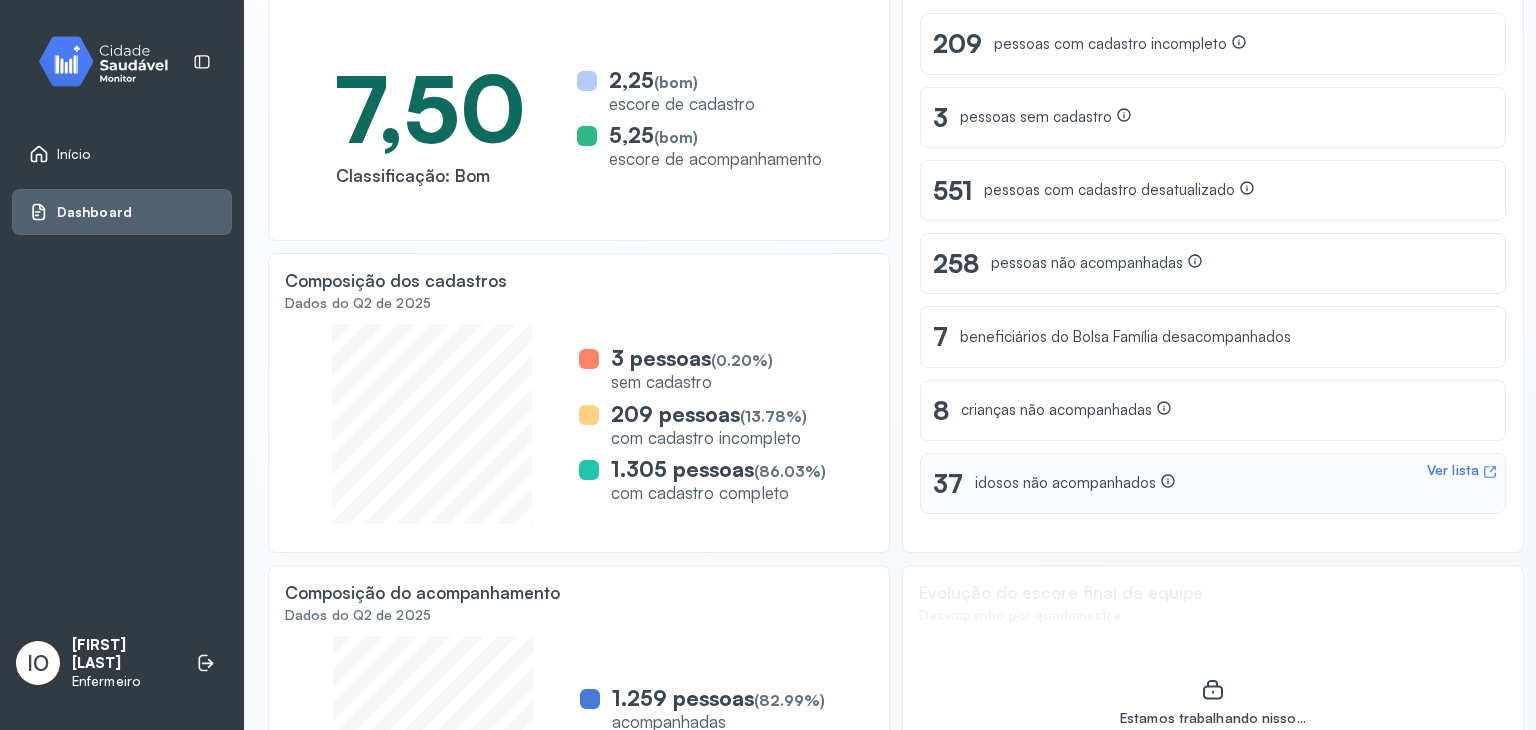 scroll, scrollTop: 286, scrollLeft: 0, axis: vertical 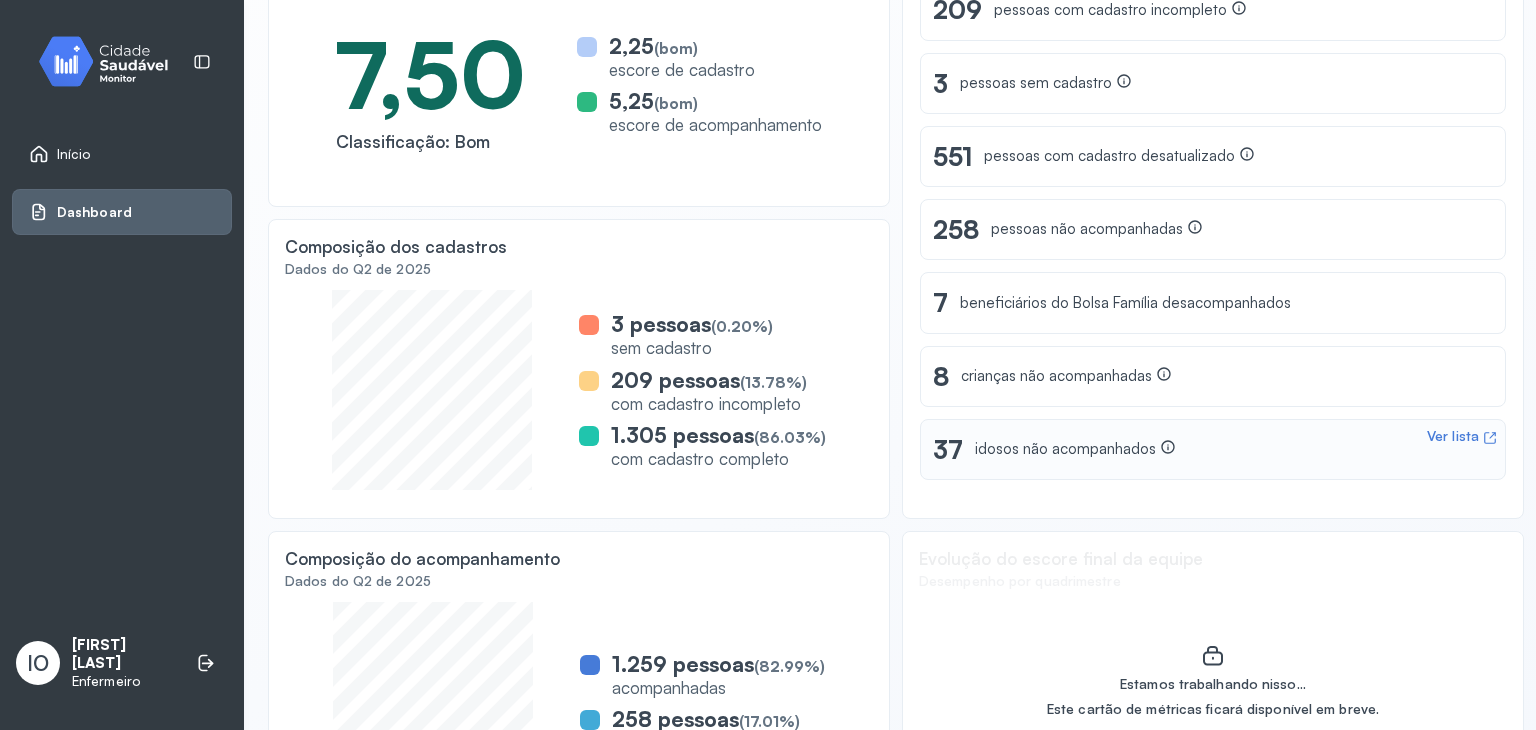 click on "Ver lista" at bounding box center [1453, 436] 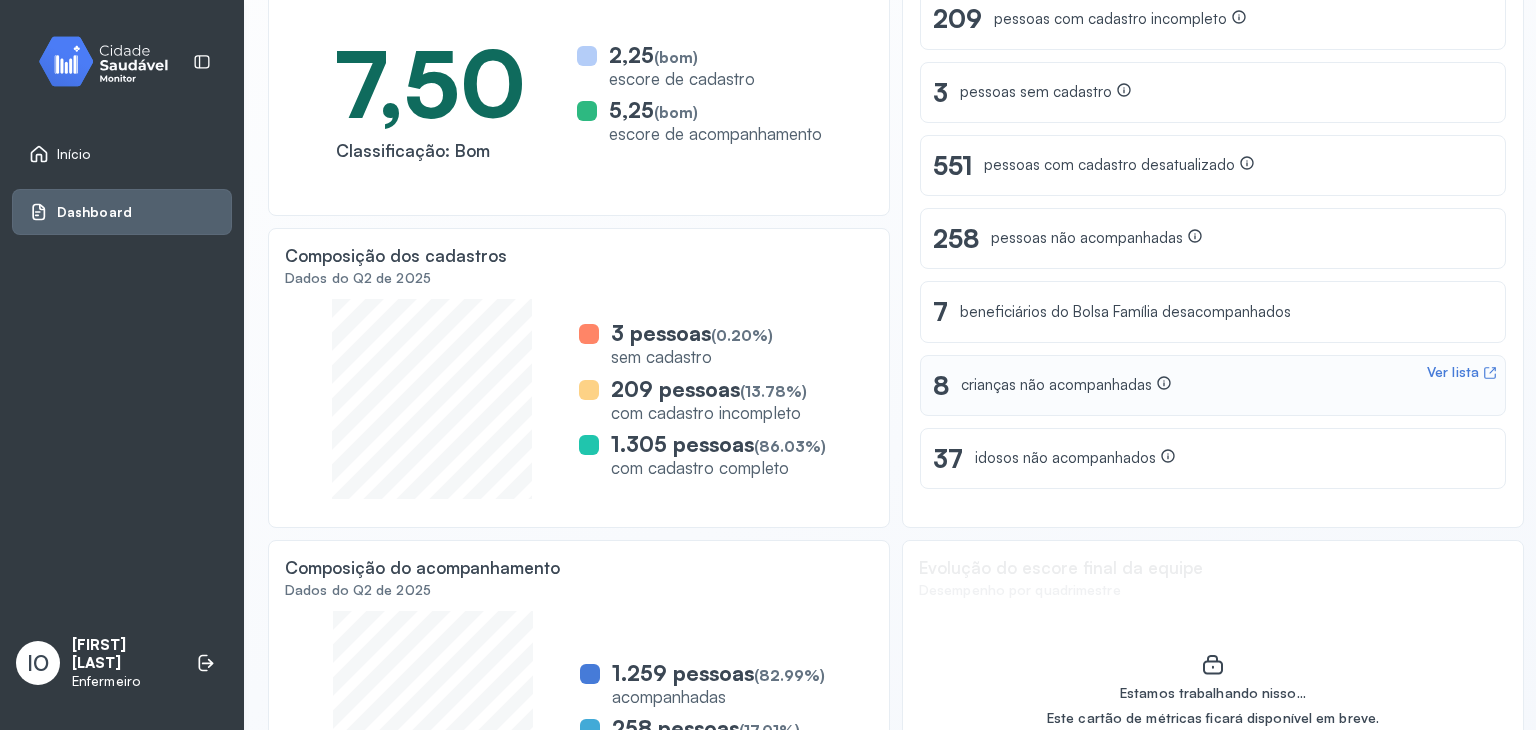 scroll, scrollTop: 386, scrollLeft: 0, axis: vertical 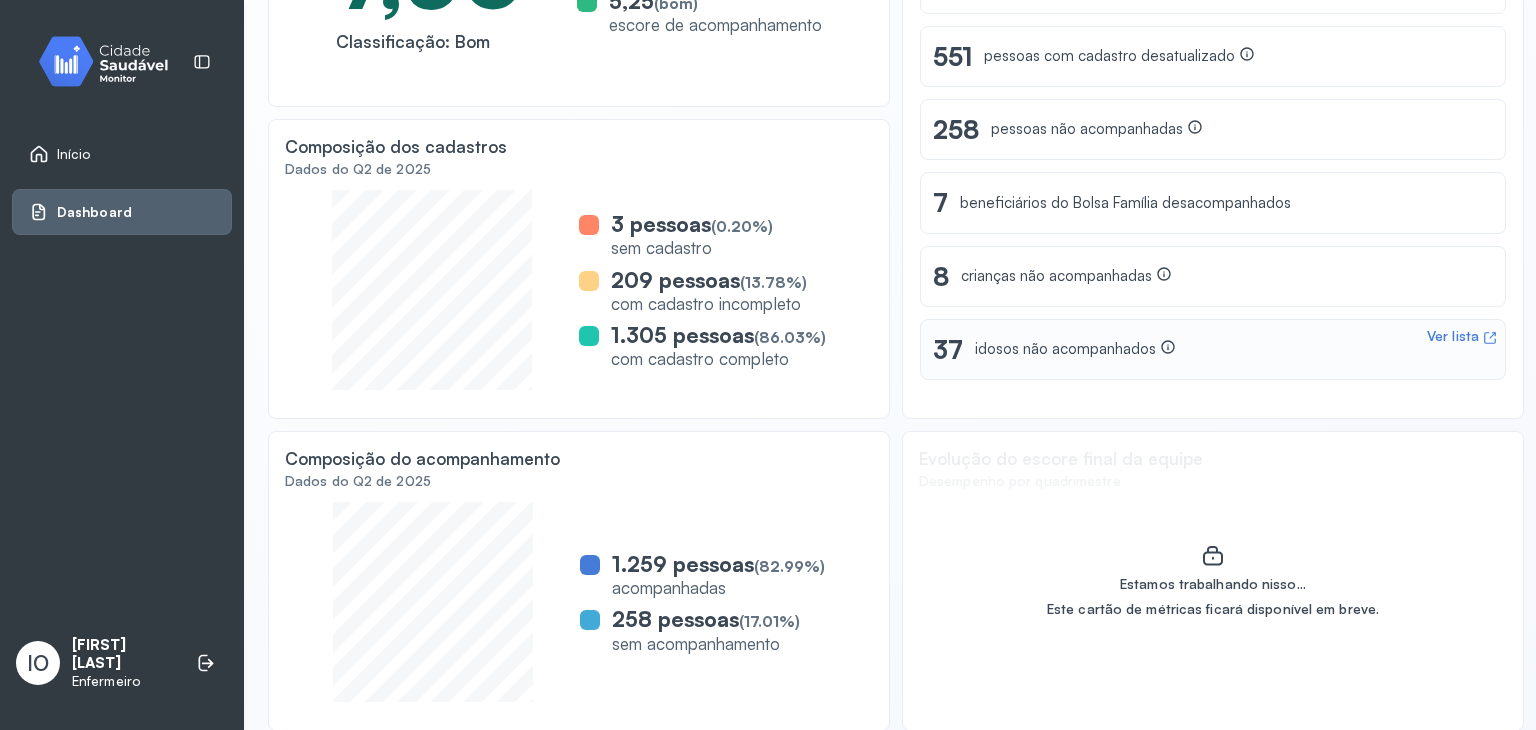 click on "Ver lista" at bounding box center [1453, 336] 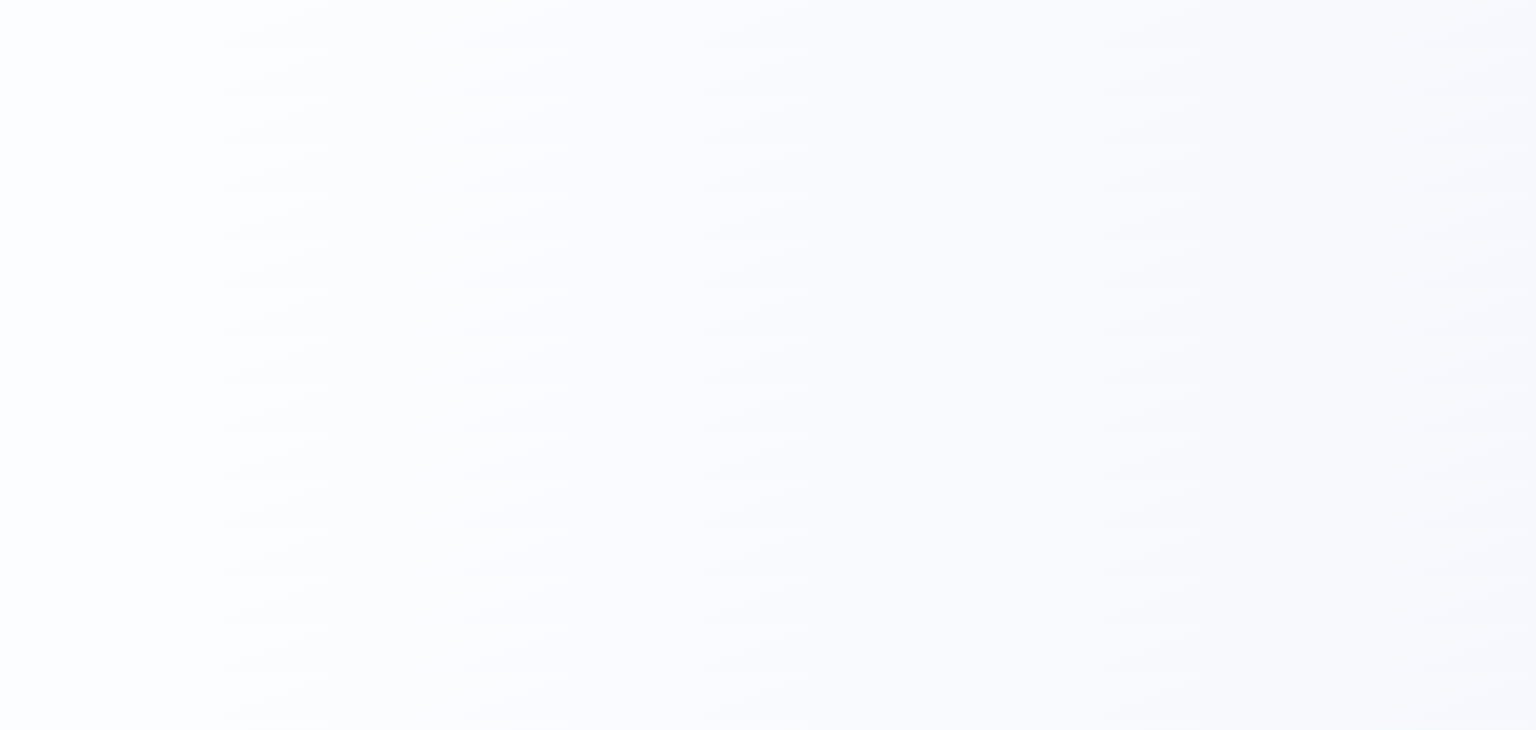 scroll, scrollTop: 0, scrollLeft: 0, axis: both 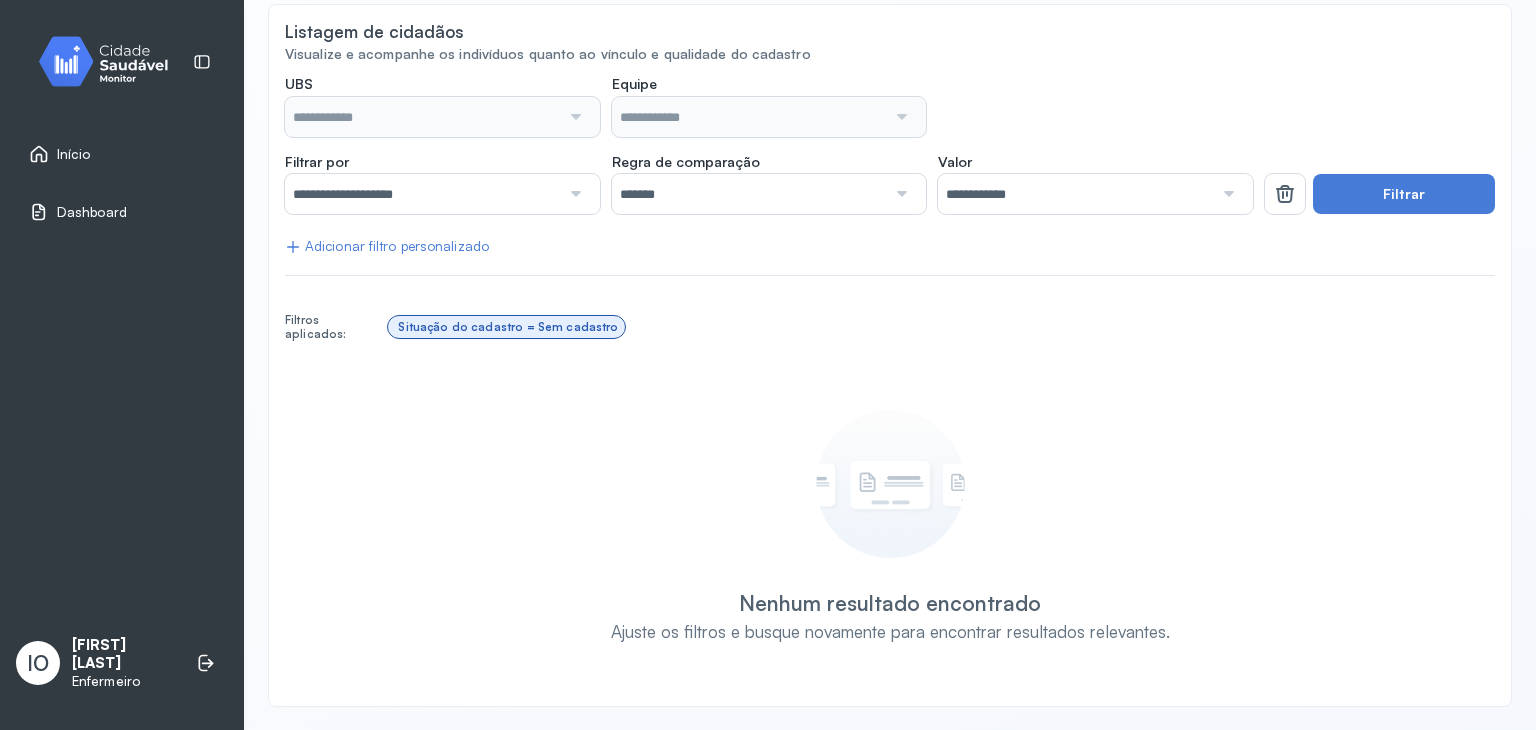 type on "**********" 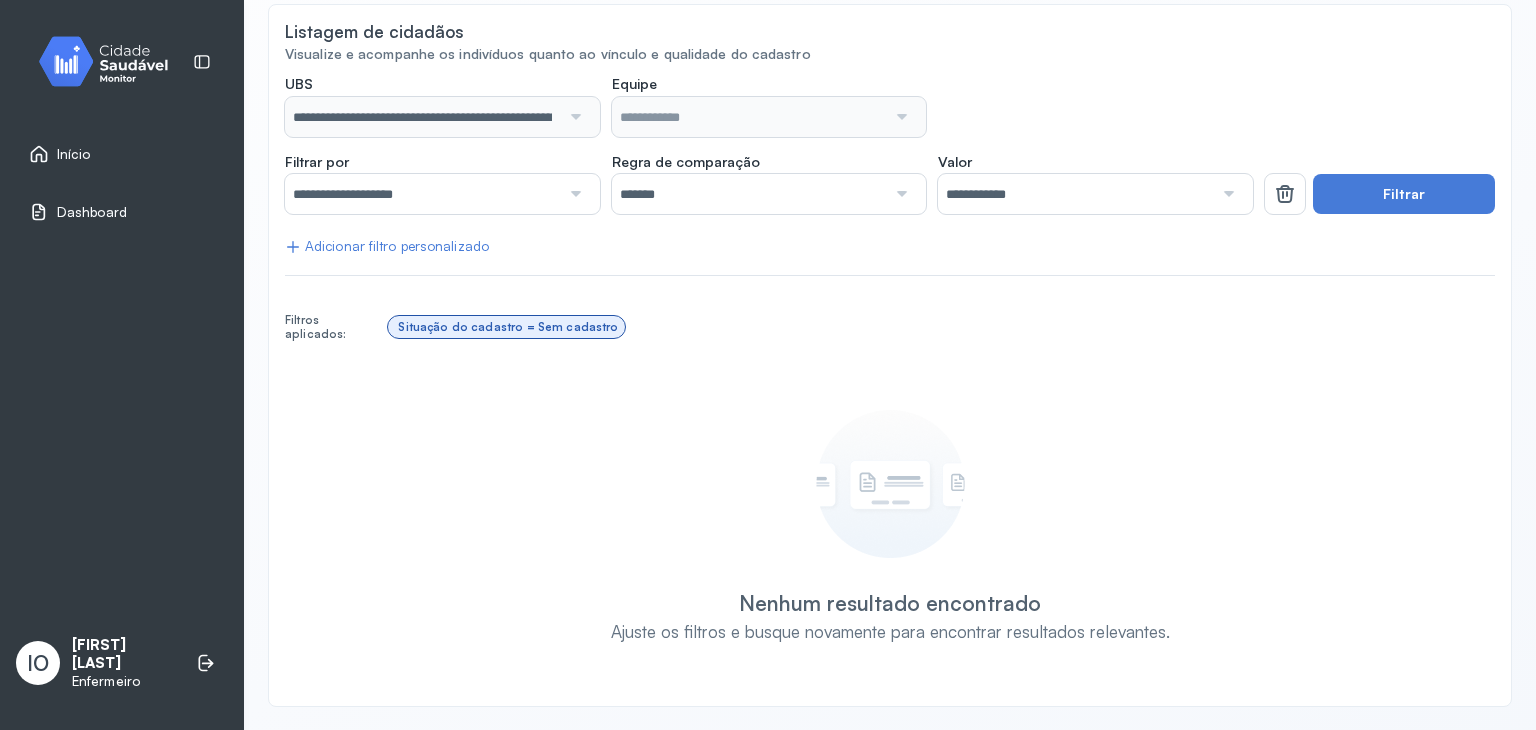 type on "**********" 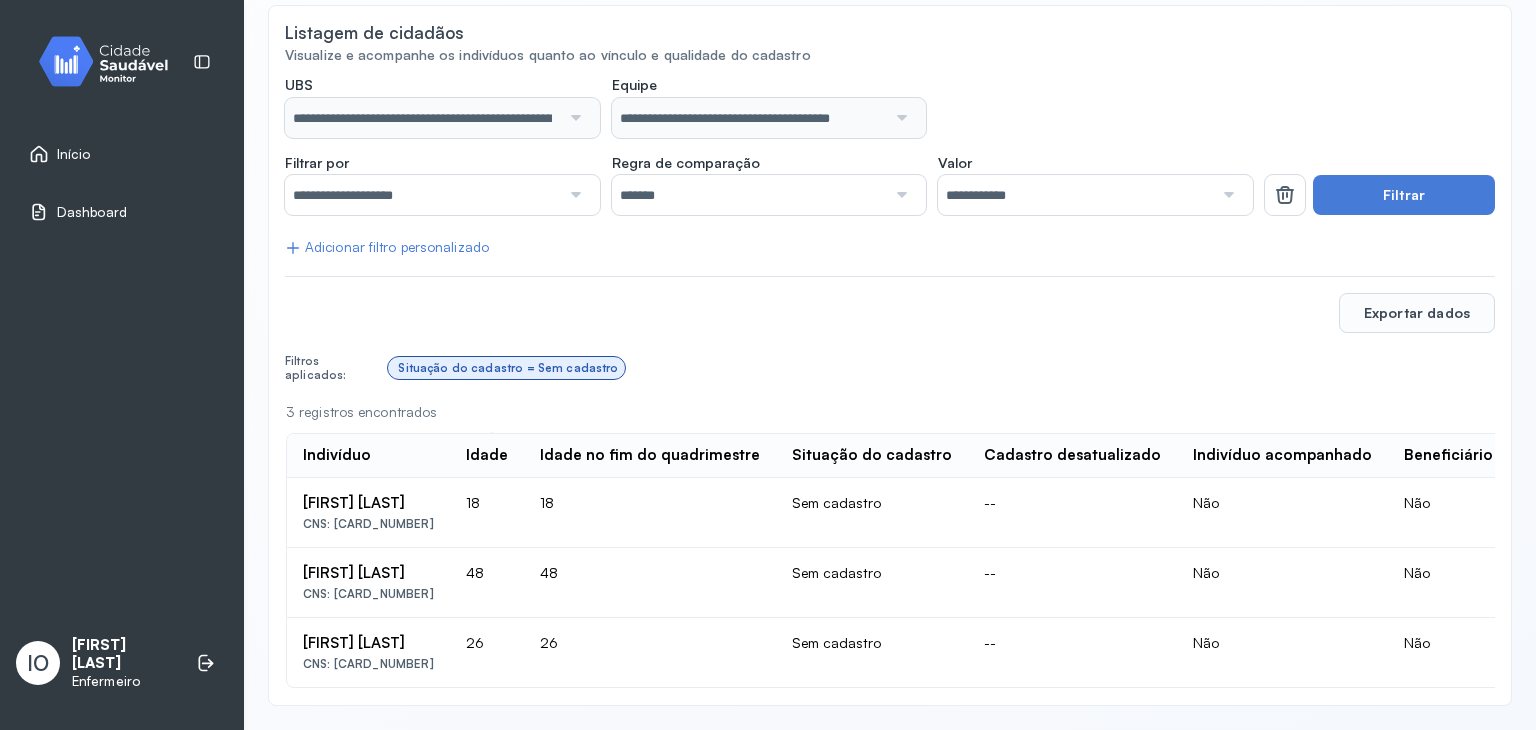 scroll, scrollTop: 252, scrollLeft: 0, axis: vertical 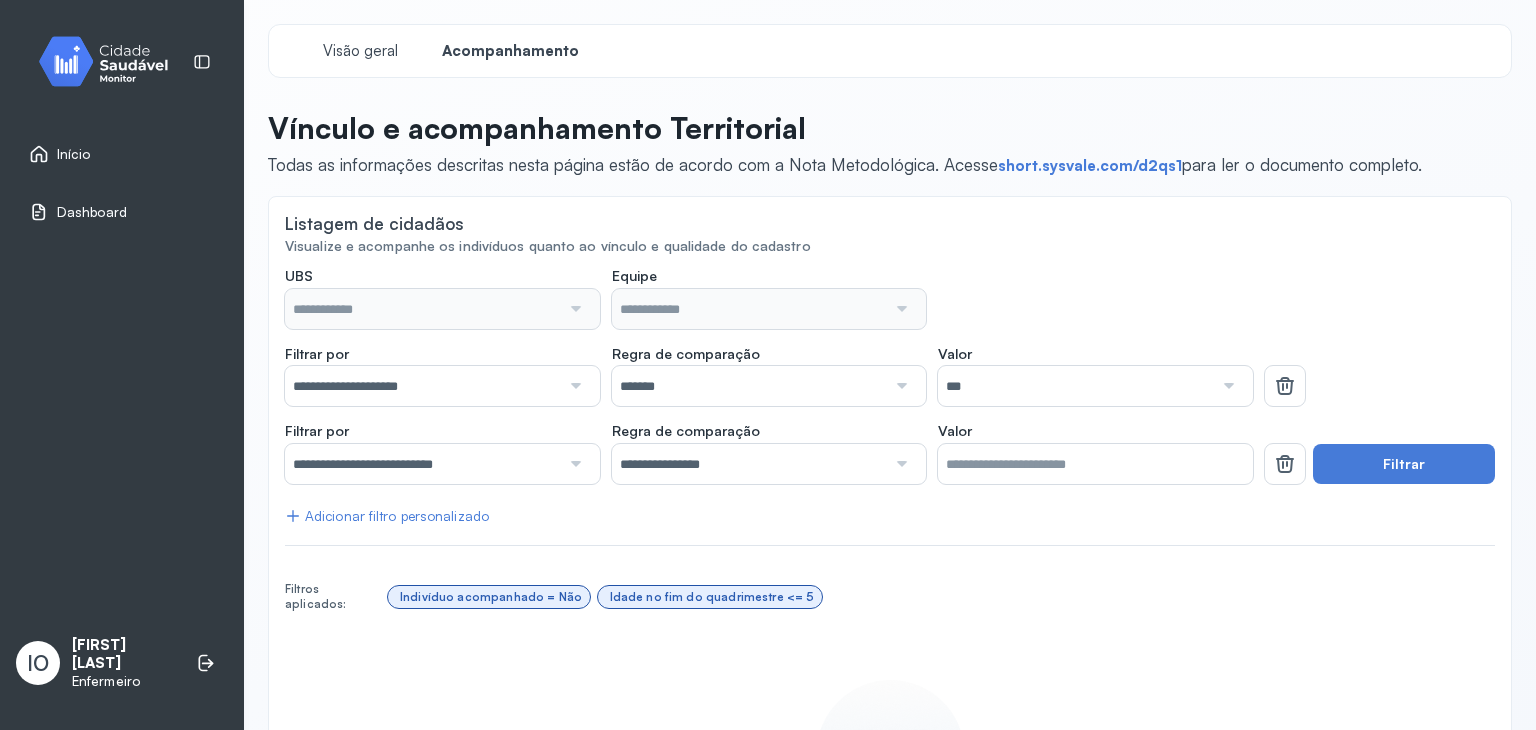 type on "**********" 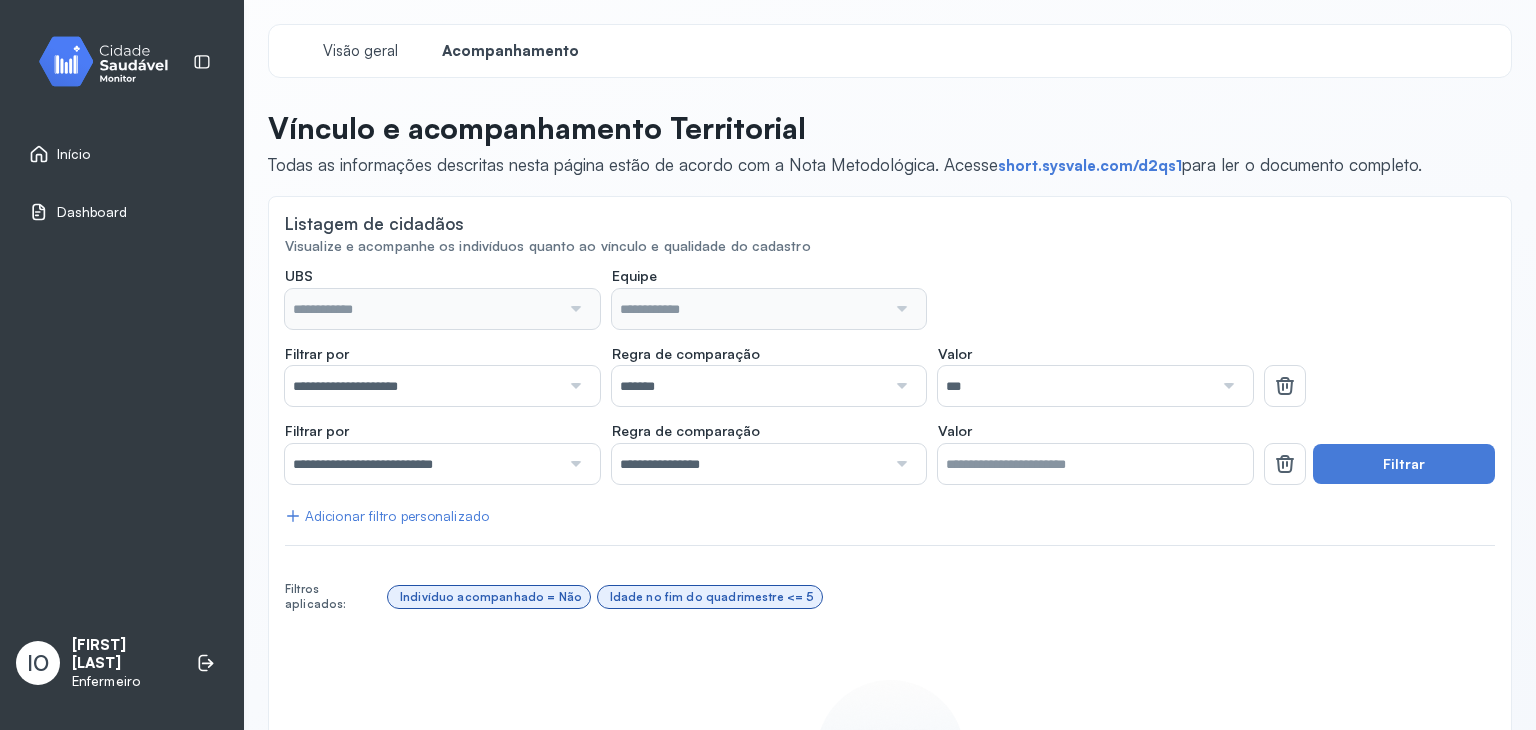 type on "**********" 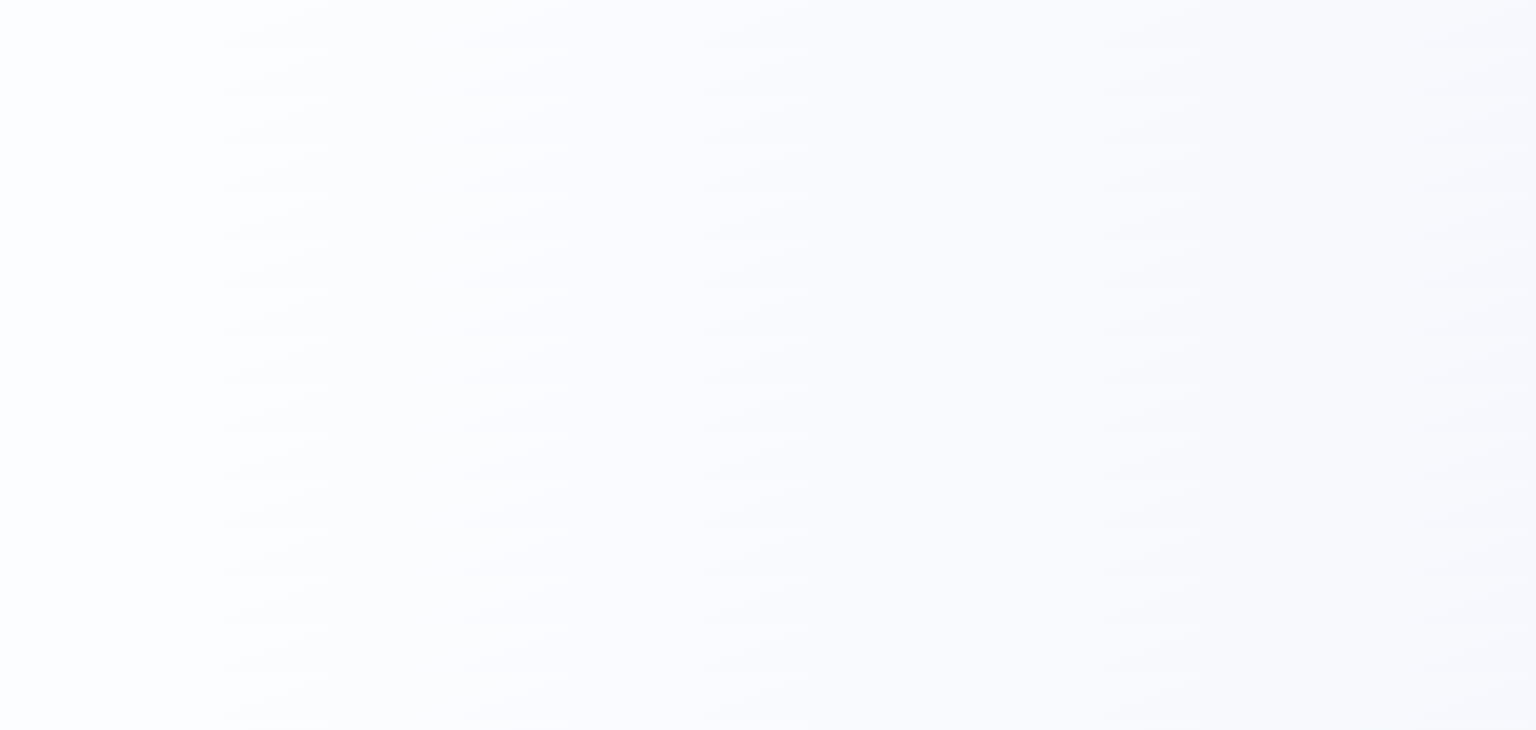 scroll, scrollTop: 0, scrollLeft: 0, axis: both 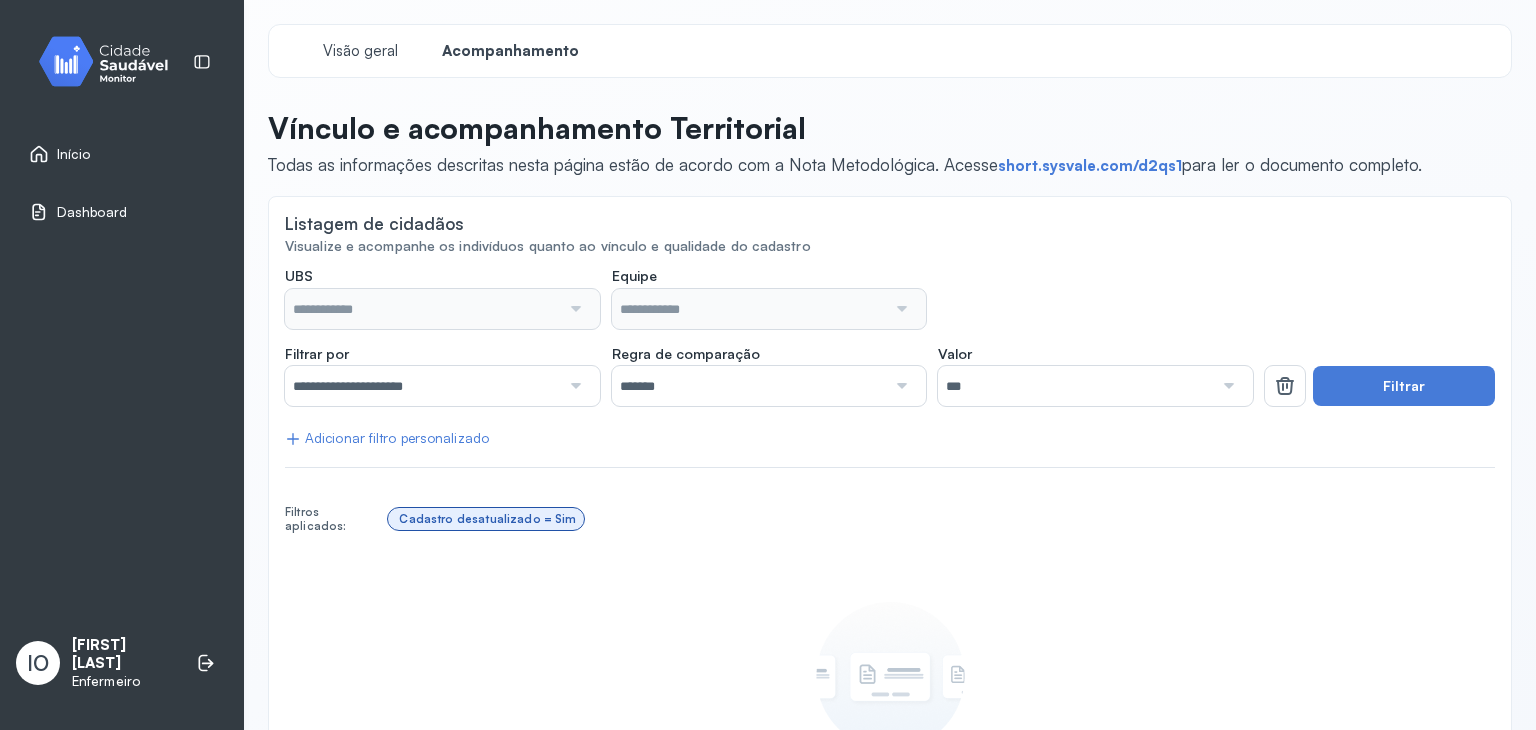 type on "**********" 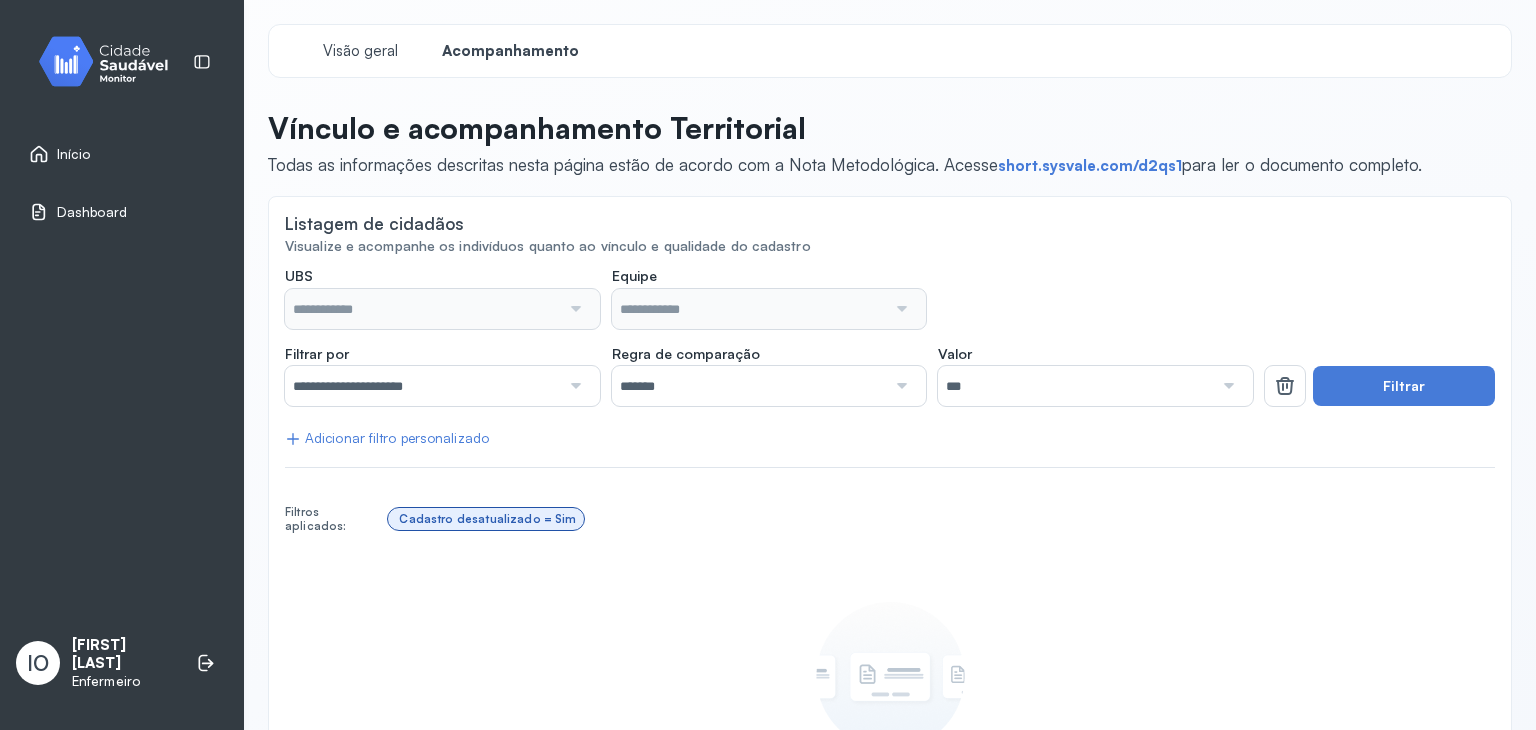 type on "**********" 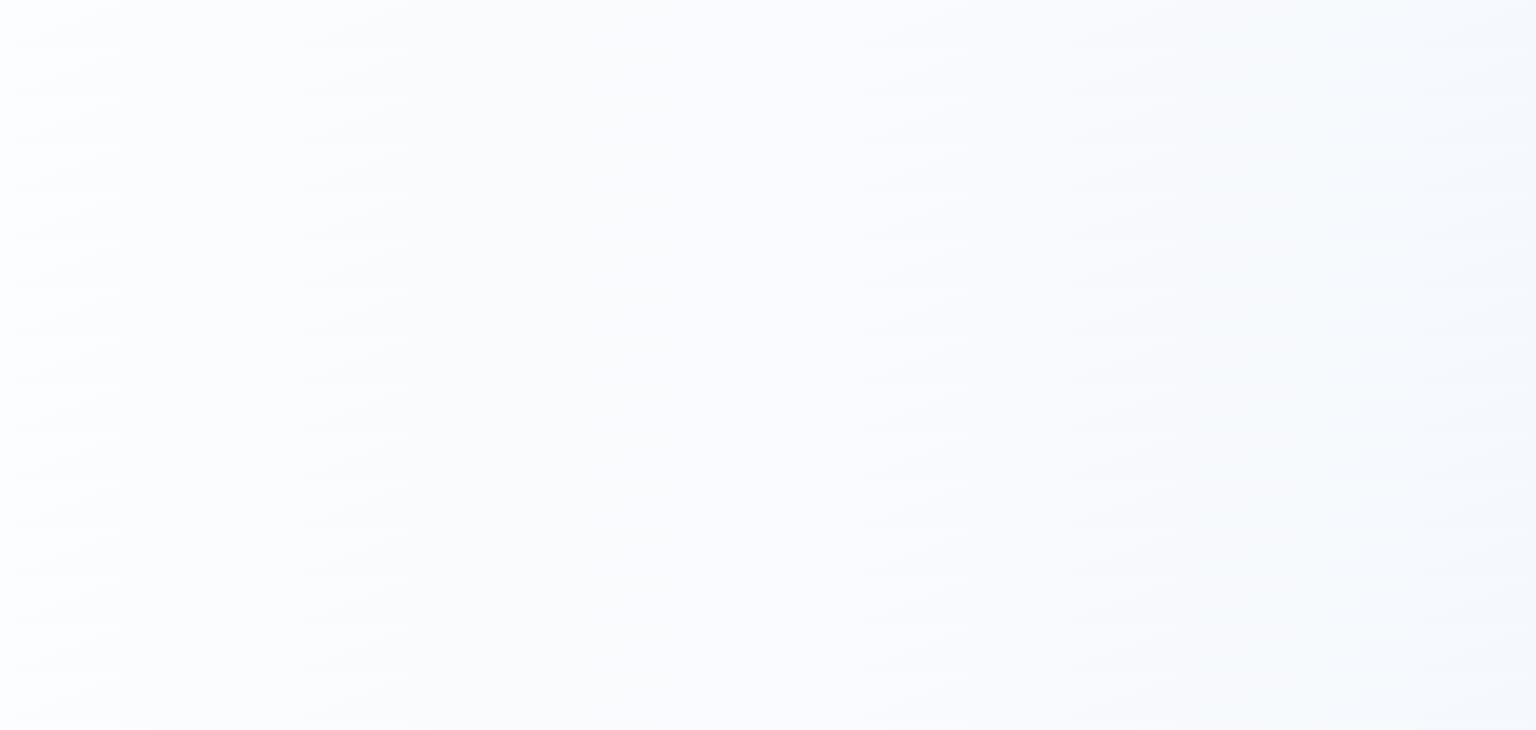 scroll, scrollTop: 0, scrollLeft: 0, axis: both 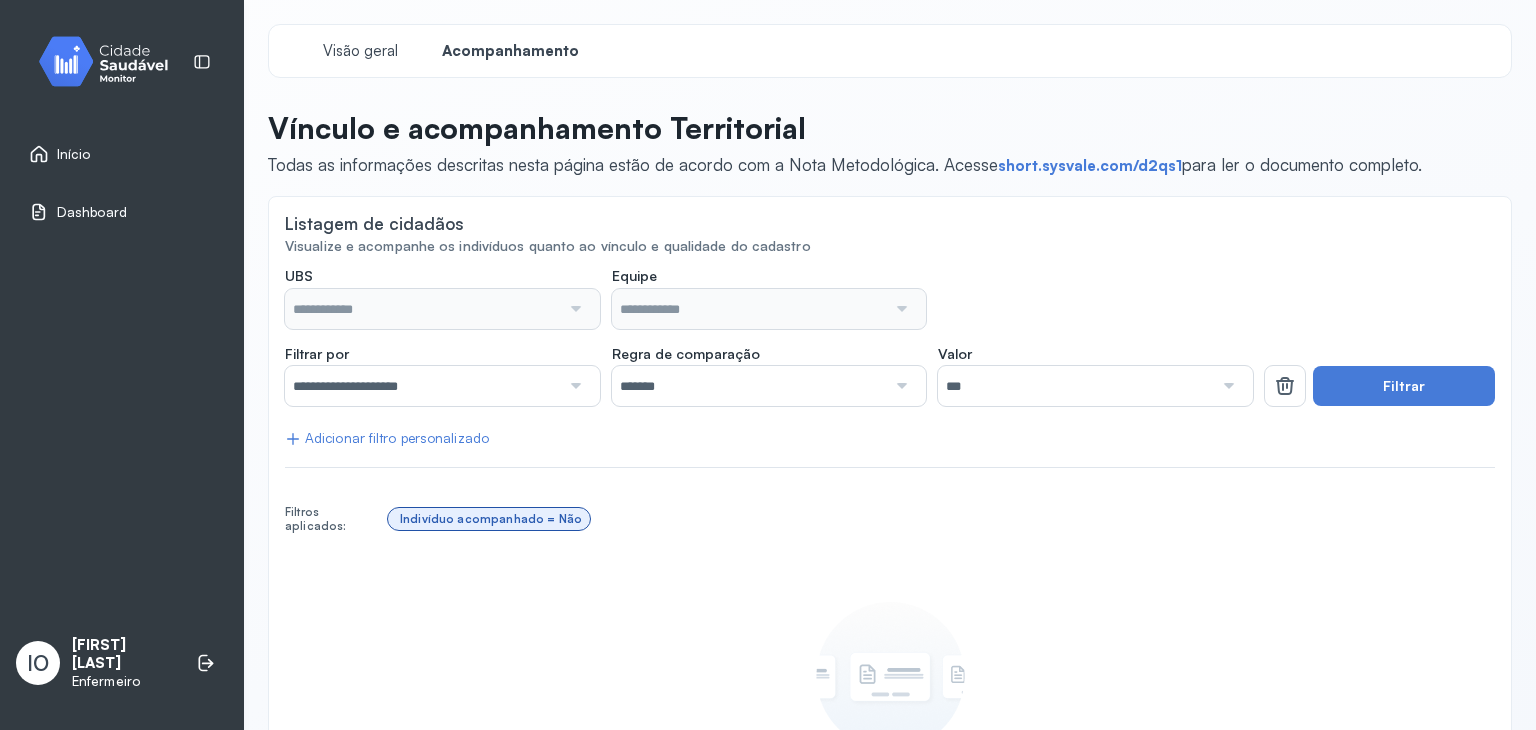 type on "**********" 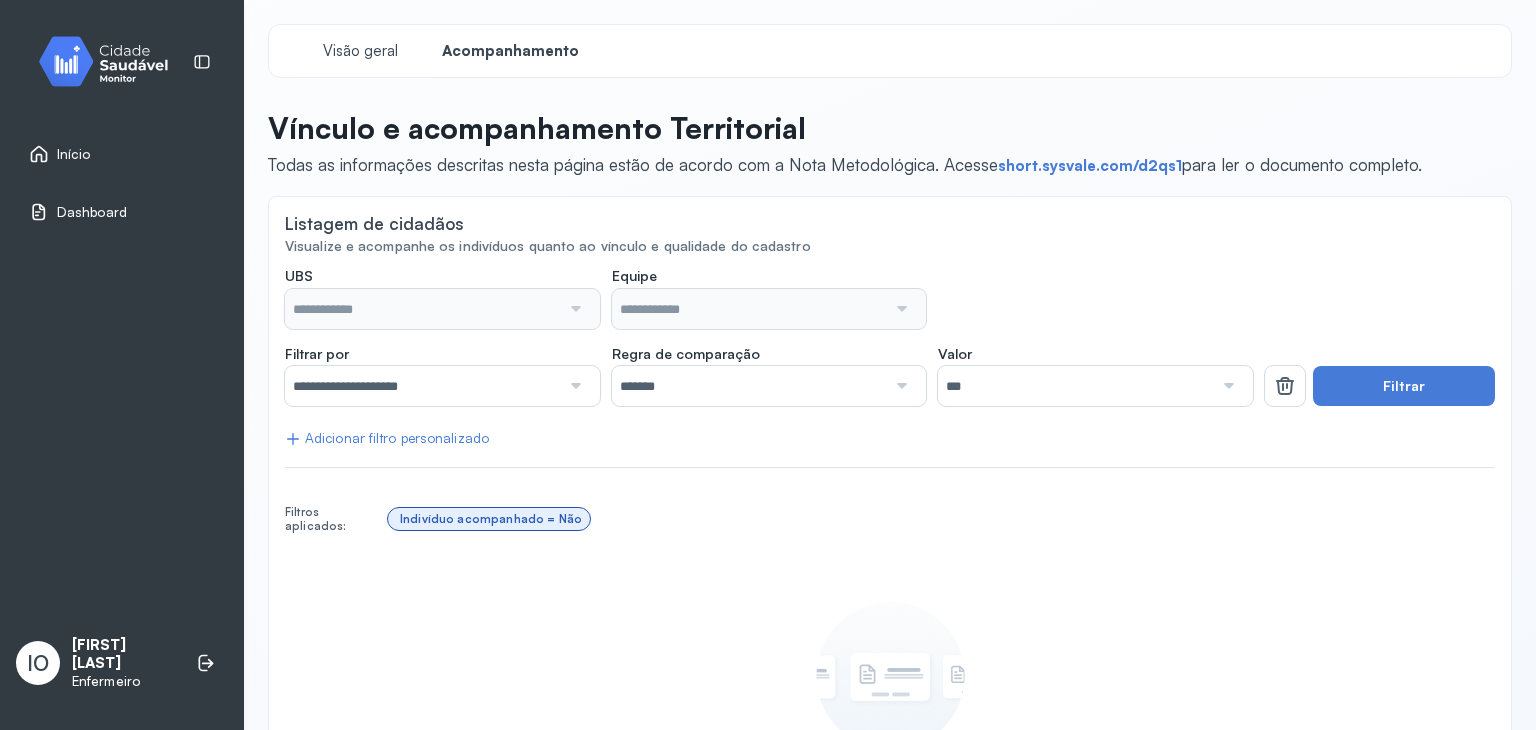 type on "**********" 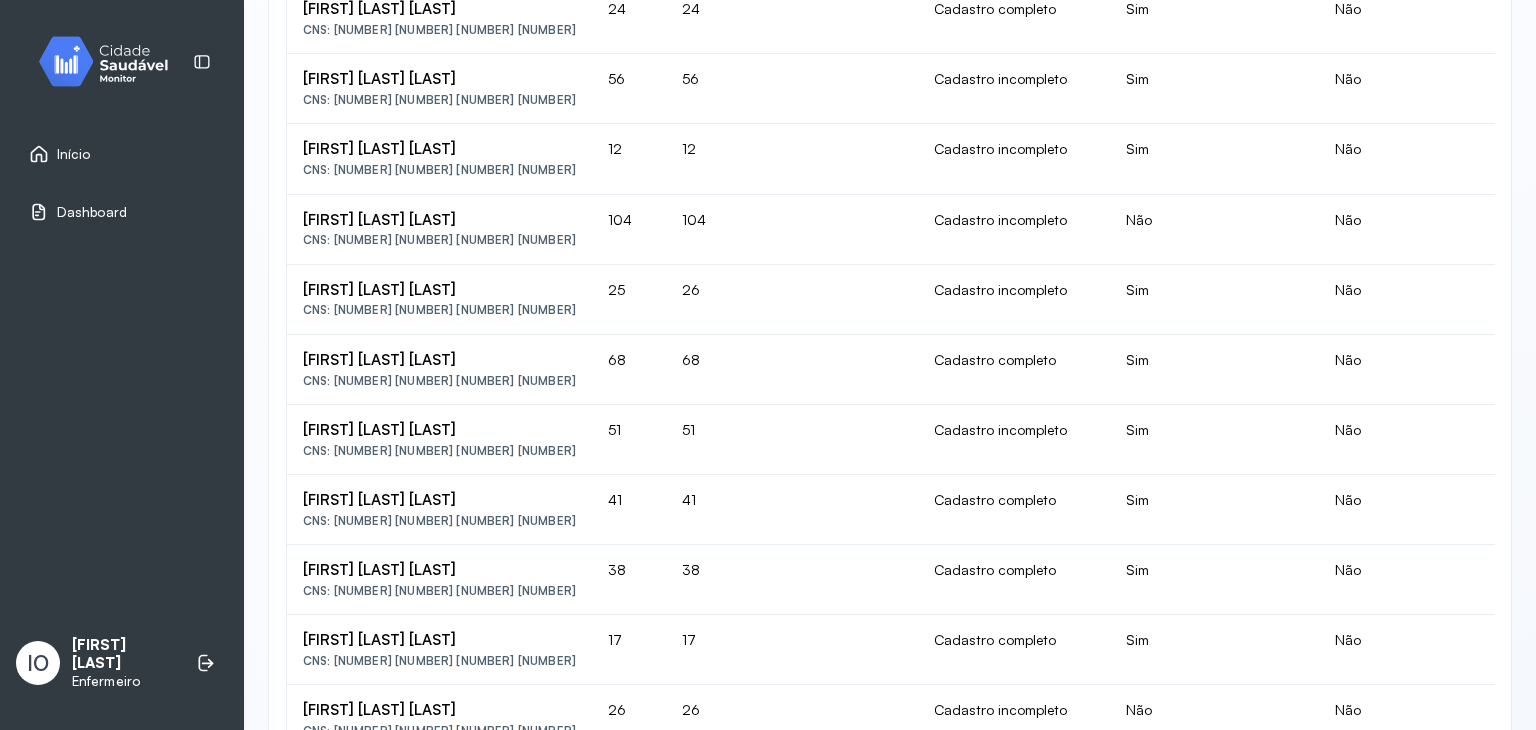scroll, scrollTop: 1728, scrollLeft: 0, axis: vertical 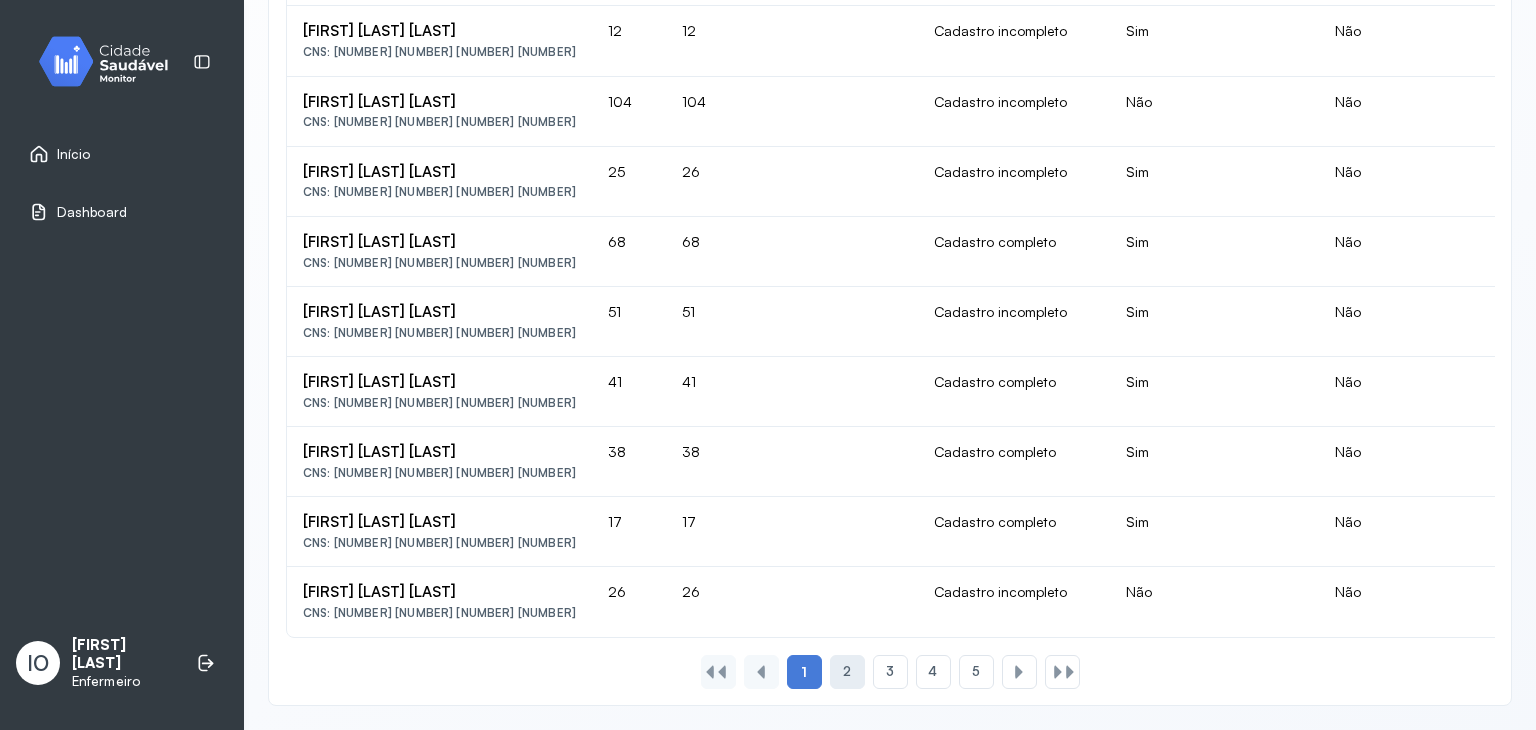 click on "2" 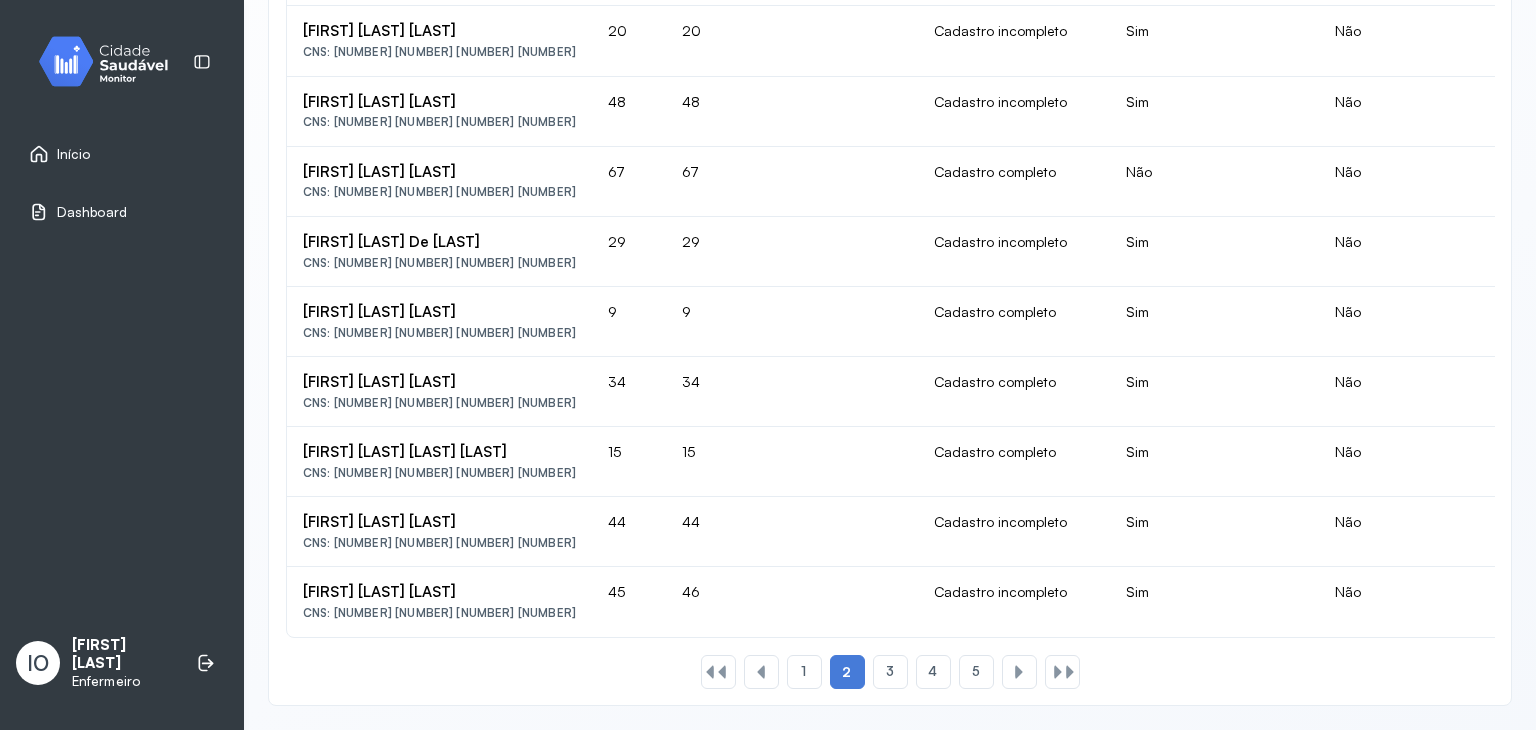 scroll, scrollTop: 1728, scrollLeft: 0, axis: vertical 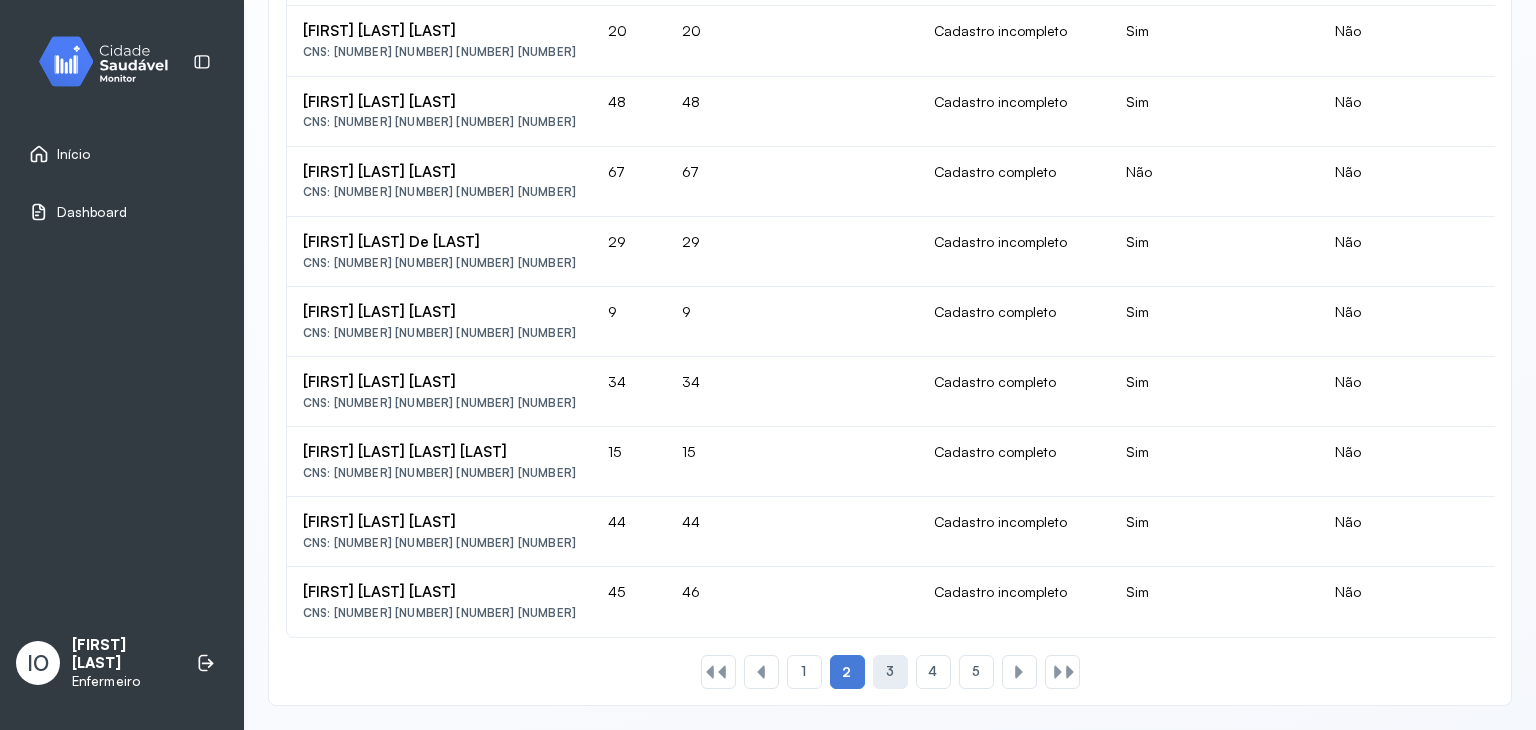 click on "3" 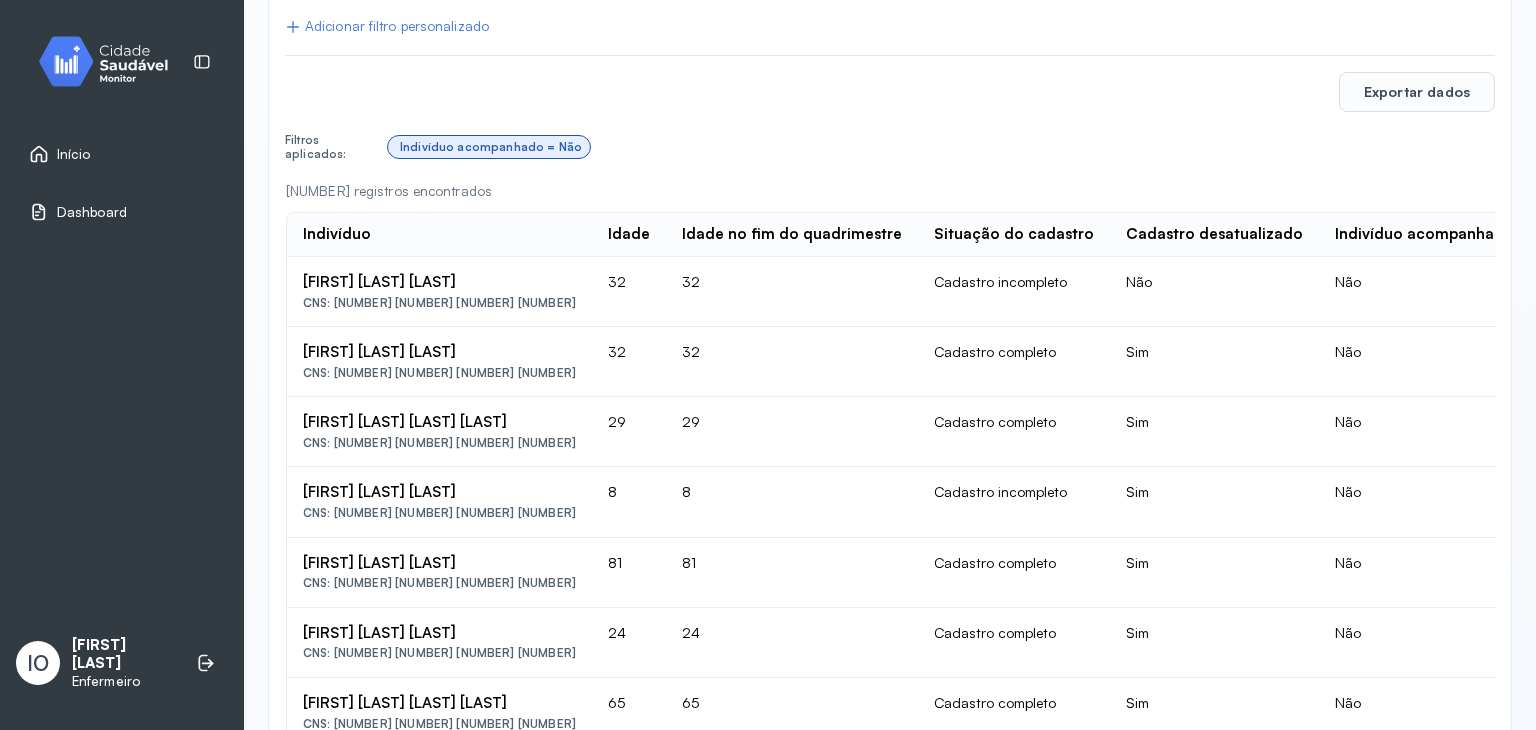 scroll, scrollTop: 428, scrollLeft: 0, axis: vertical 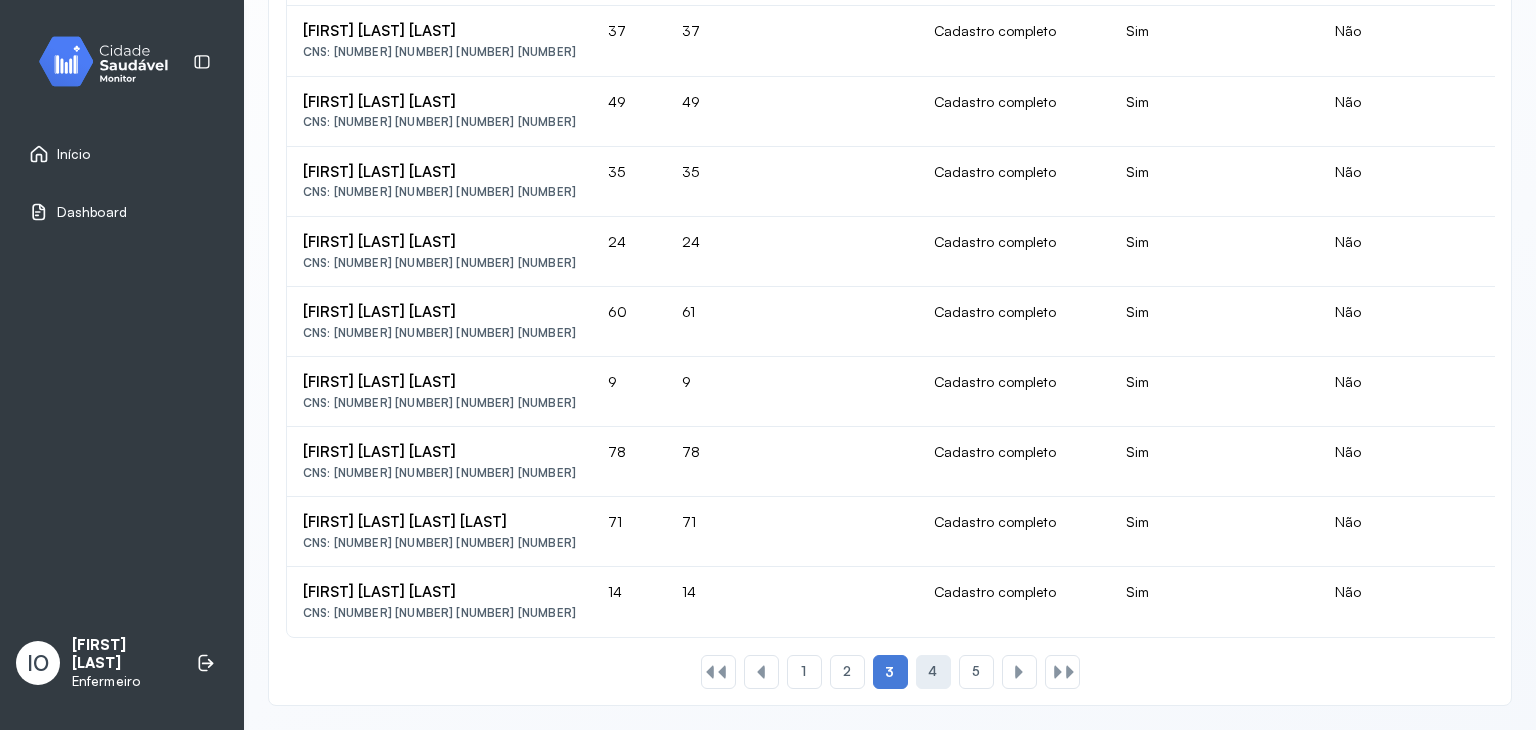 click on "4" 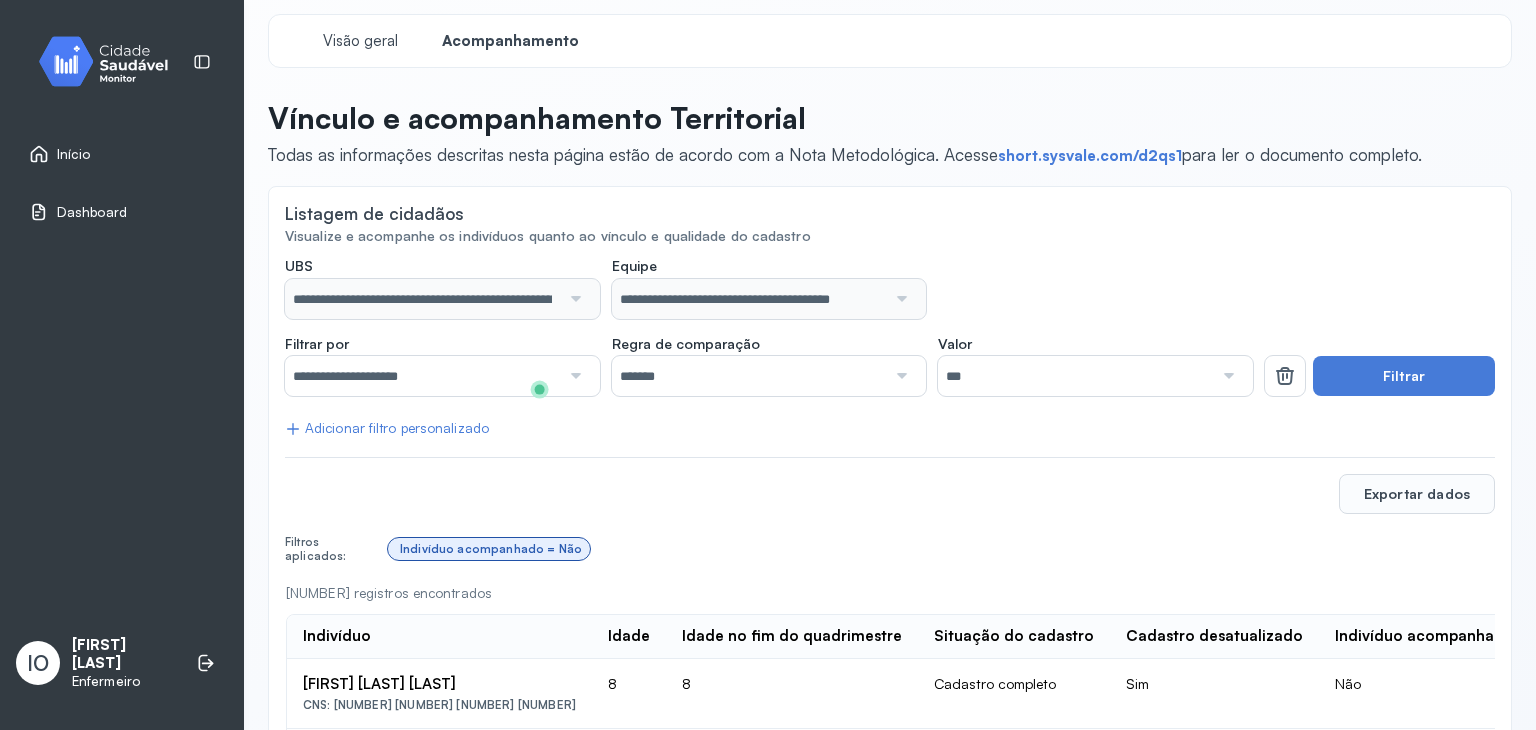 scroll, scrollTop: 0, scrollLeft: 0, axis: both 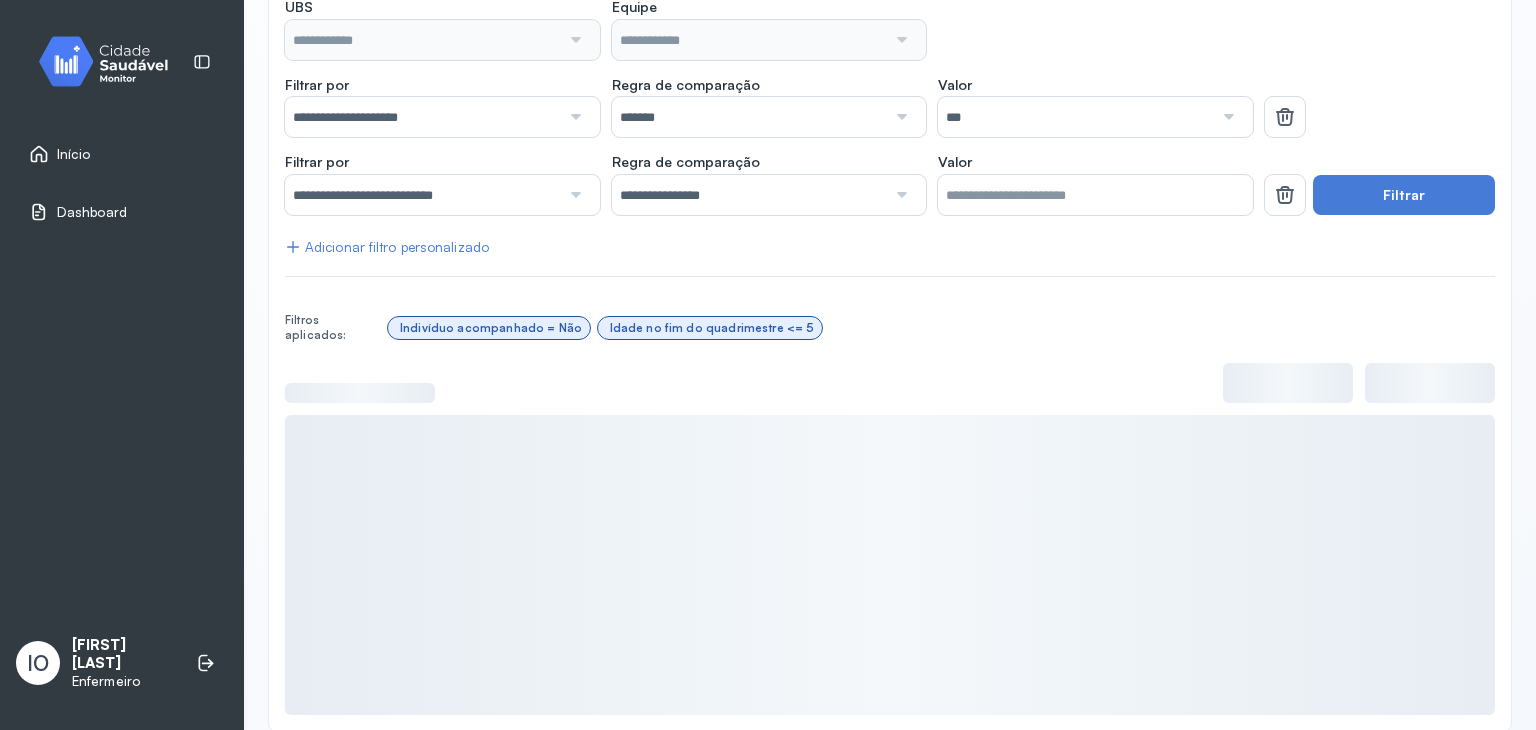 type on "**********" 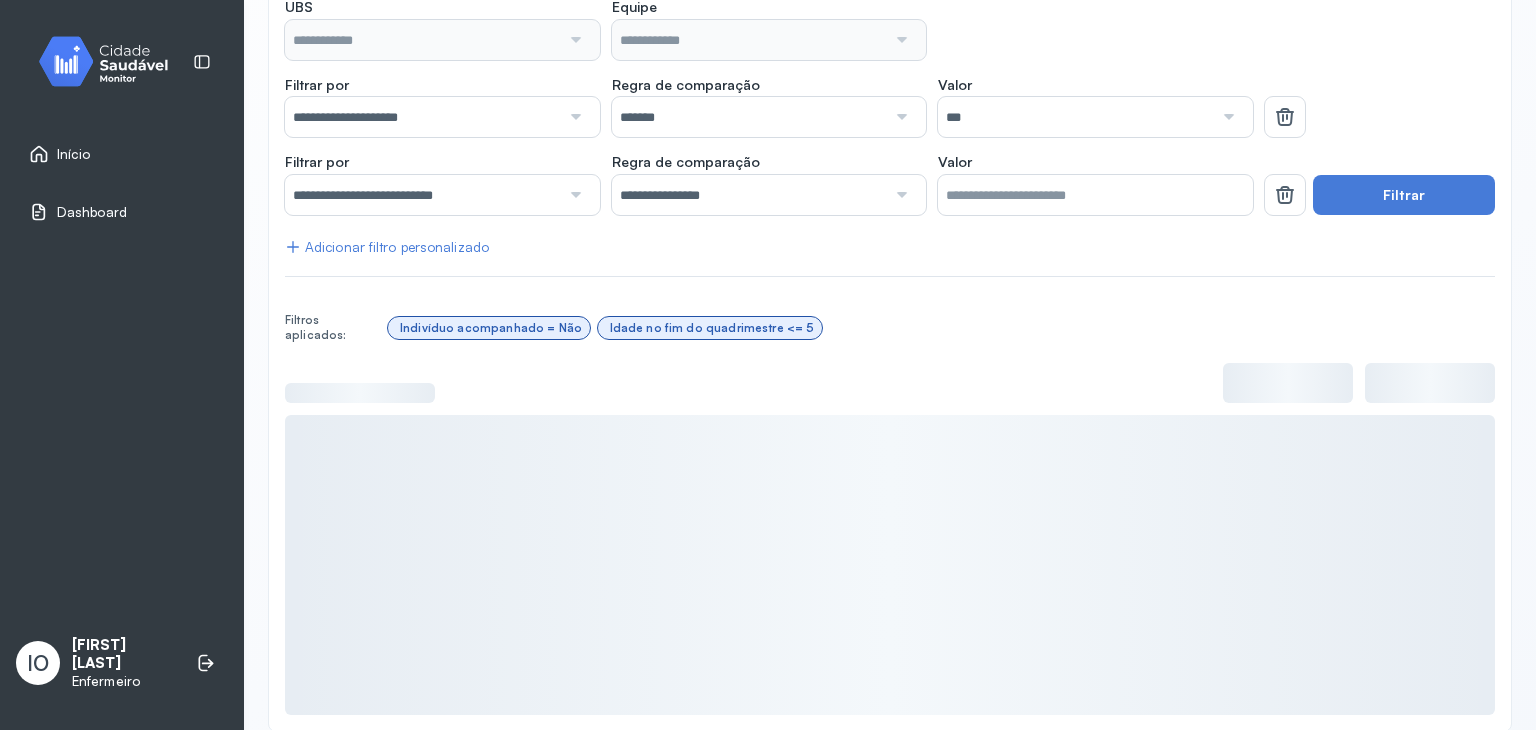 type on "**********" 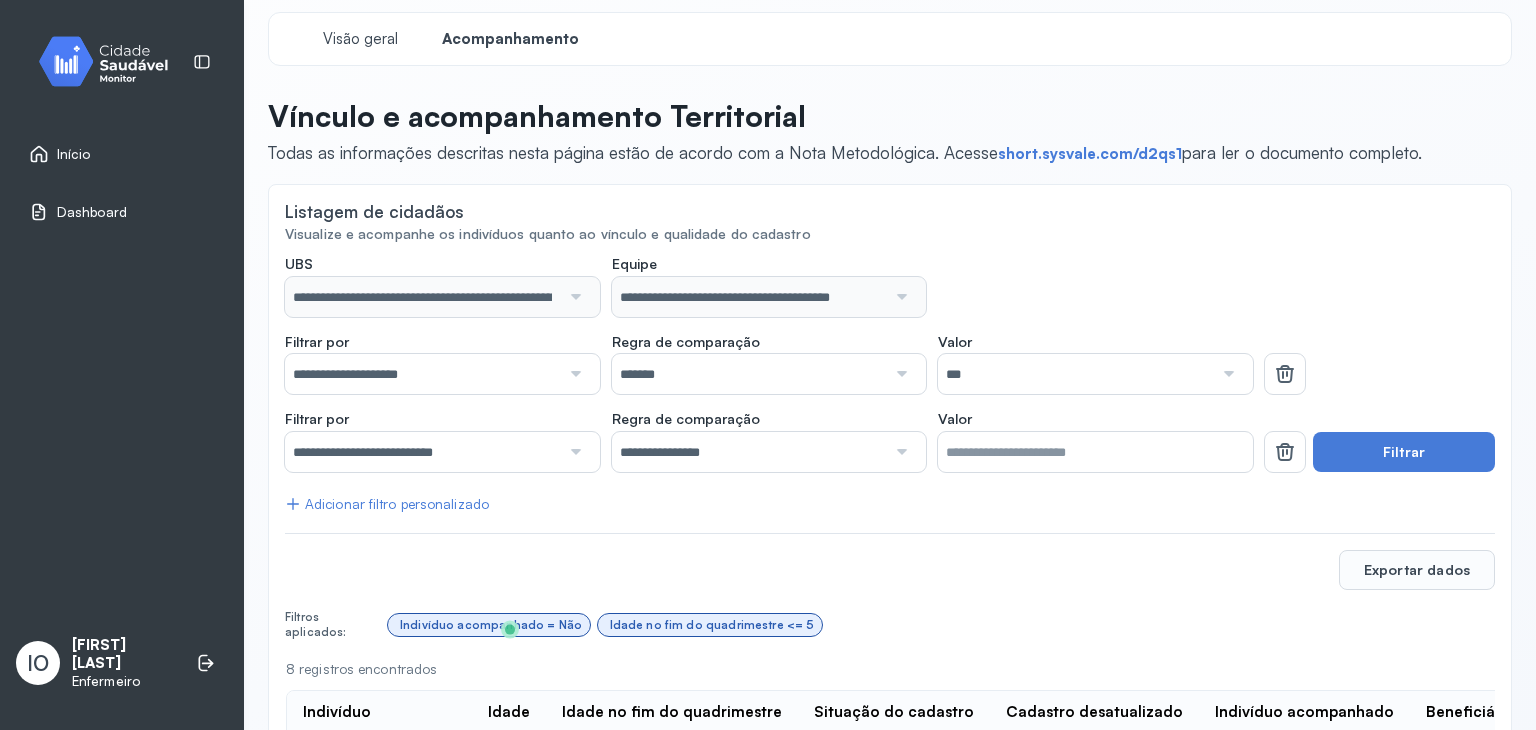 scroll, scrollTop: 0, scrollLeft: 0, axis: both 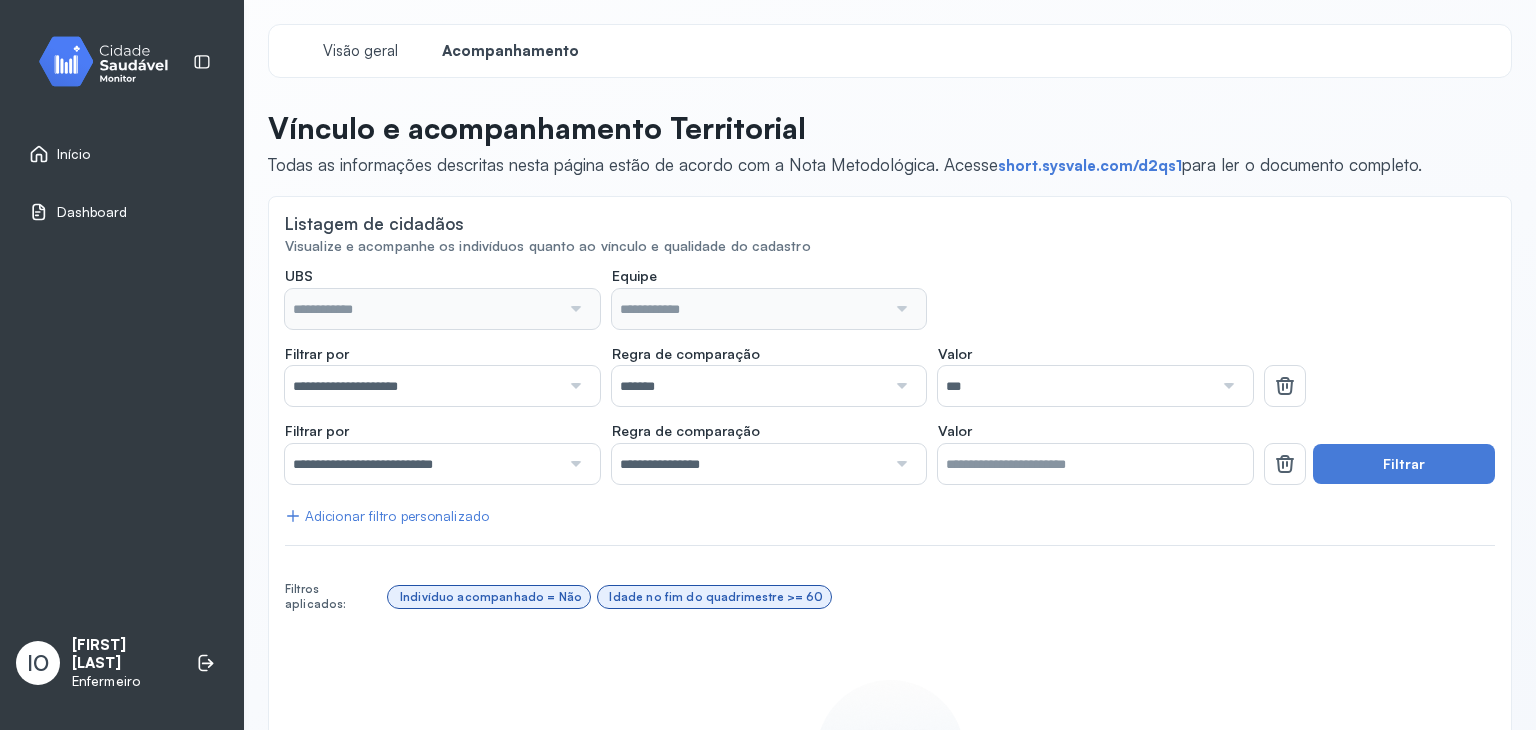 type on "**********" 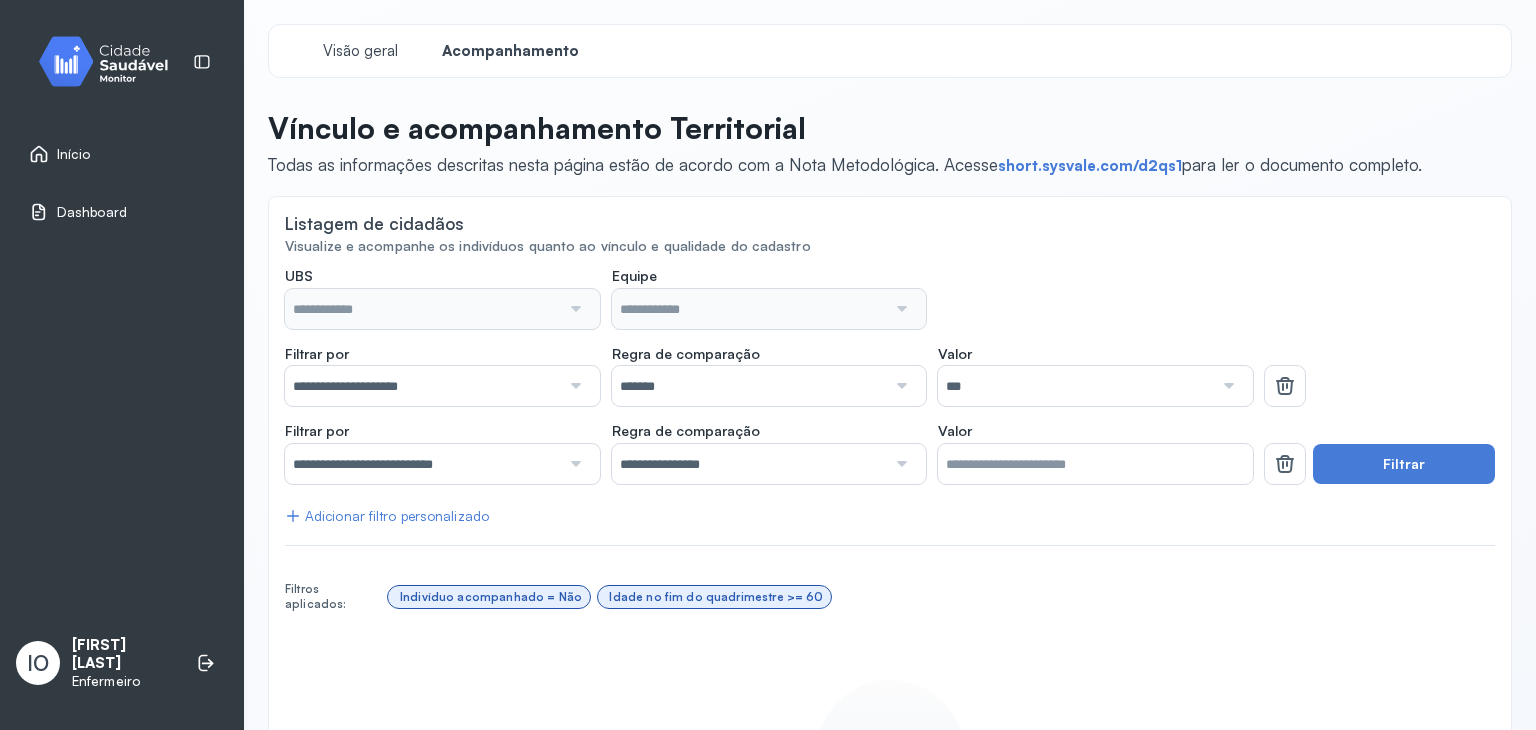 type on "**********" 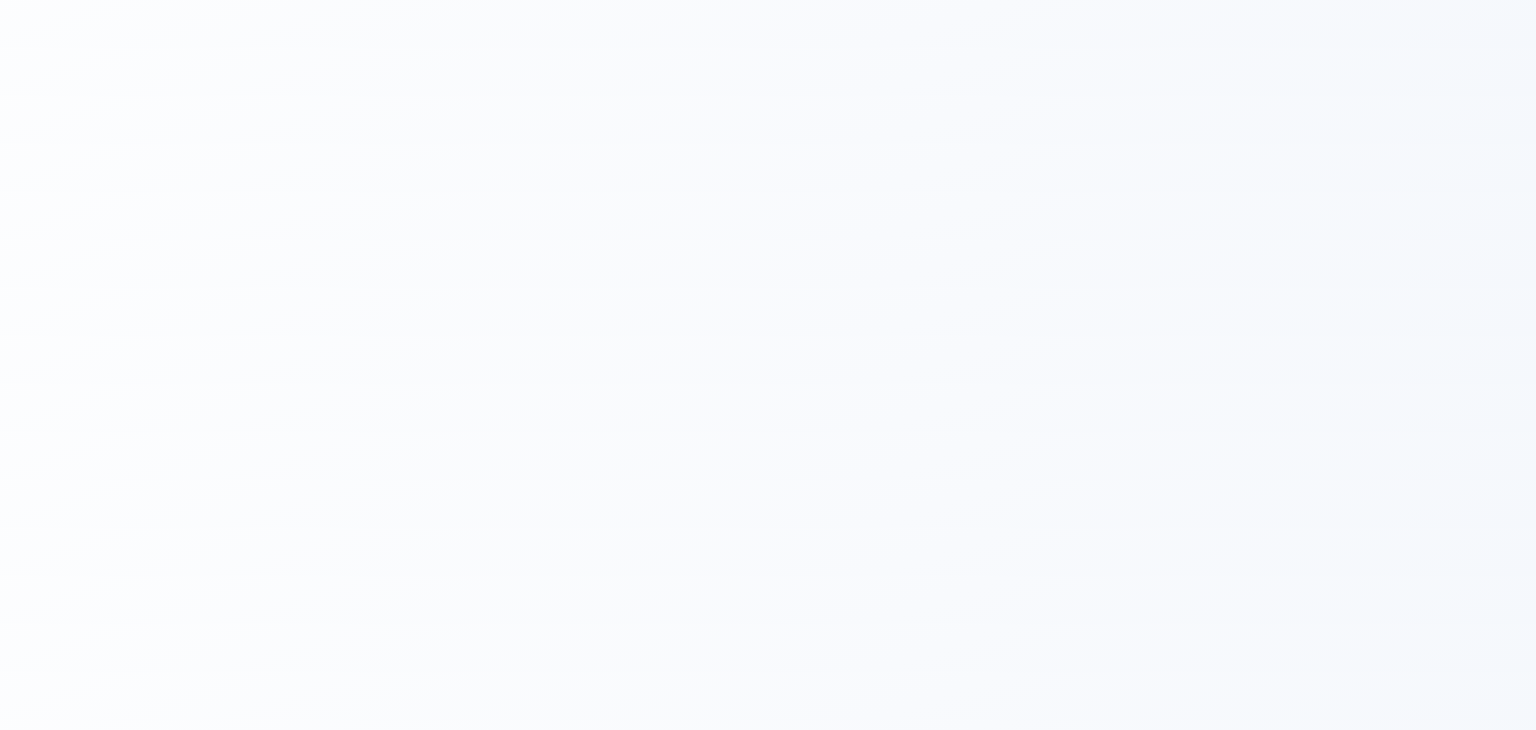 scroll, scrollTop: 0, scrollLeft: 0, axis: both 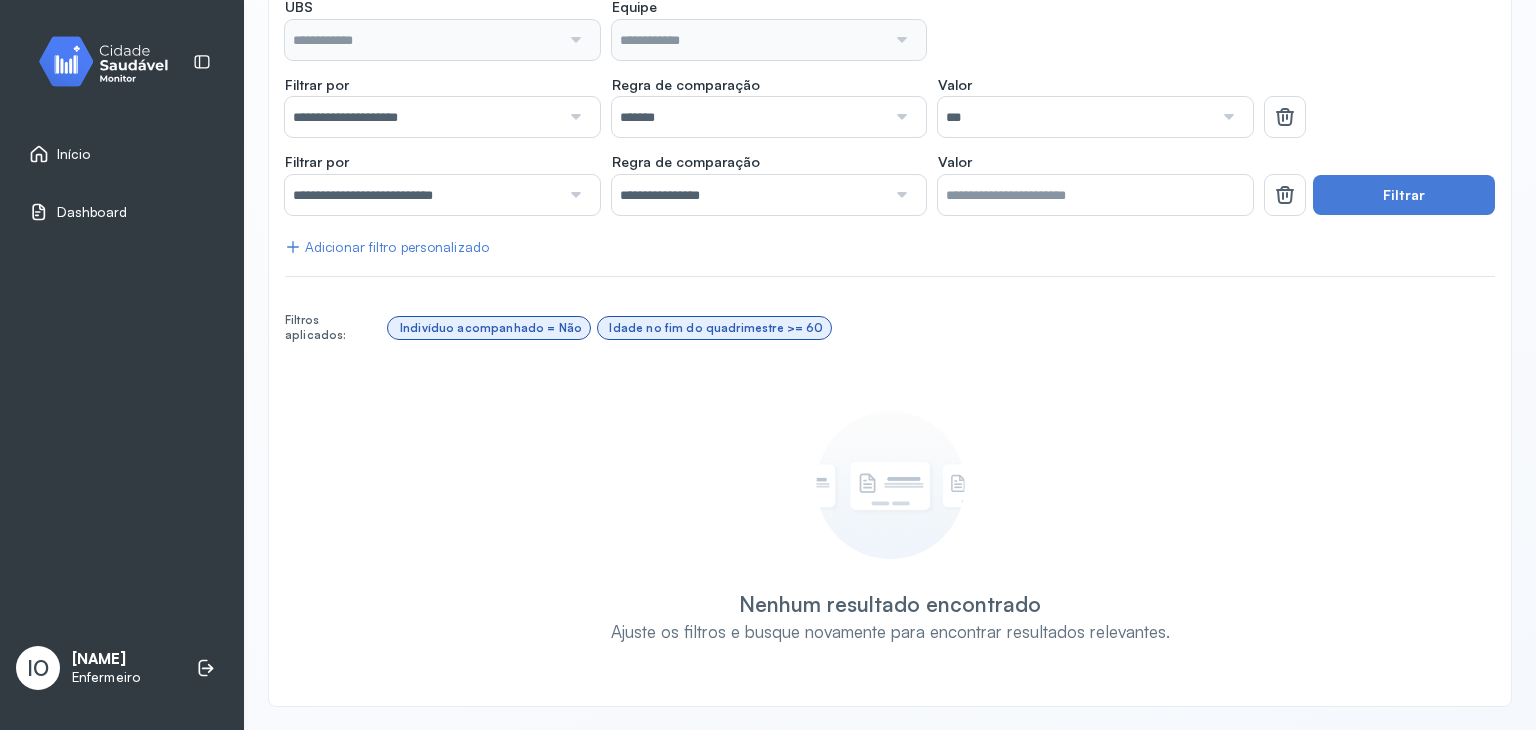 type on "**********" 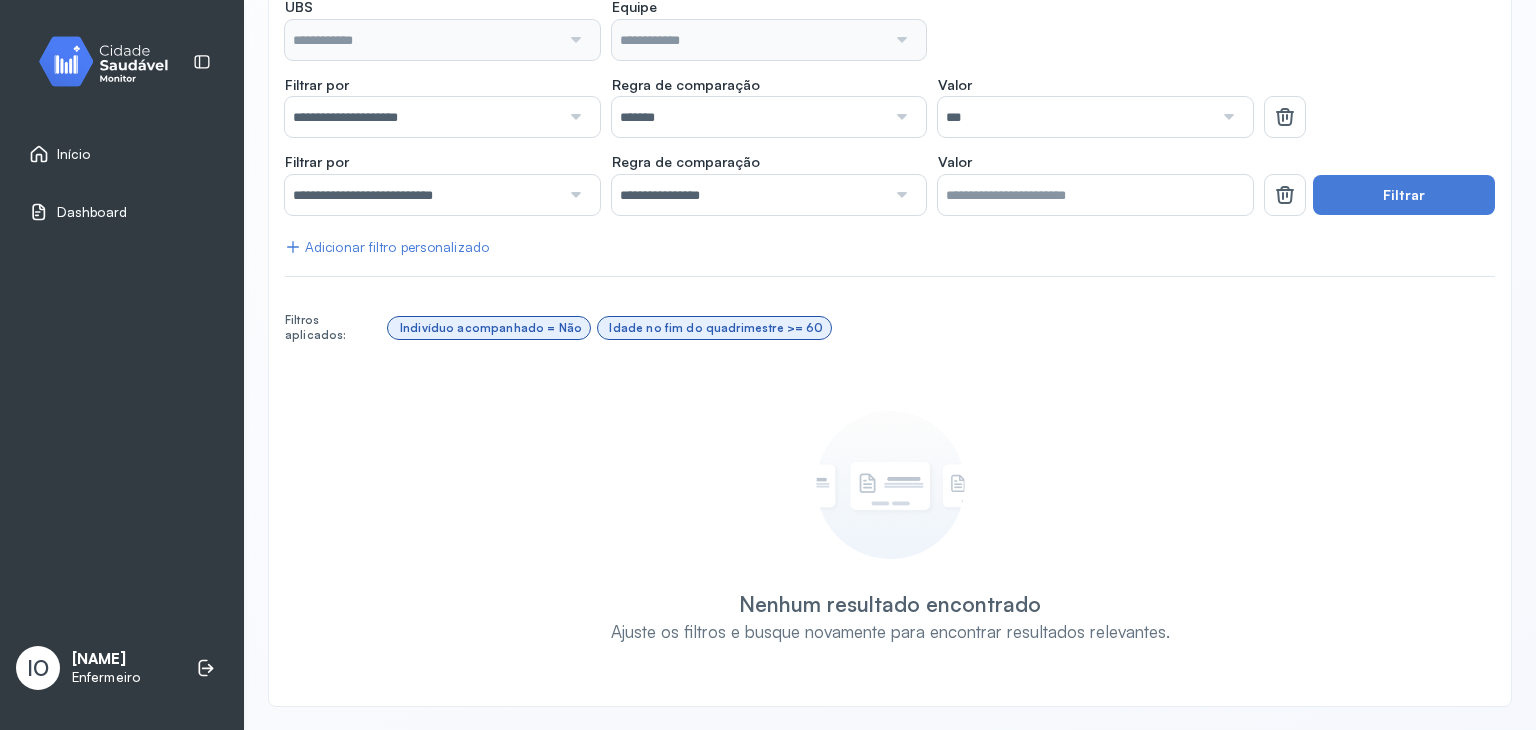 type on "**********" 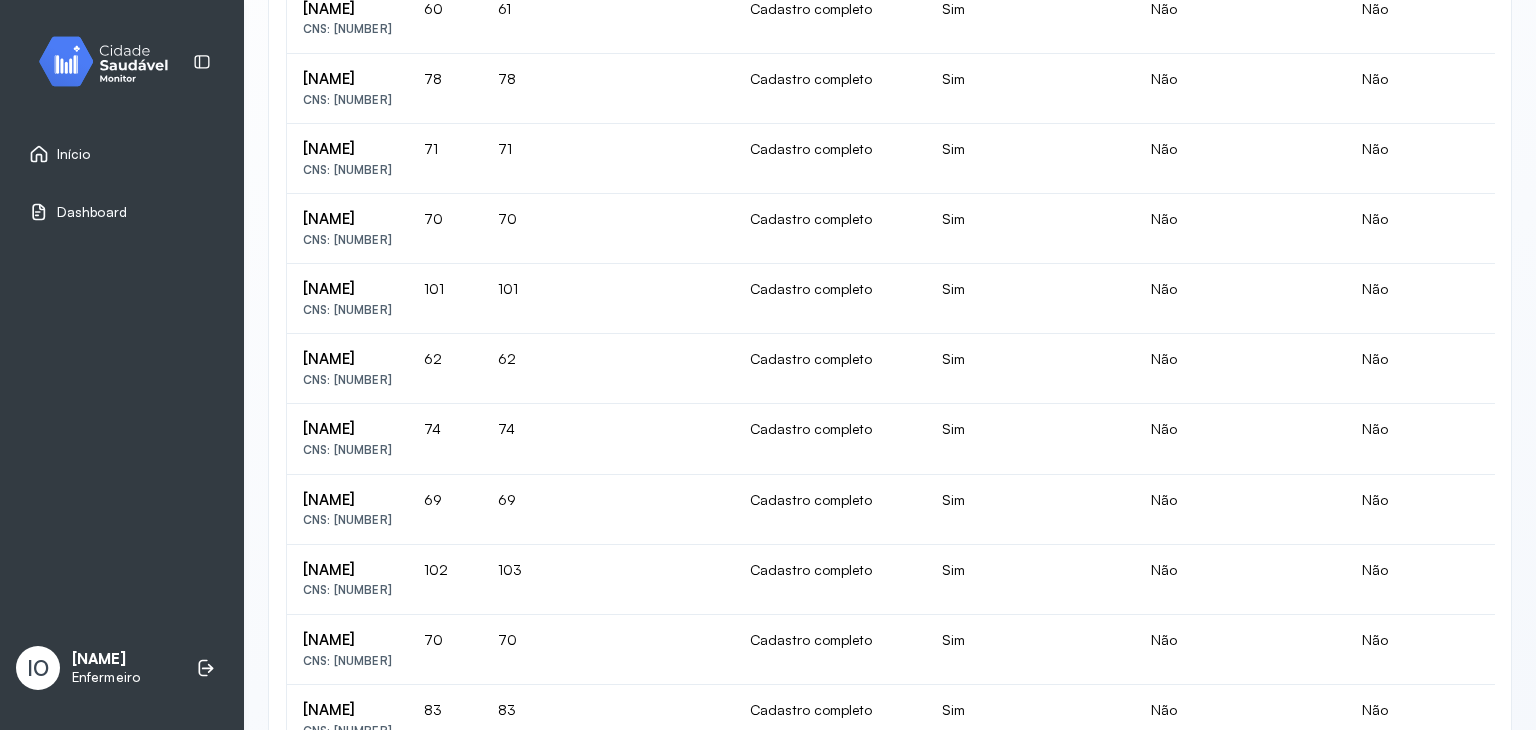 scroll, scrollTop: 1805, scrollLeft: 0, axis: vertical 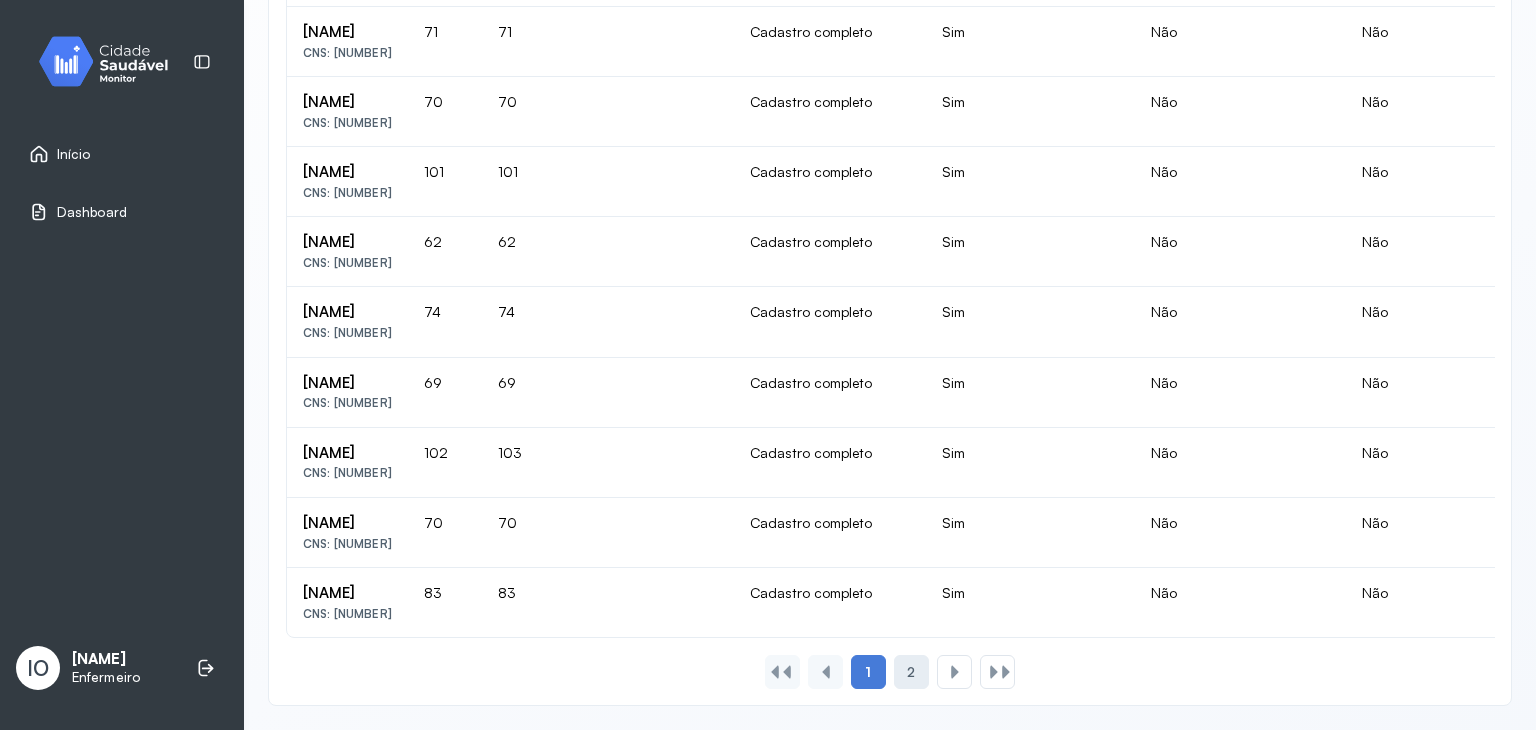 click on "2" at bounding box center (911, 672) 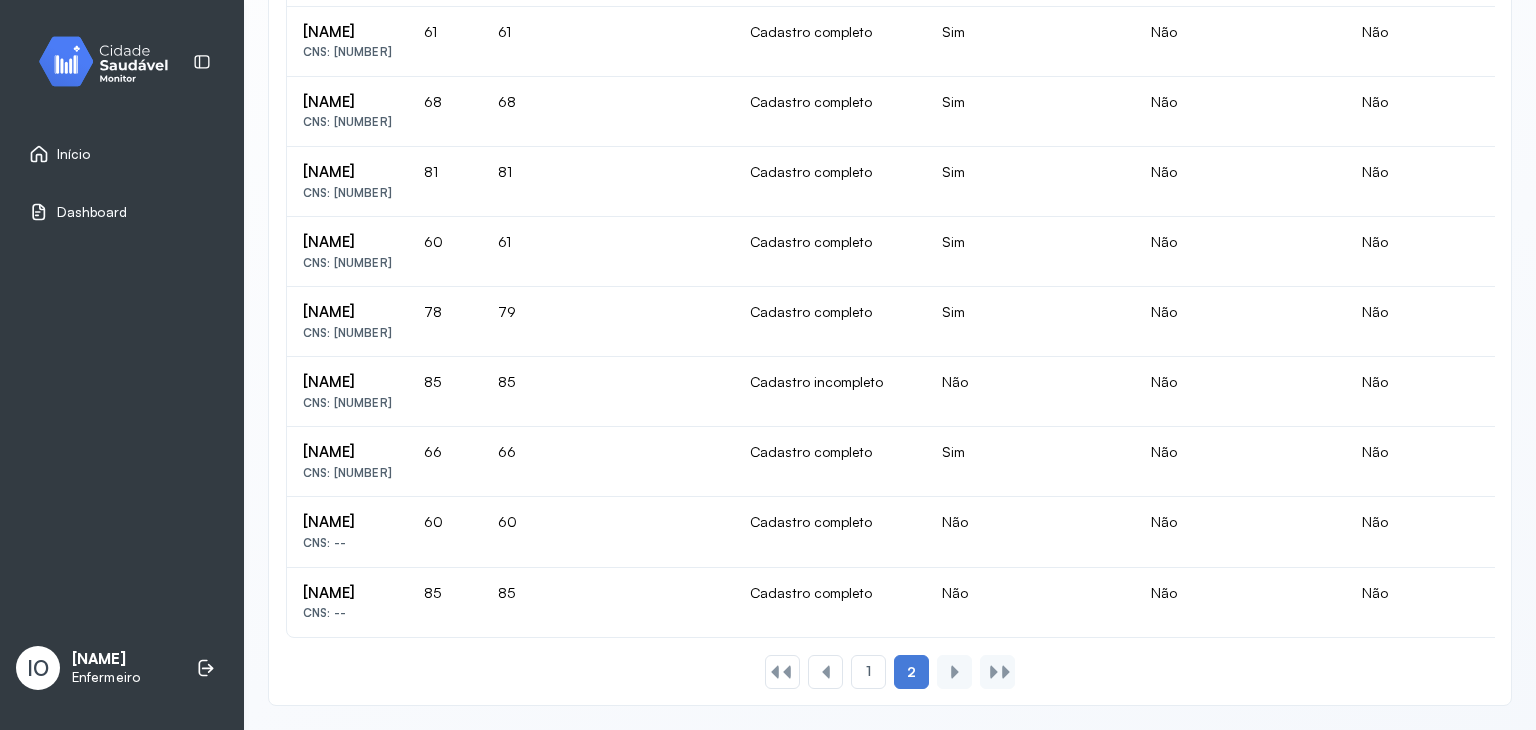 scroll, scrollTop: 1554, scrollLeft: 0, axis: vertical 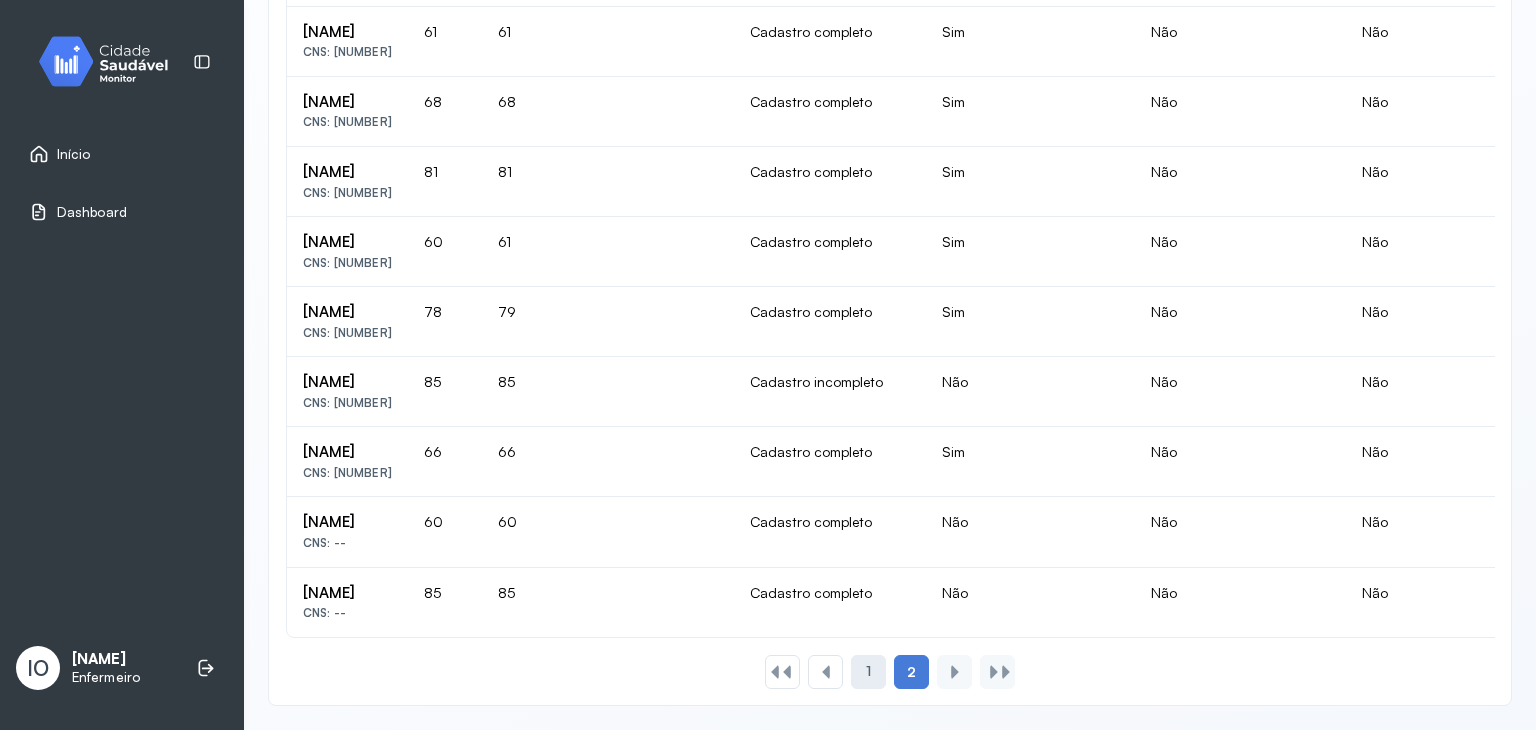 click on "1" 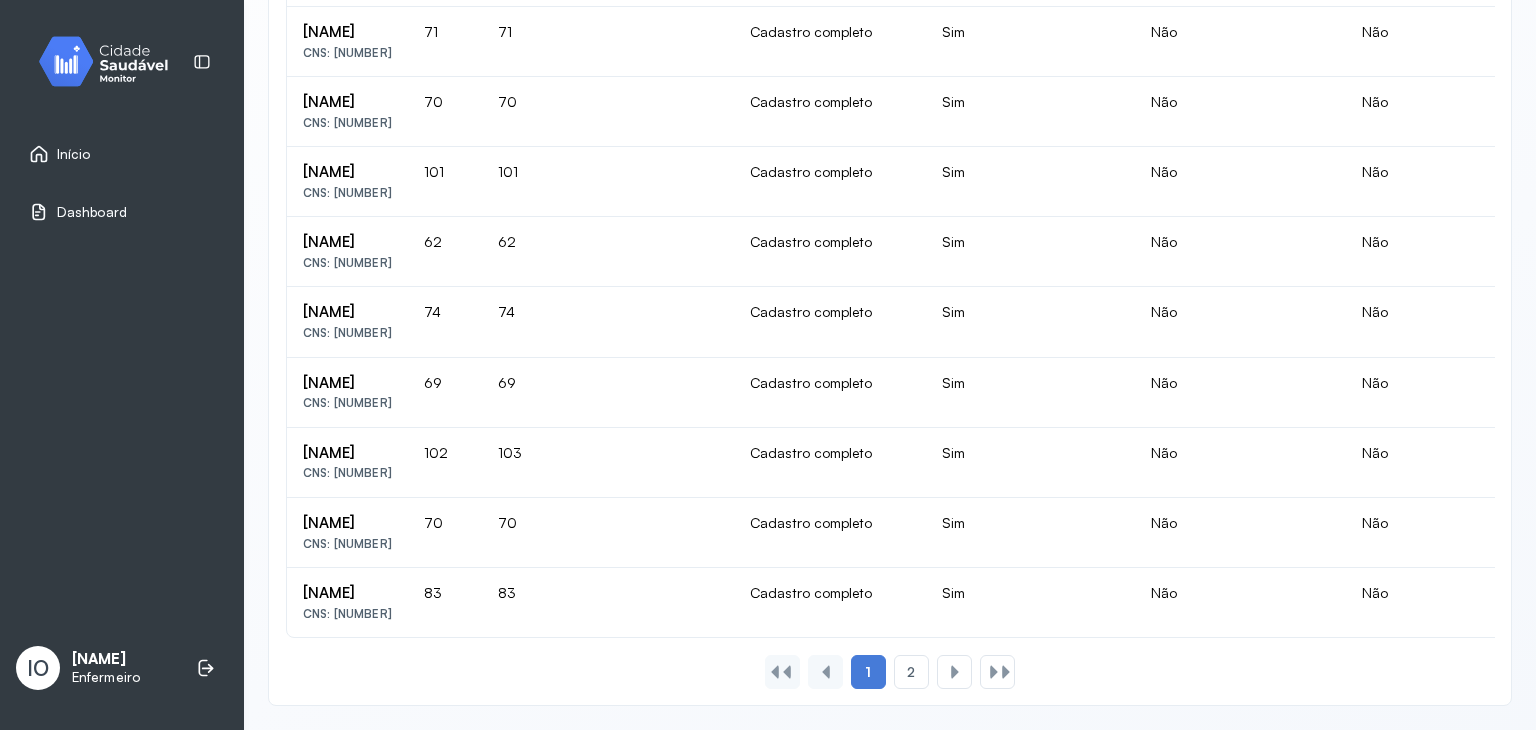 scroll, scrollTop: 1805, scrollLeft: 0, axis: vertical 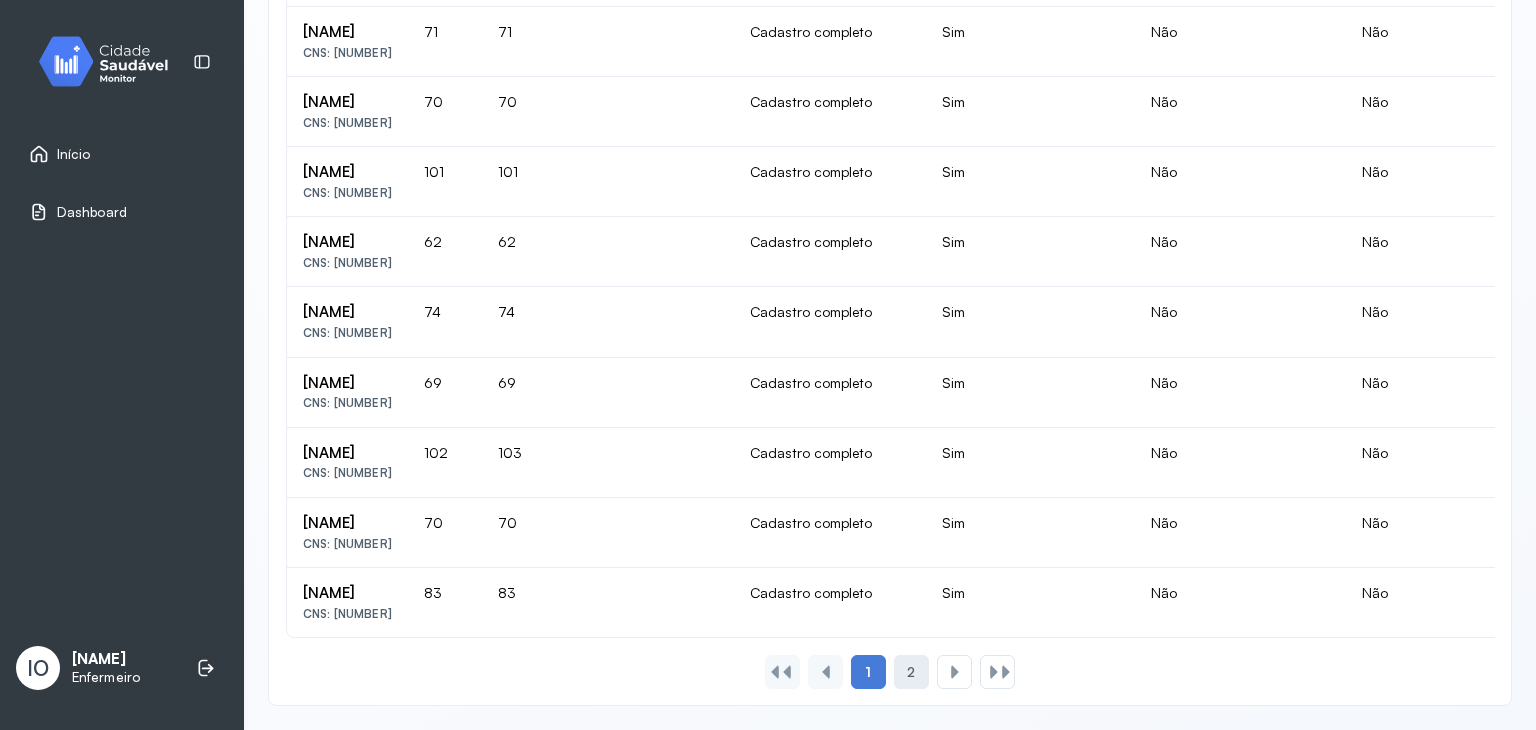 click on "2" 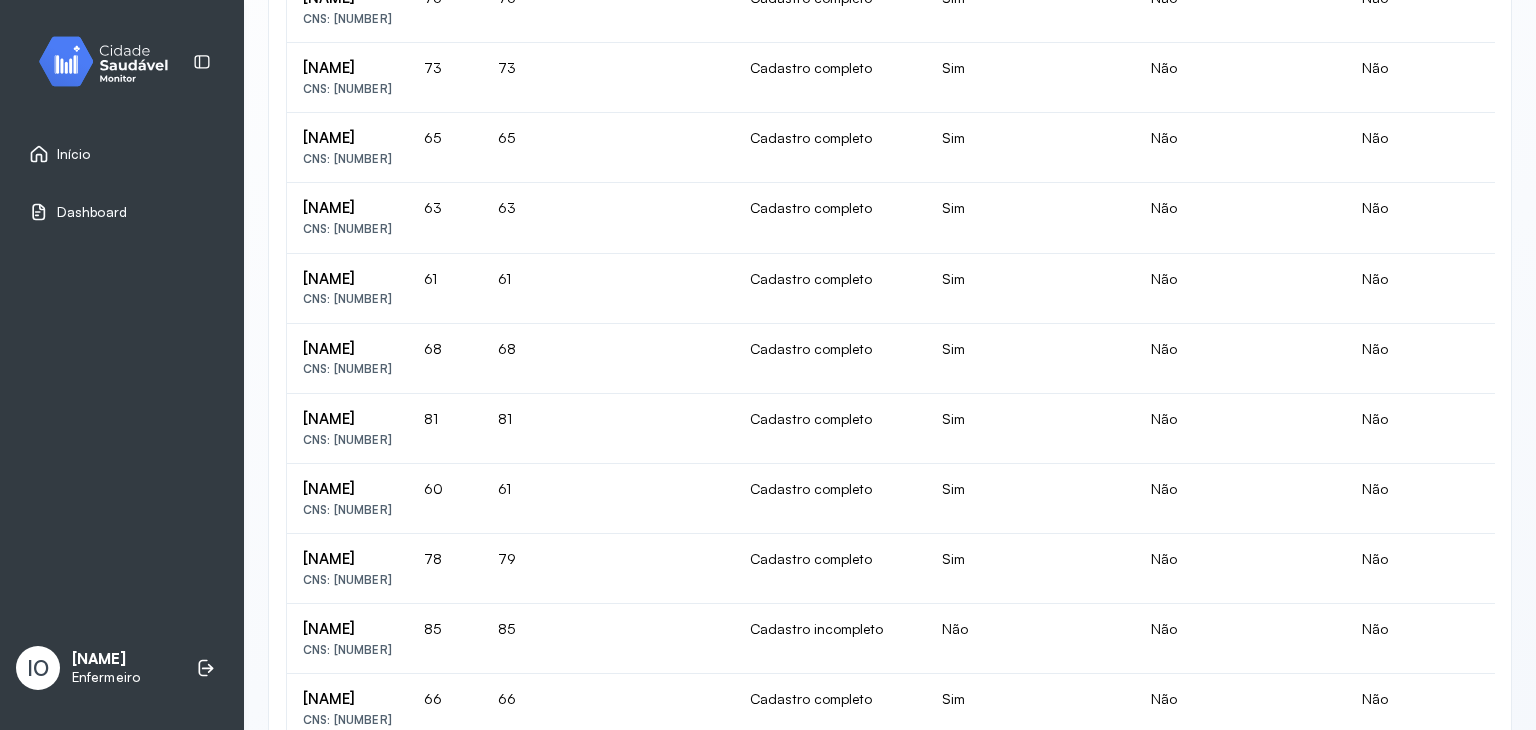 scroll, scrollTop: 1154, scrollLeft: 0, axis: vertical 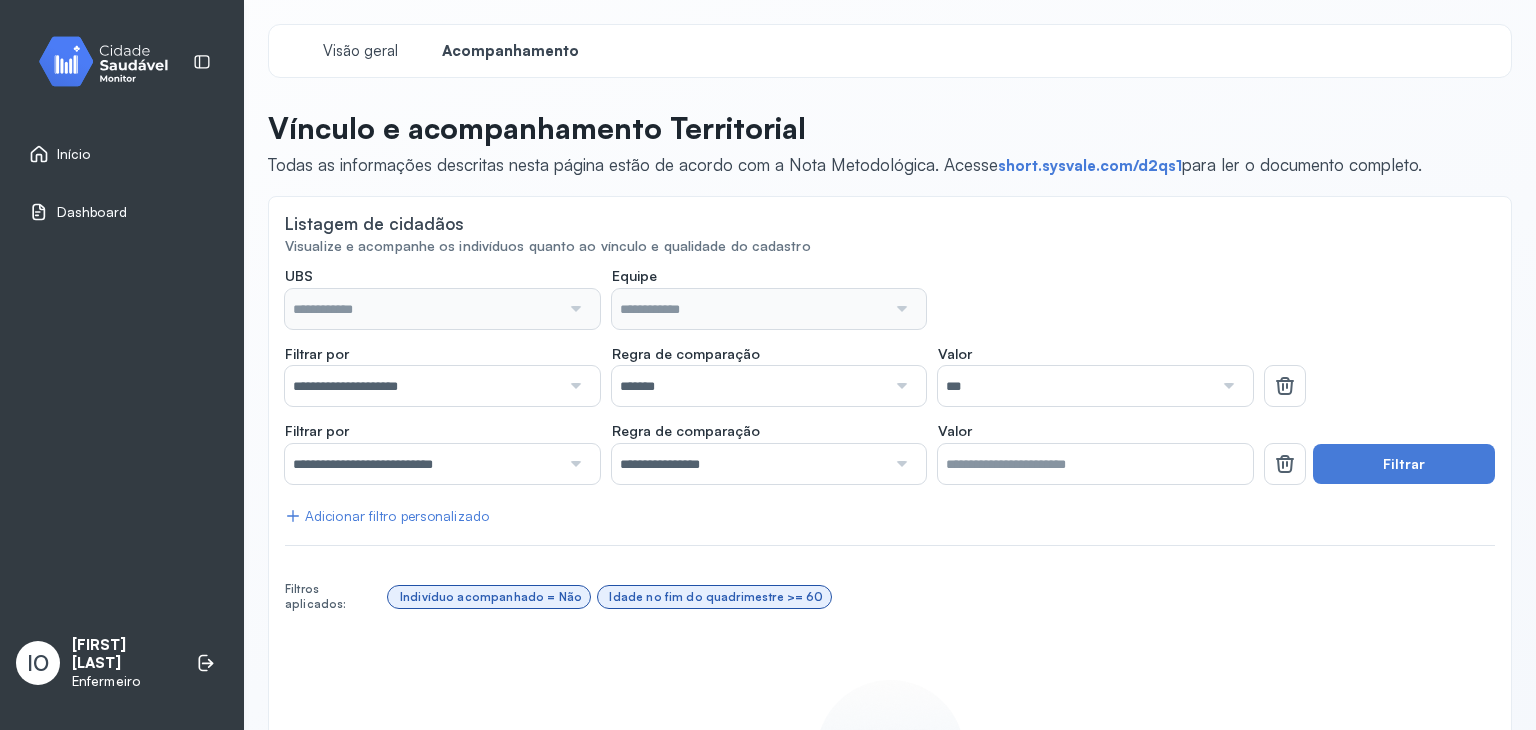 type on "**********" 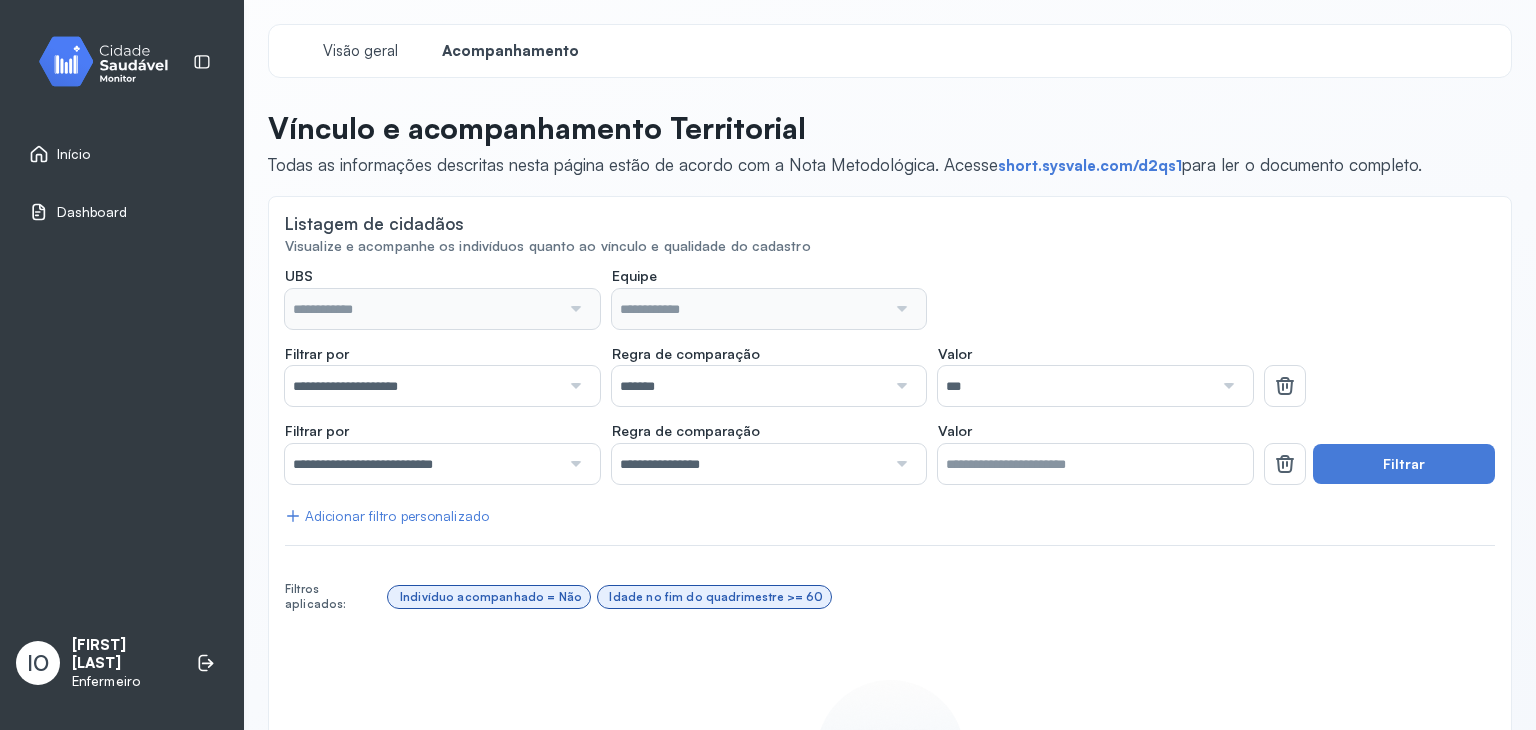 type on "**********" 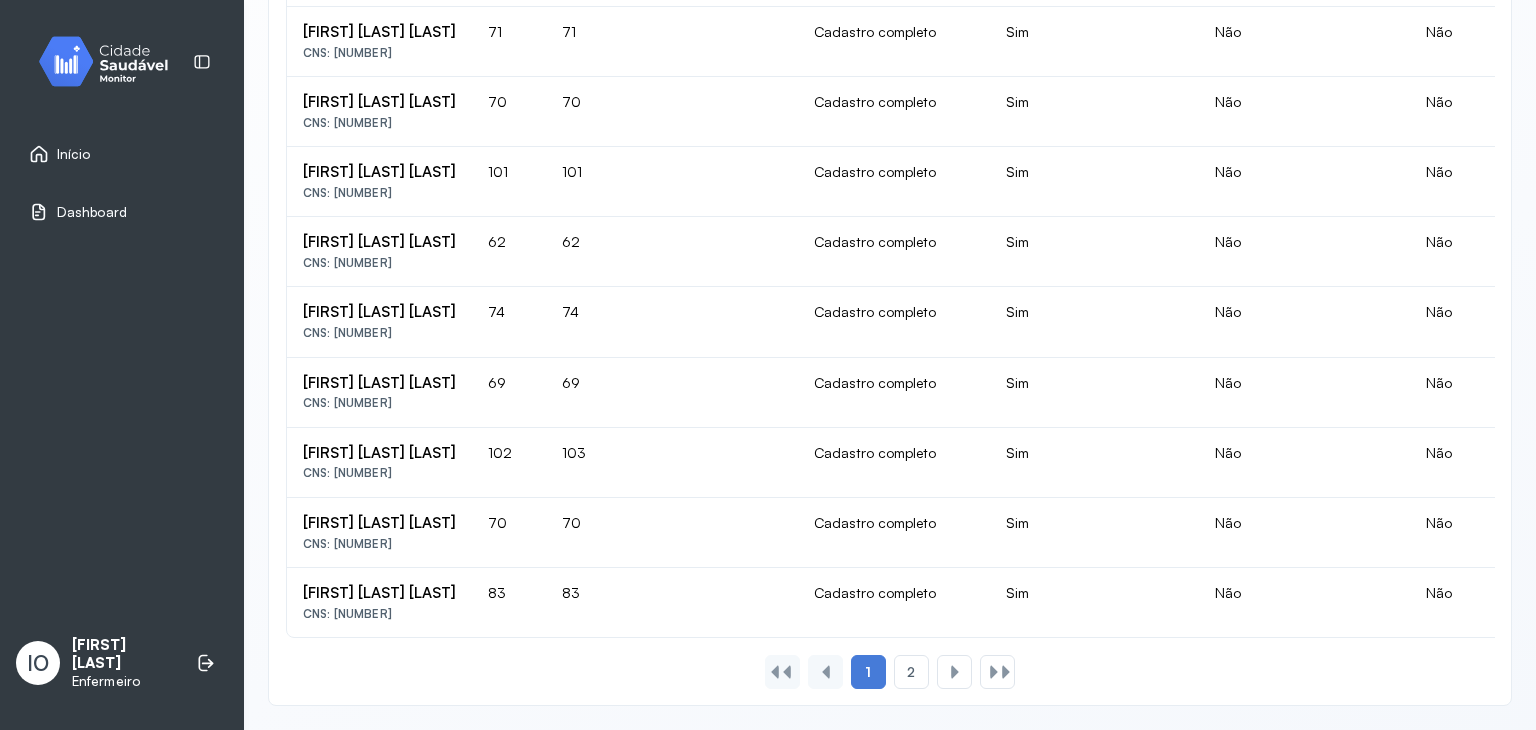 scroll, scrollTop: 1805, scrollLeft: 0, axis: vertical 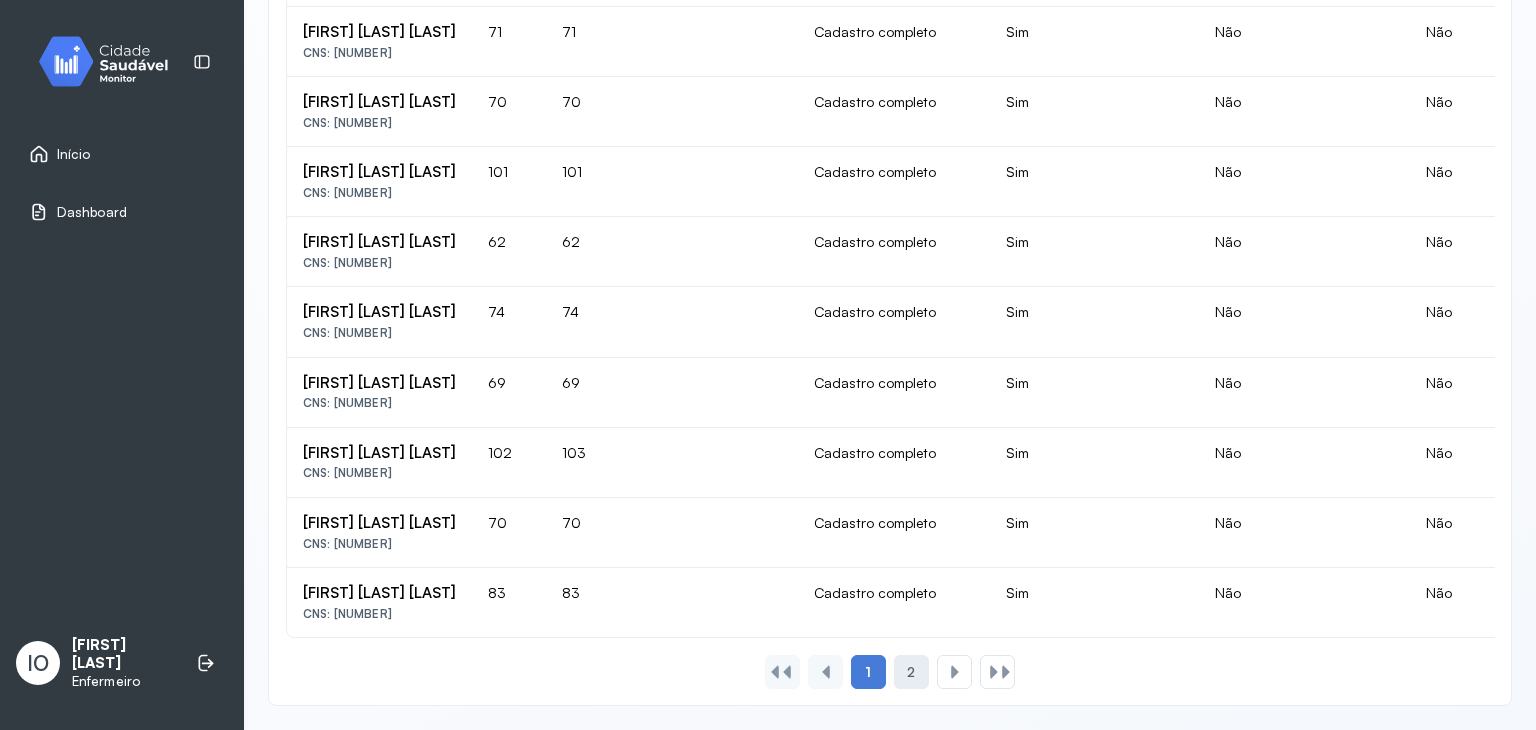click on "2" at bounding box center (911, 672) 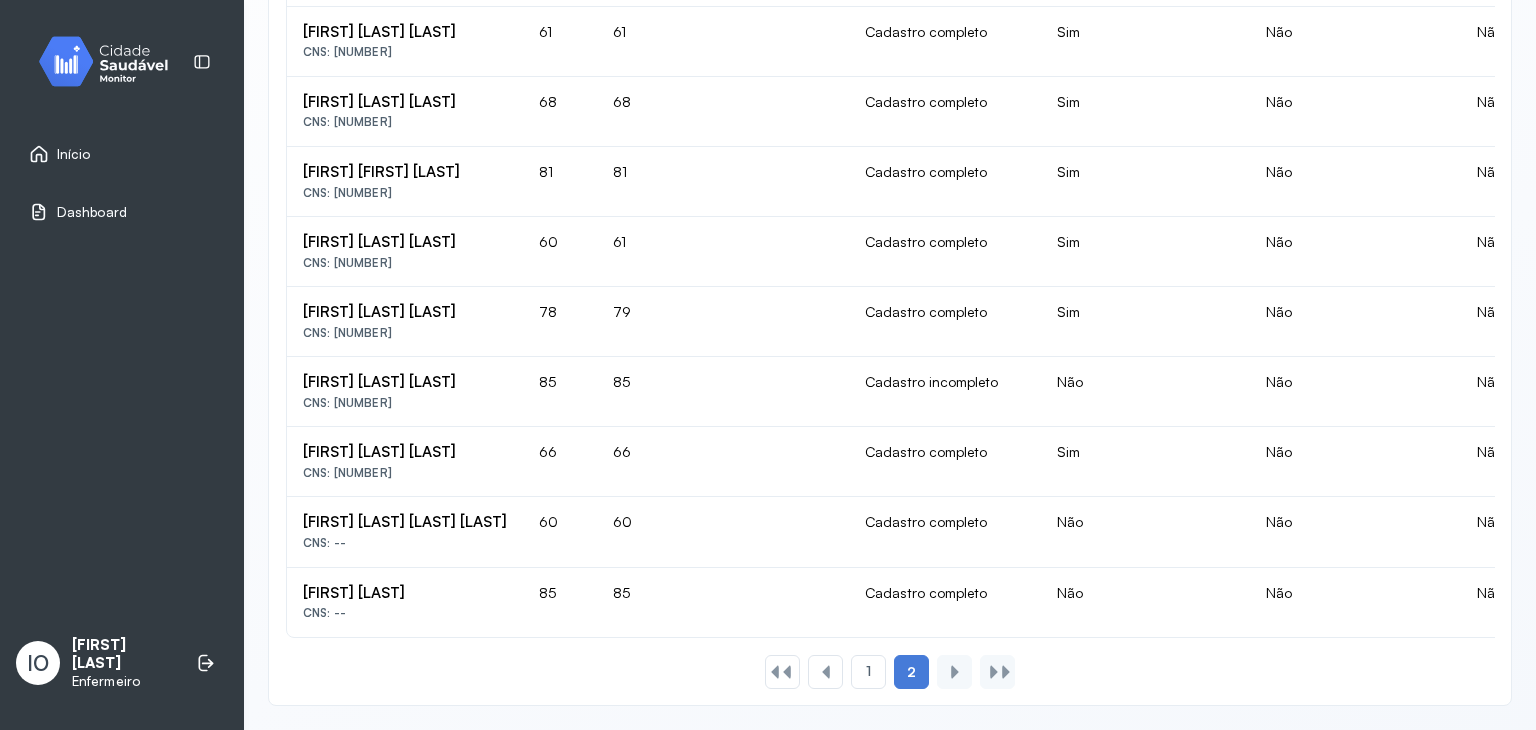 scroll, scrollTop: 1554, scrollLeft: 0, axis: vertical 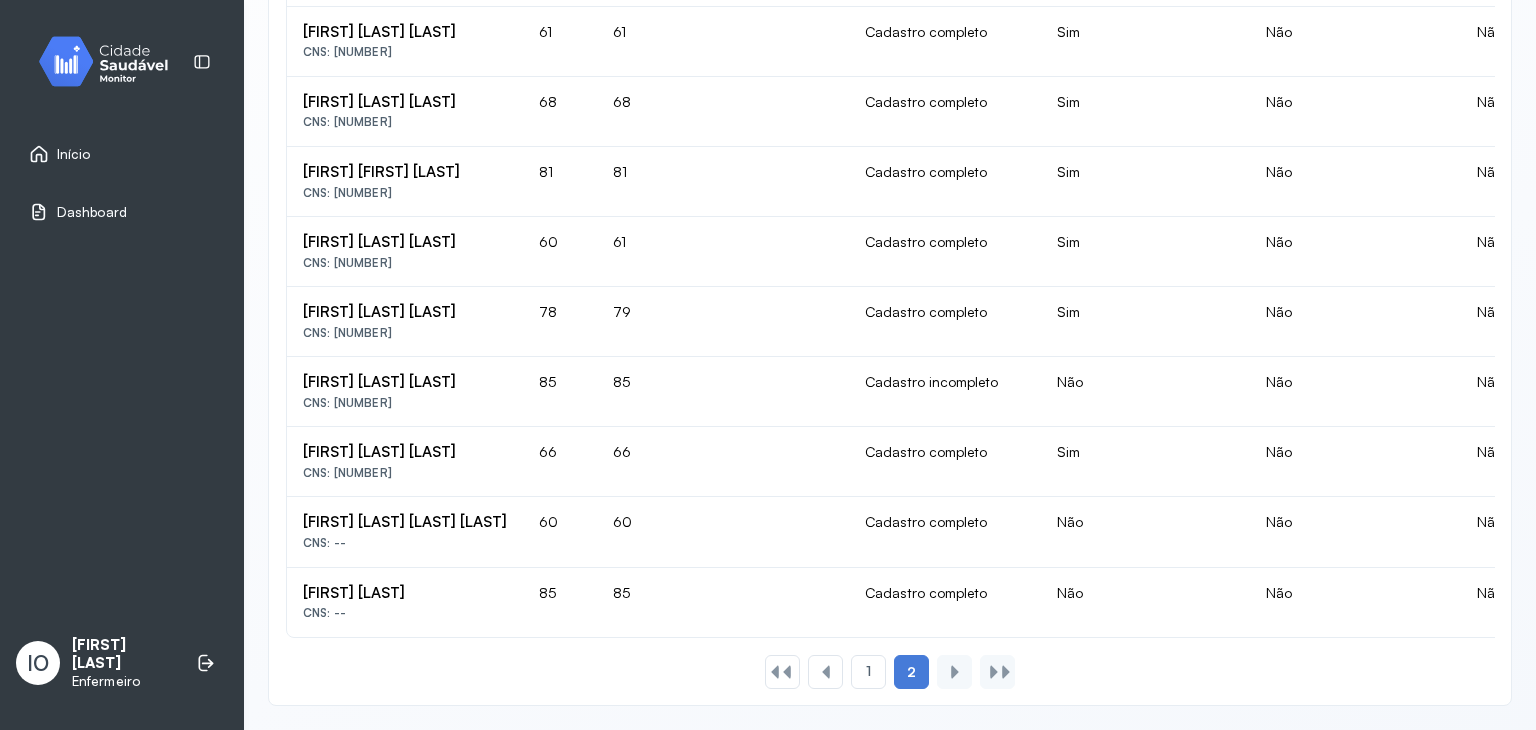 click at bounding box center [955, 672] 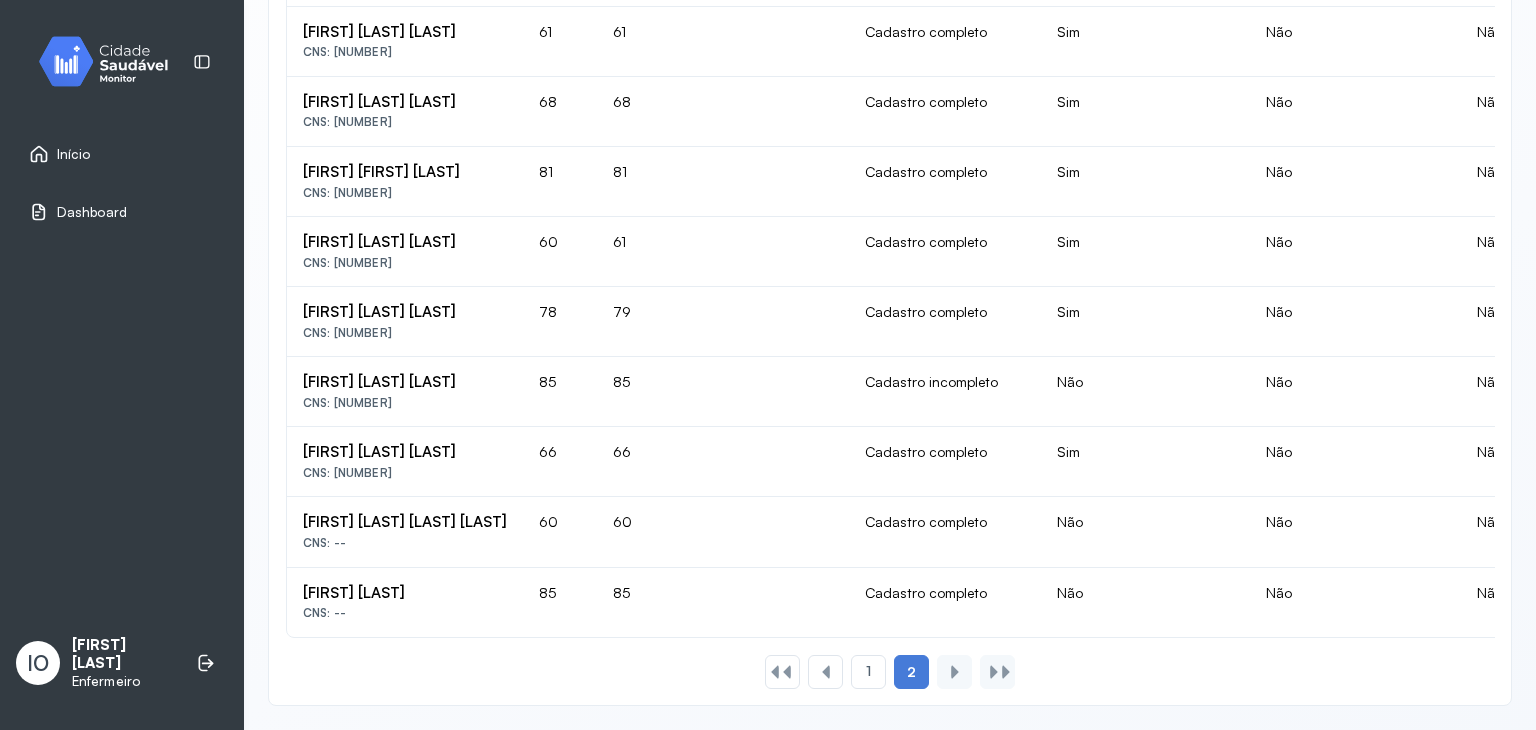 click at bounding box center [955, 672] 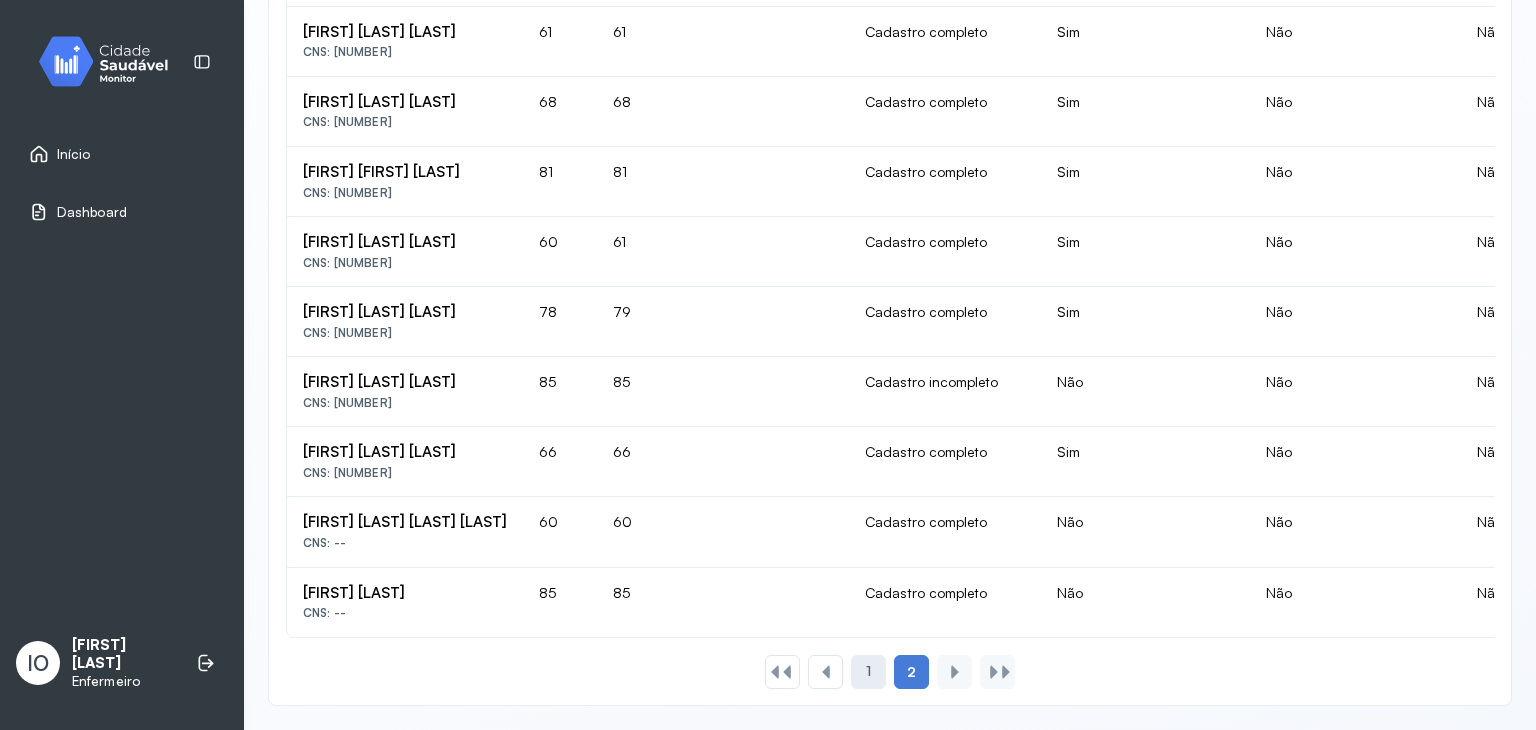 click on "1" at bounding box center [868, 671] 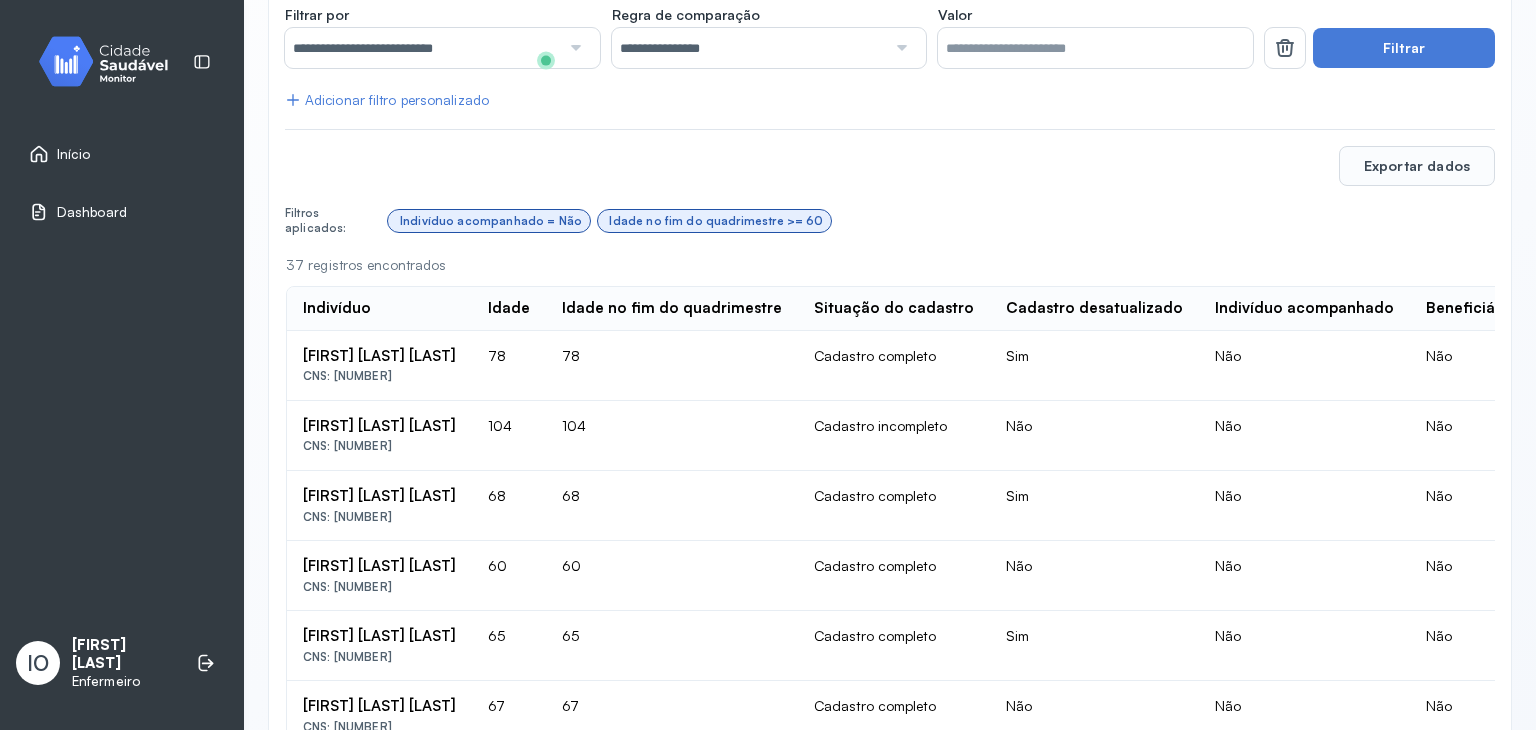 scroll, scrollTop: 434, scrollLeft: 0, axis: vertical 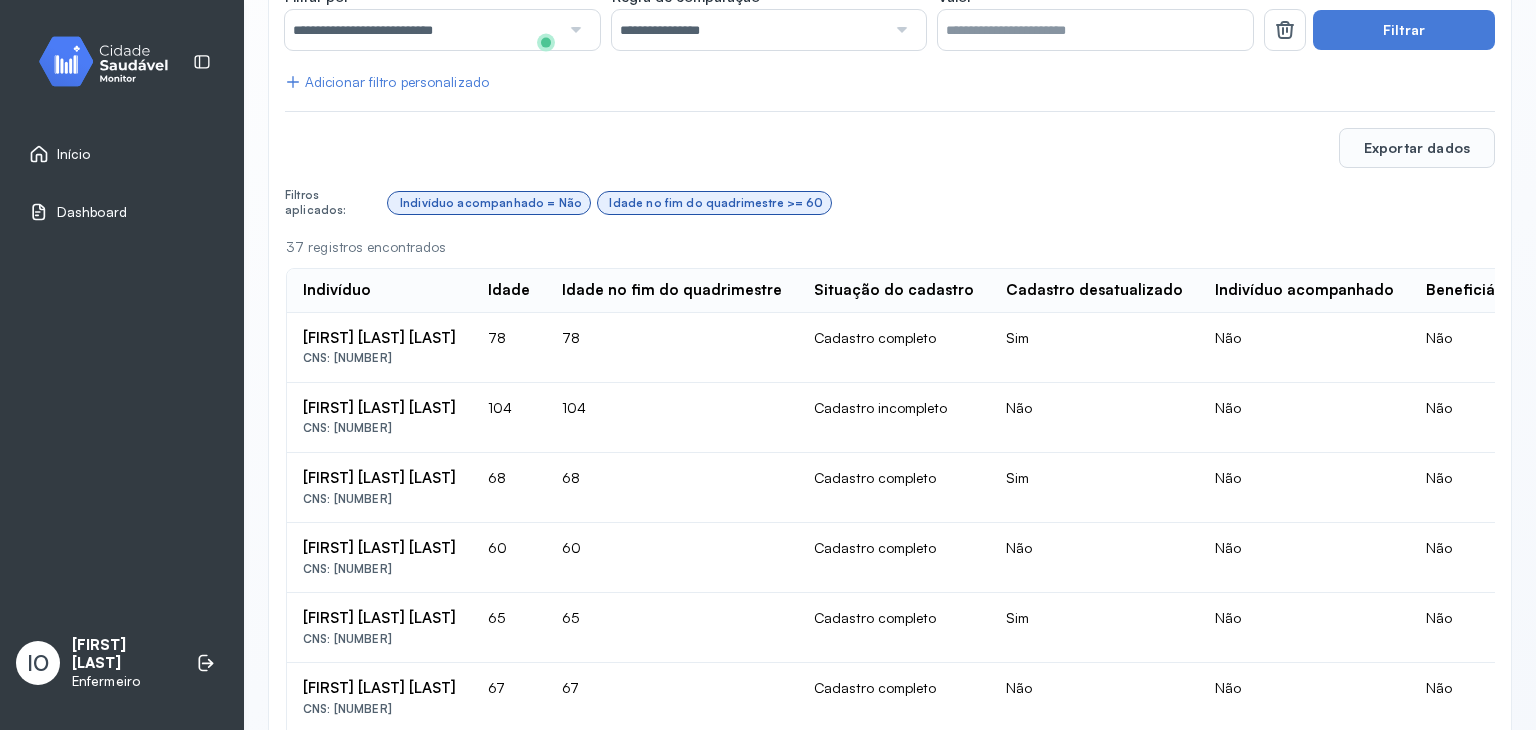 drag, startPoint x: 303, startPoint y: 336, endPoint x: 493, endPoint y: 336, distance: 190 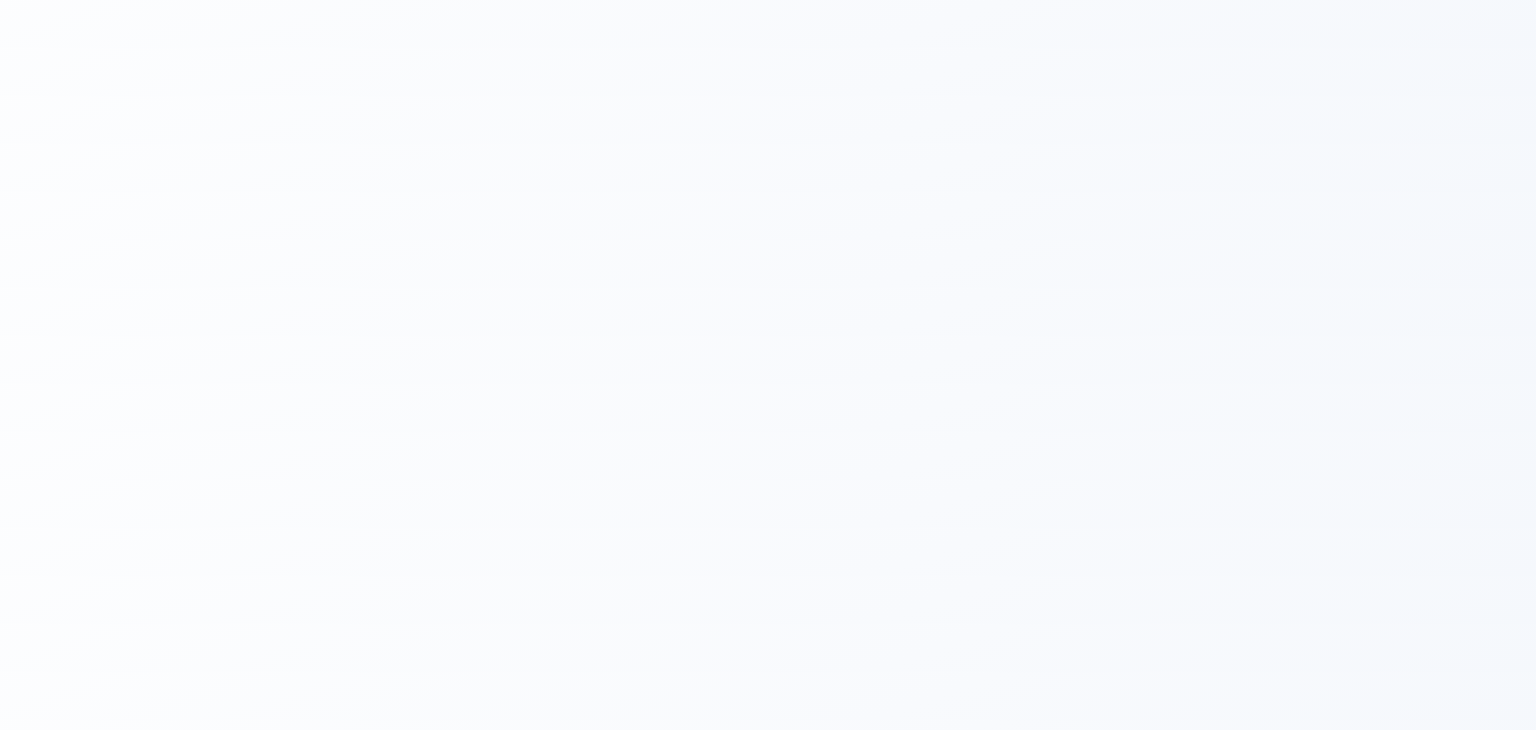scroll, scrollTop: 0, scrollLeft: 0, axis: both 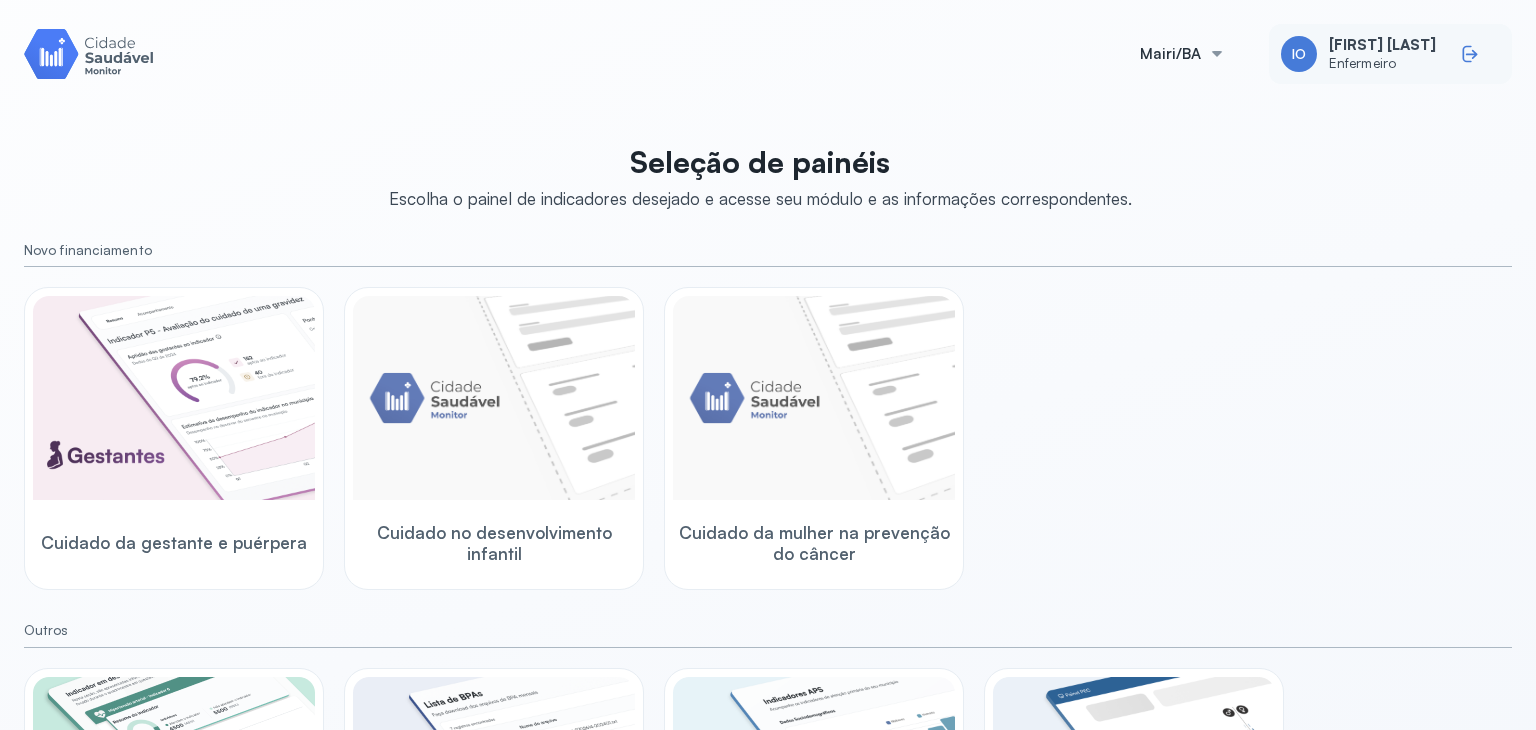 click 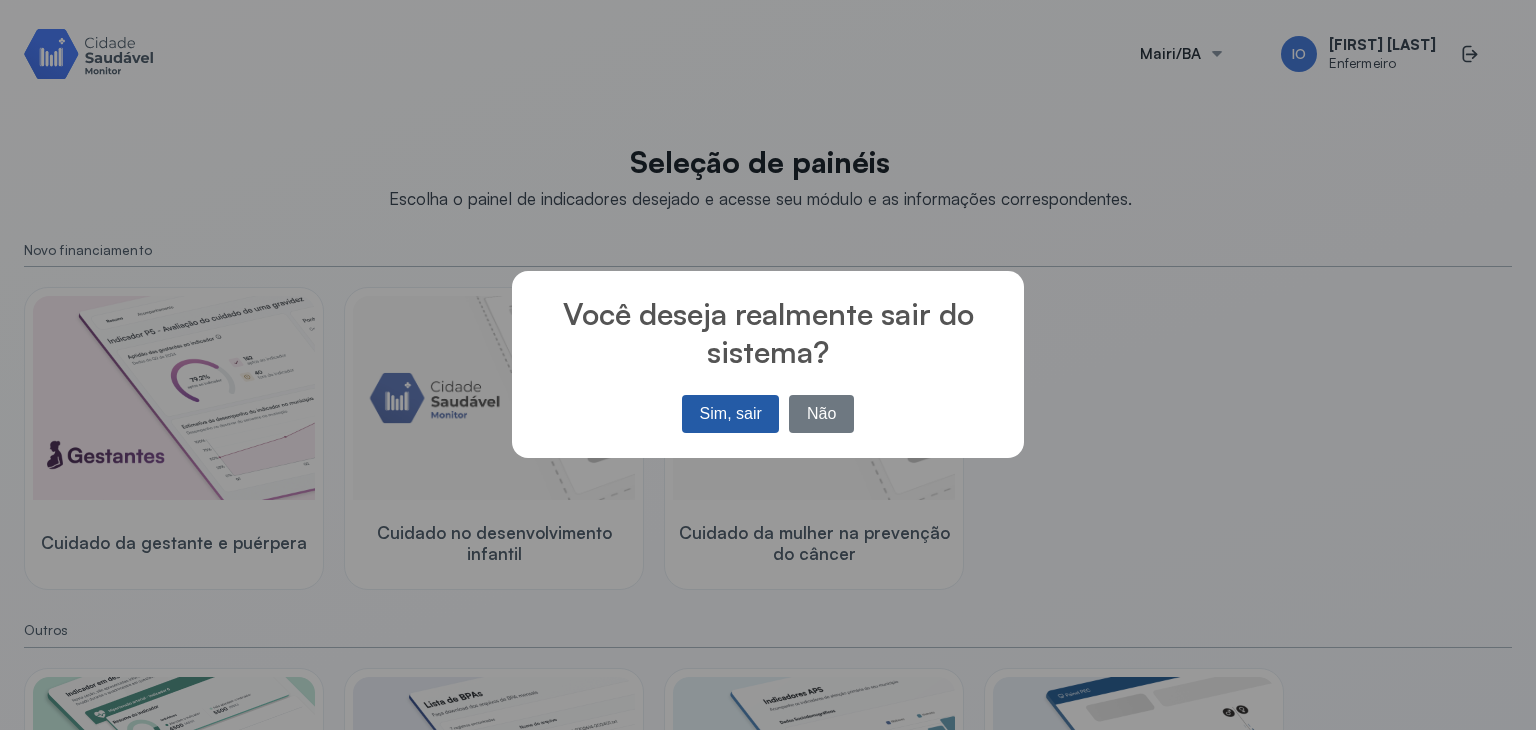click on "Sim, sair" at bounding box center (730, 414) 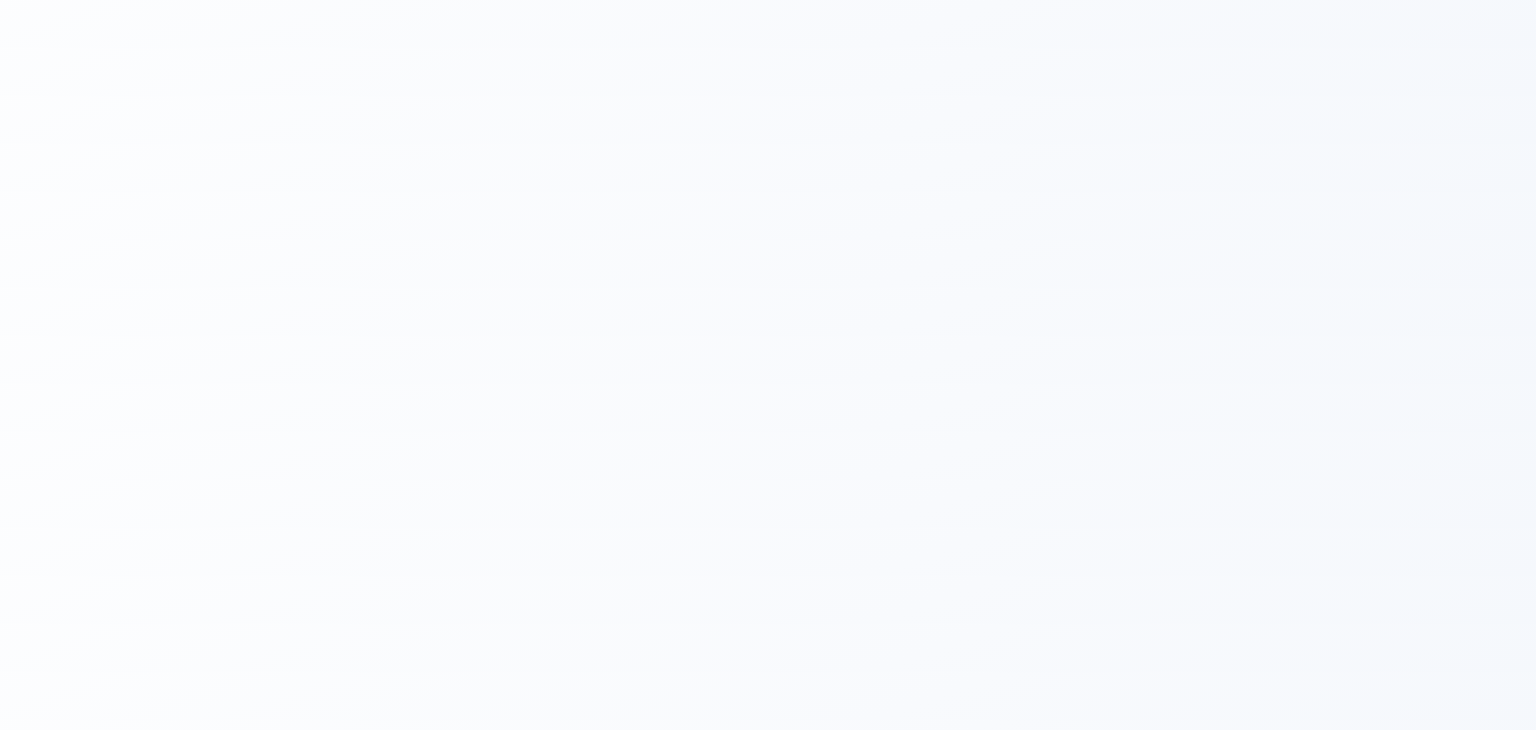 scroll, scrollTop: 0, scrollLeft: 0, axis: both 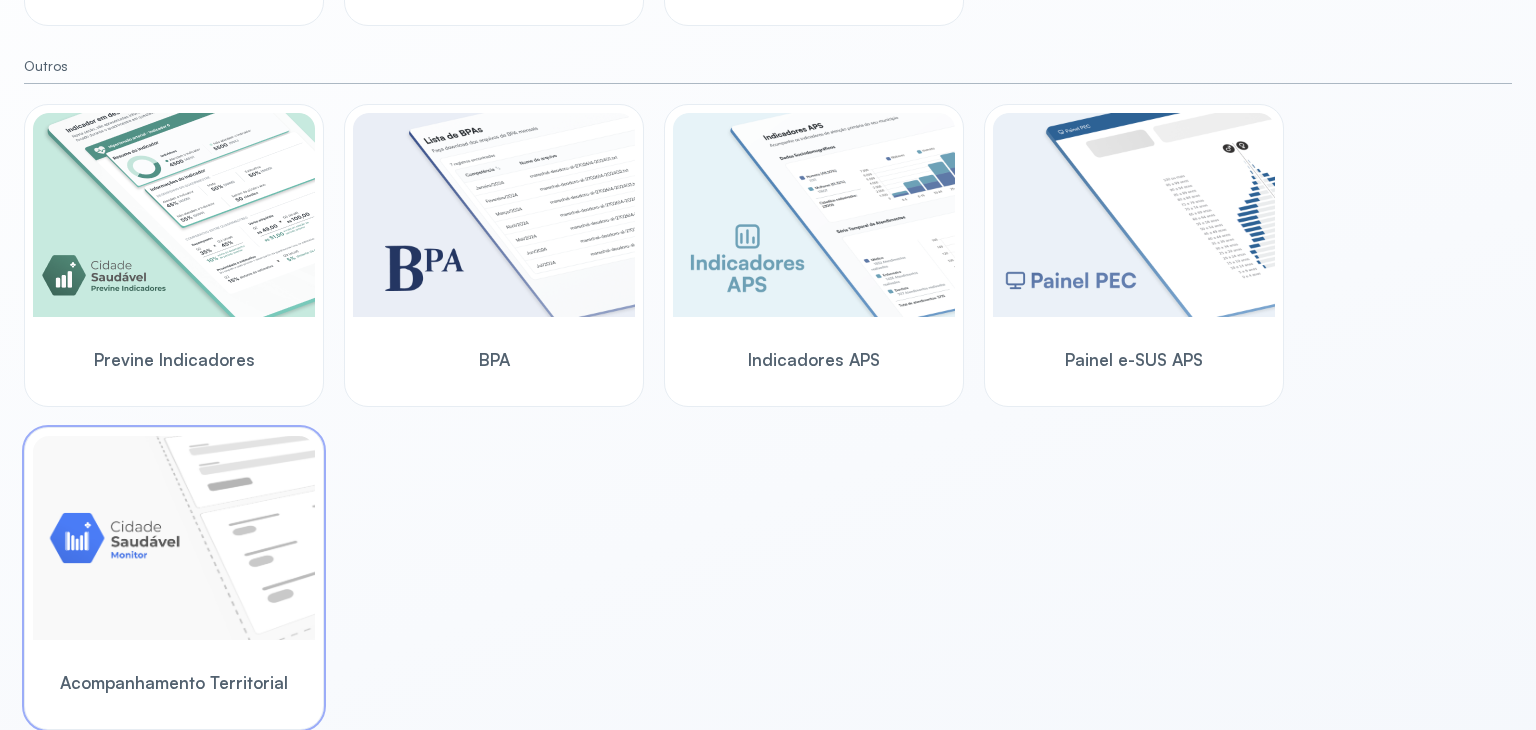click at bounding box center (174, 538) 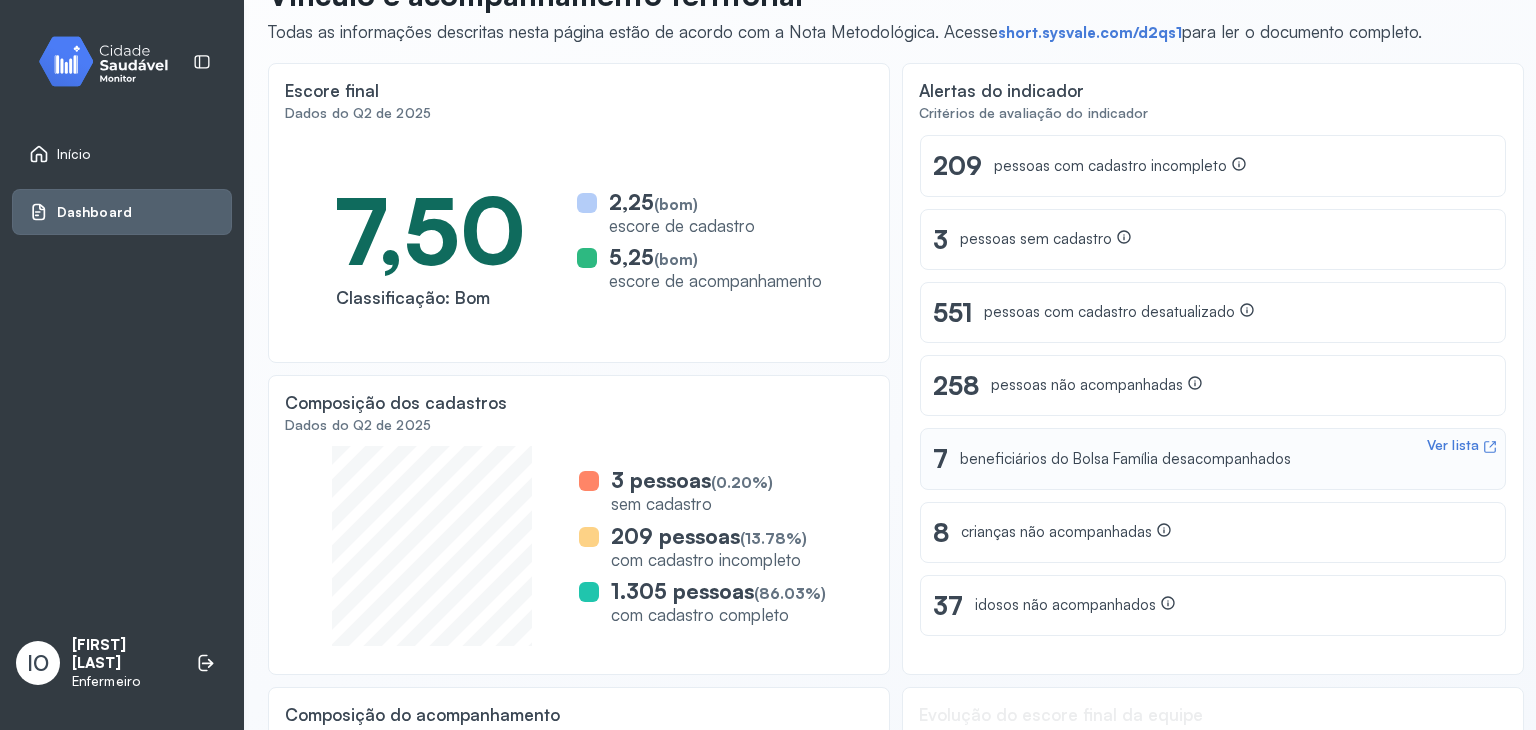 scroll, scrollTop: 86, scrollLeft: 0, axis: vertical 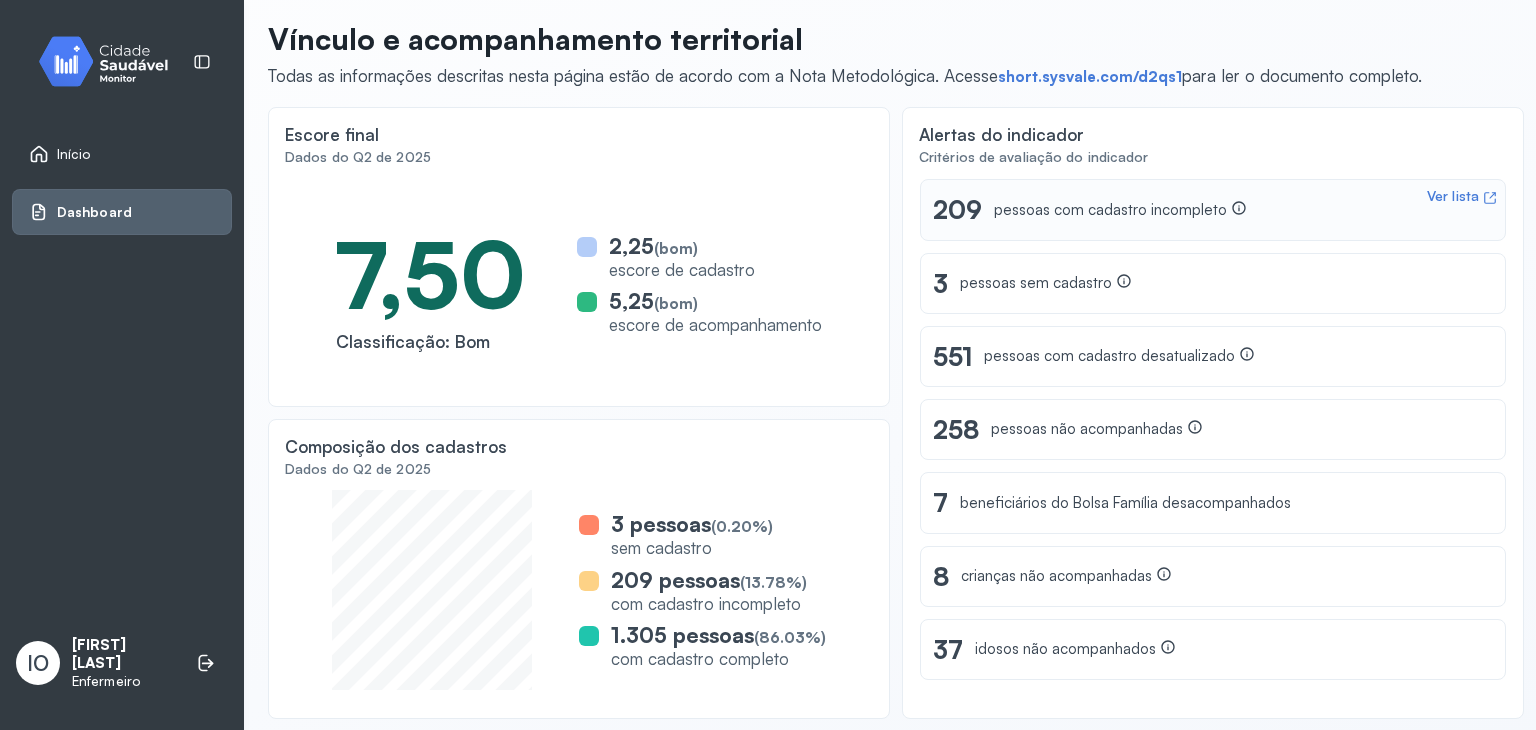click on "Ver lista" at bounding box center [1453, 196] 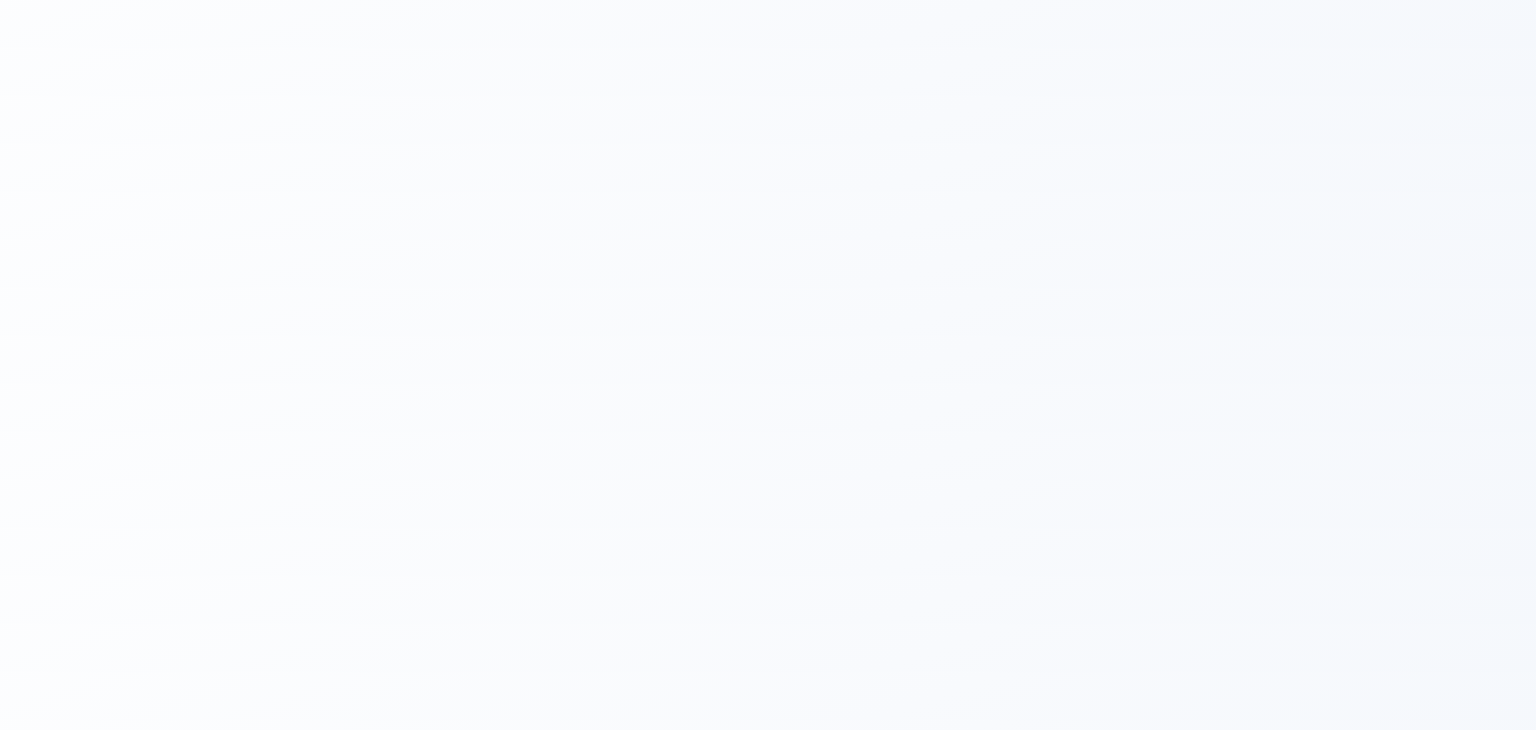 scroll, scrollTop: 0, scrollLeft: 0, axis: both 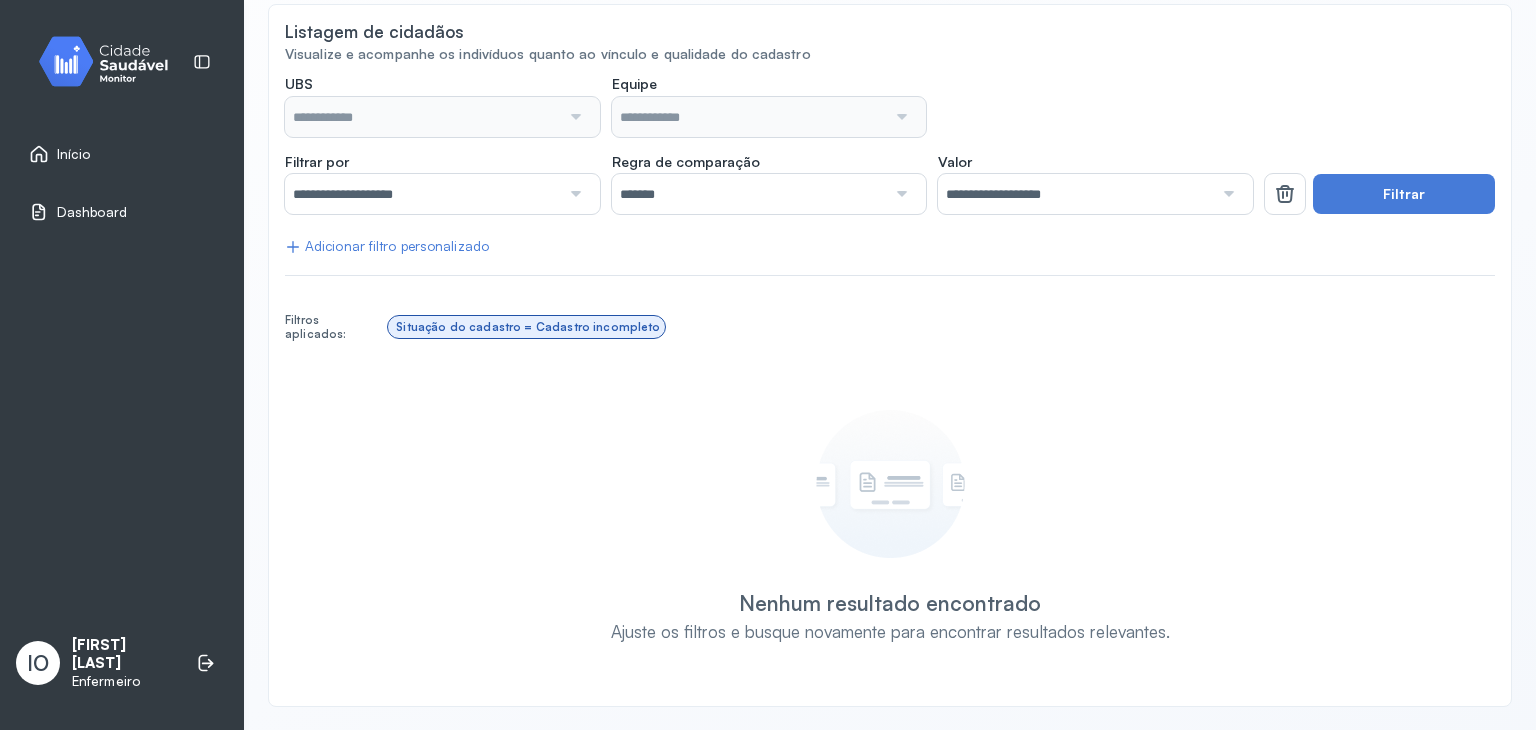 type on "**********" 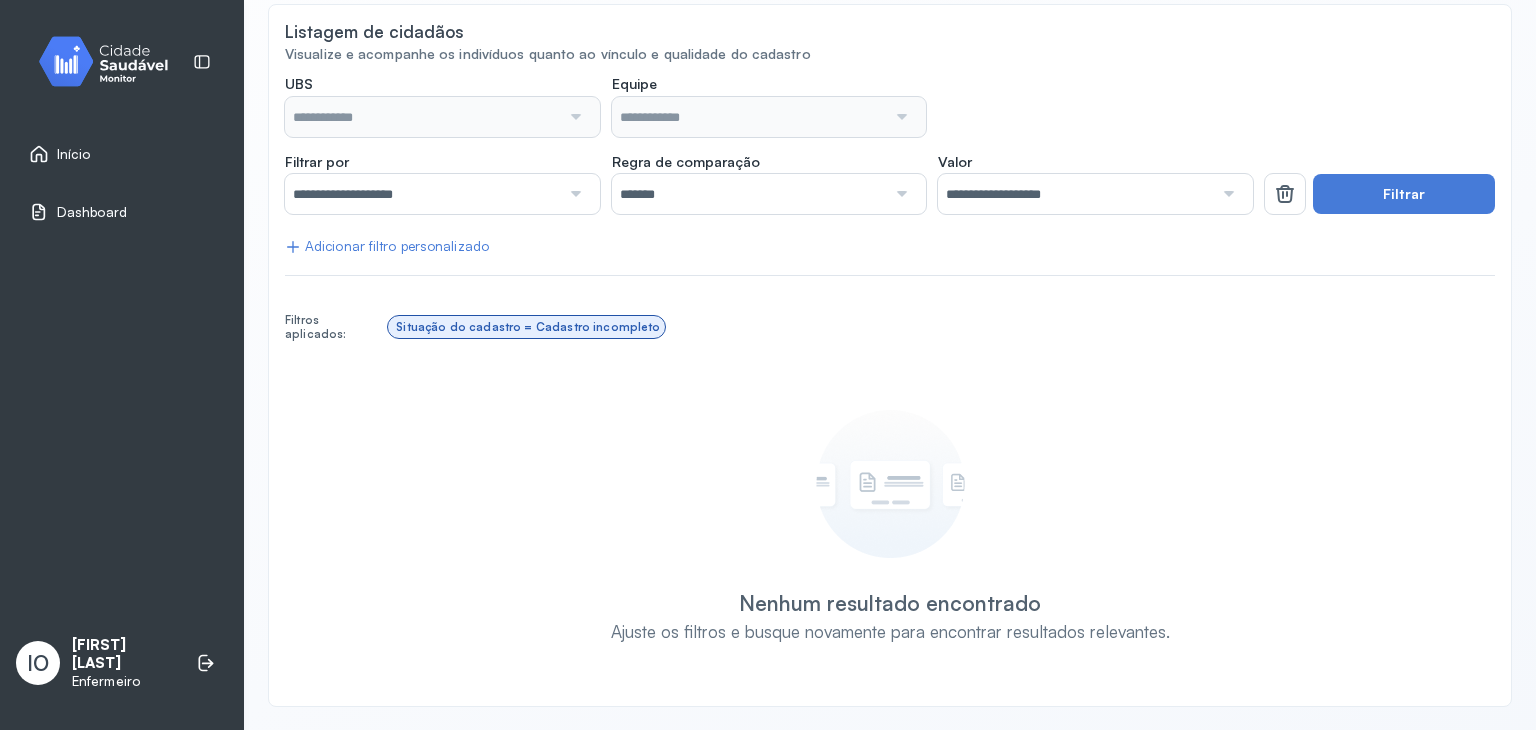 type on "**********" 